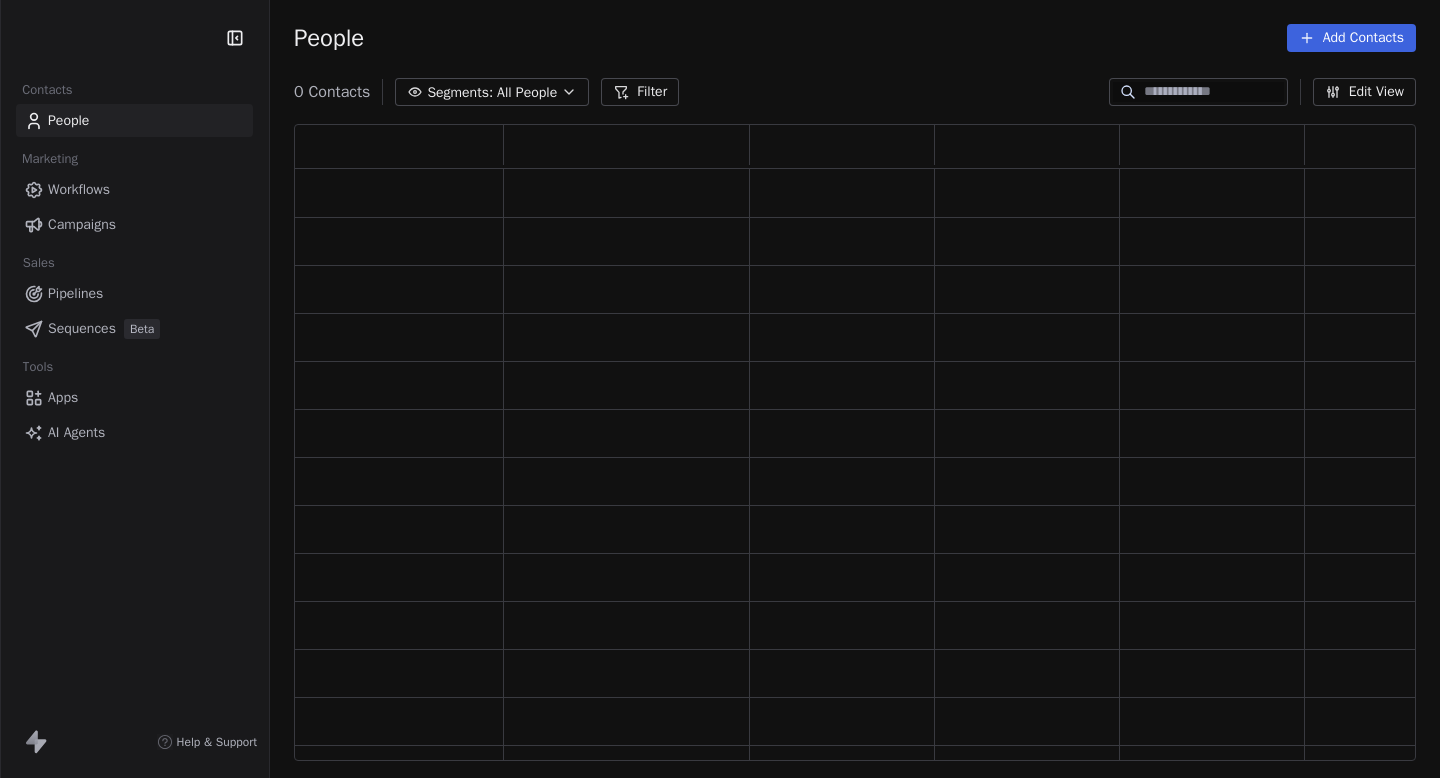 scroll, scrollTop: 0, scrollLeft: 0, axis: both 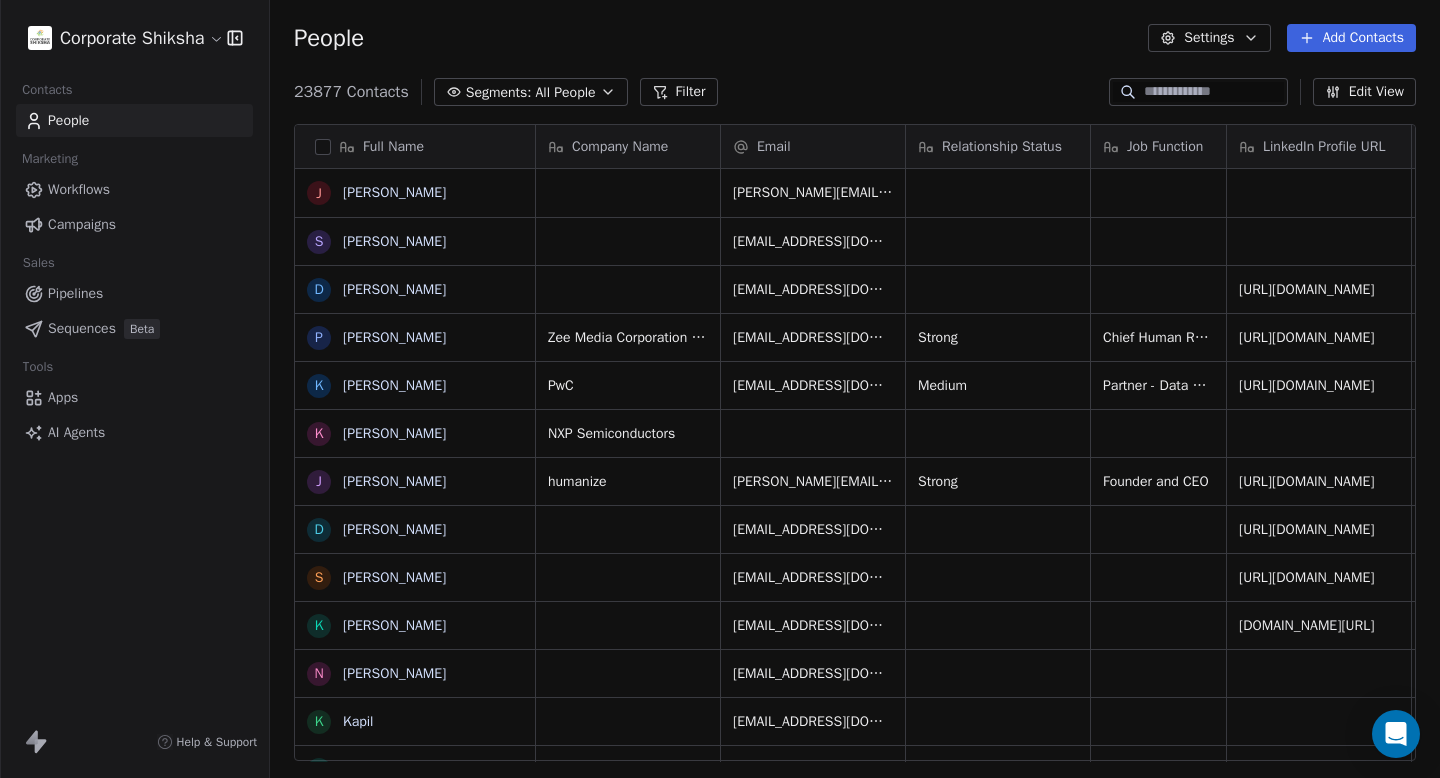 click on "Add Contacts" at bounding box center [1351, 38] 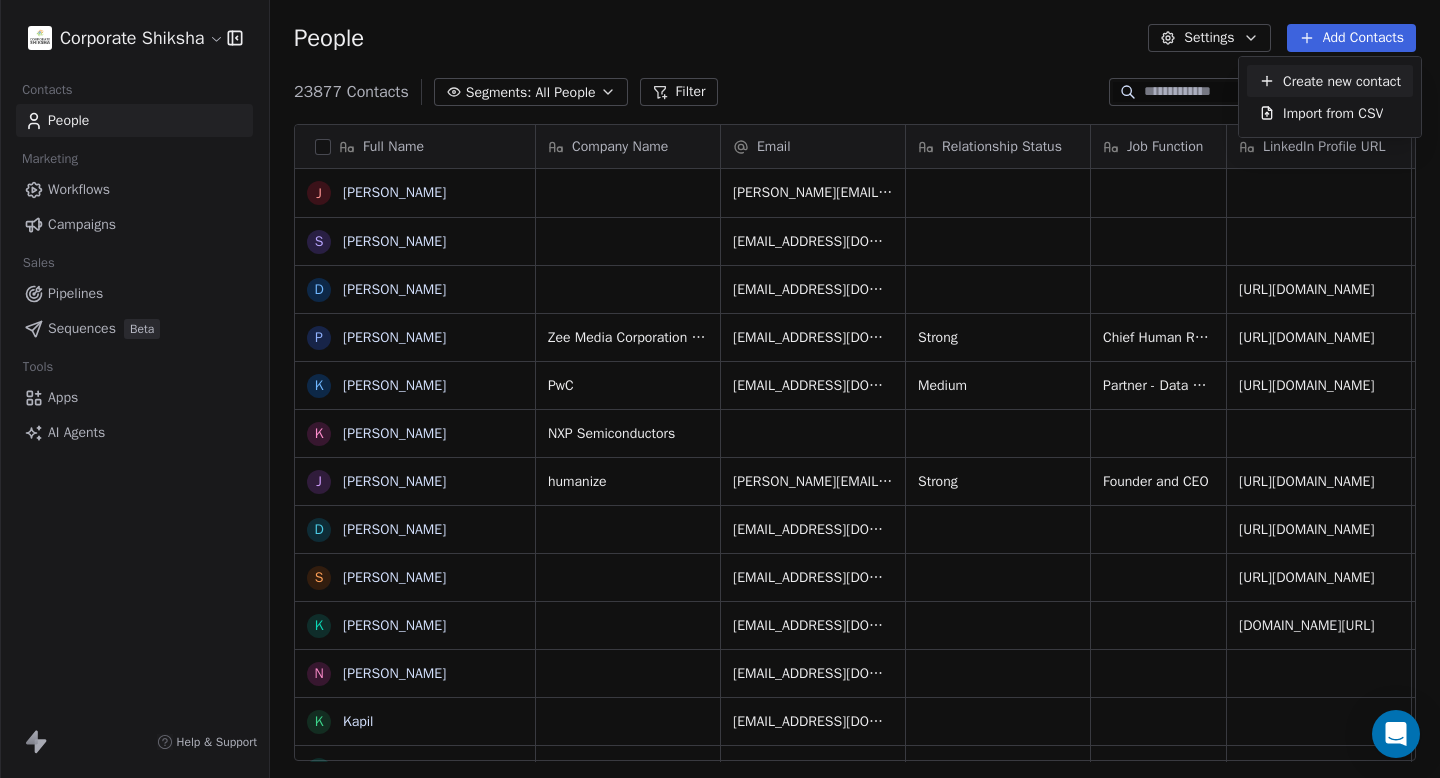 click on "Create new contact" at bounding box center [1342, 81] 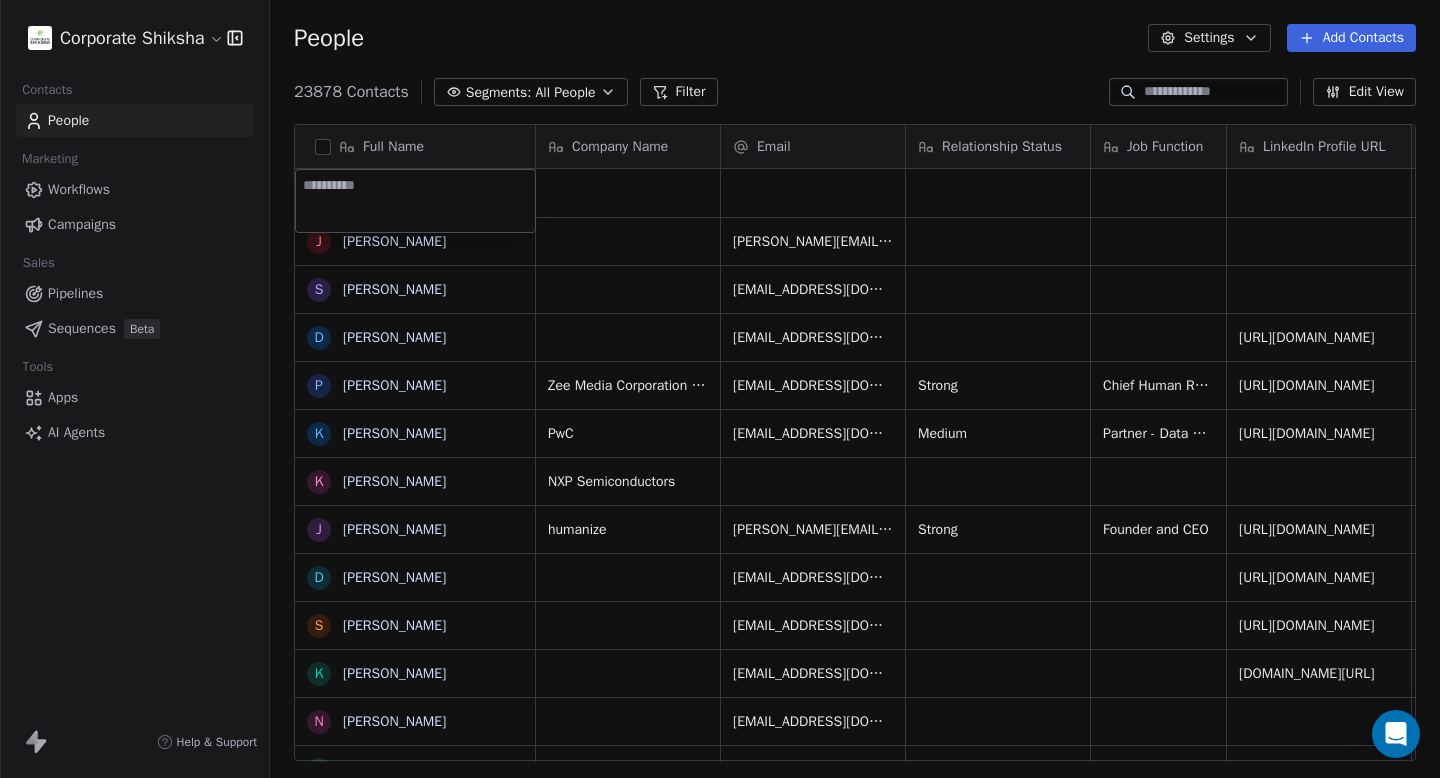 click on "Corporate Shiksha Contacts People Marketing Workflows Campaigns Sales Pipelines Sequences Beta Tools Apps AI Agents Help & Support People Settings  Add Contacts 23878 Contacts Segments: All People Filter  Edit View Tag Add to Sequence Full Name J Juhi S Sahej Kaur D Dinesh Mahto P Pavel Chopra k kunal Kaushal K Kankana Karkun J Jagdish Mitra D Dr. Deepak Deshpande S Shilpa Pradhan K Kavita Desai N Nitin Patil K Kapil S Seema Naik M Mahesh M Murali N S Shashank Saraswat V Vibha Mishra H Higenyi Simon Kasango P Preeti Ahuja M Mansi Nigam A Aarti Singh P Pradeep Kumar Gulati N Neetu A Ajay Walmiki H Himanshu Jessie Wadia T Taniya Roy S Simar Kaur Kaler J Jayanthi perumal S Santosh Thombre S Savio Ferrao M Maruti Kate D Deepak Dubey Company Name Email Relationship Status Job Function LinkedIn Profile URL Profile Type Phone Number Mobile2 Location juhi.jg@gmail.com sahejkaur9465@gmail.com dm00692709@techmahindra.com https://www.linkedin.com/in/dinesh-mahto Zee Media Corporation Limited pavel.chopra@gmail.com CXO" at bounding box center (720, 389) 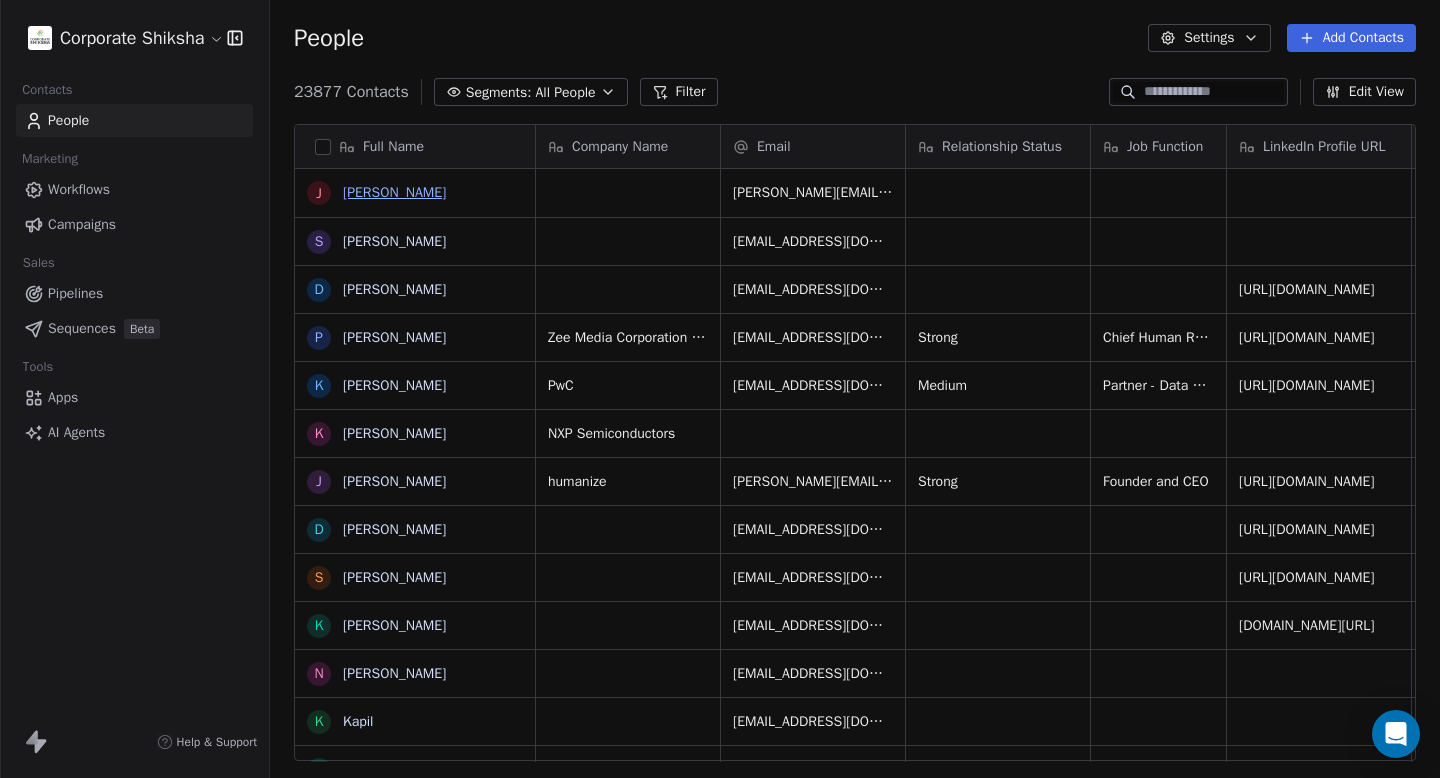click on "Juhi" at bounding box center (394, 192) 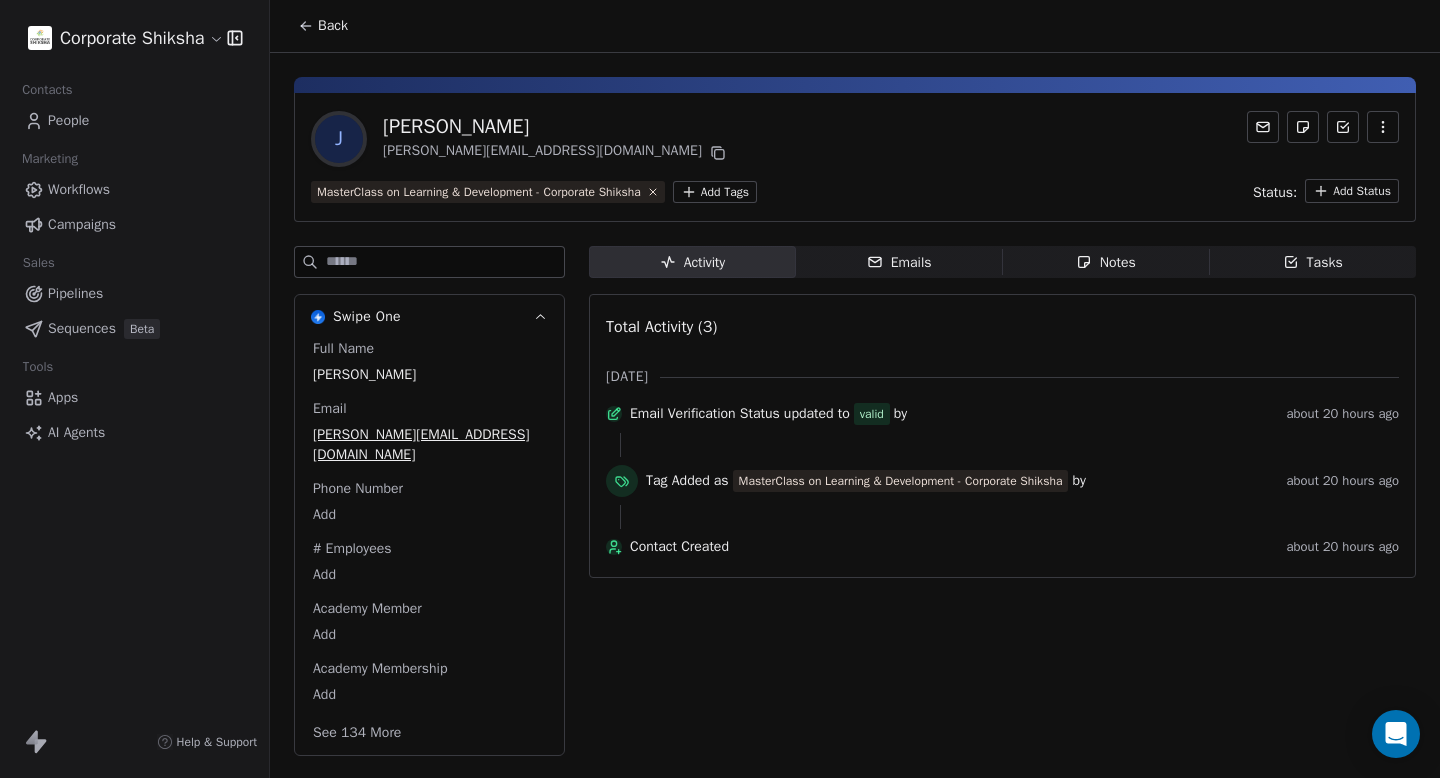 click on "See   134   More" at bounding box center (357, 733) 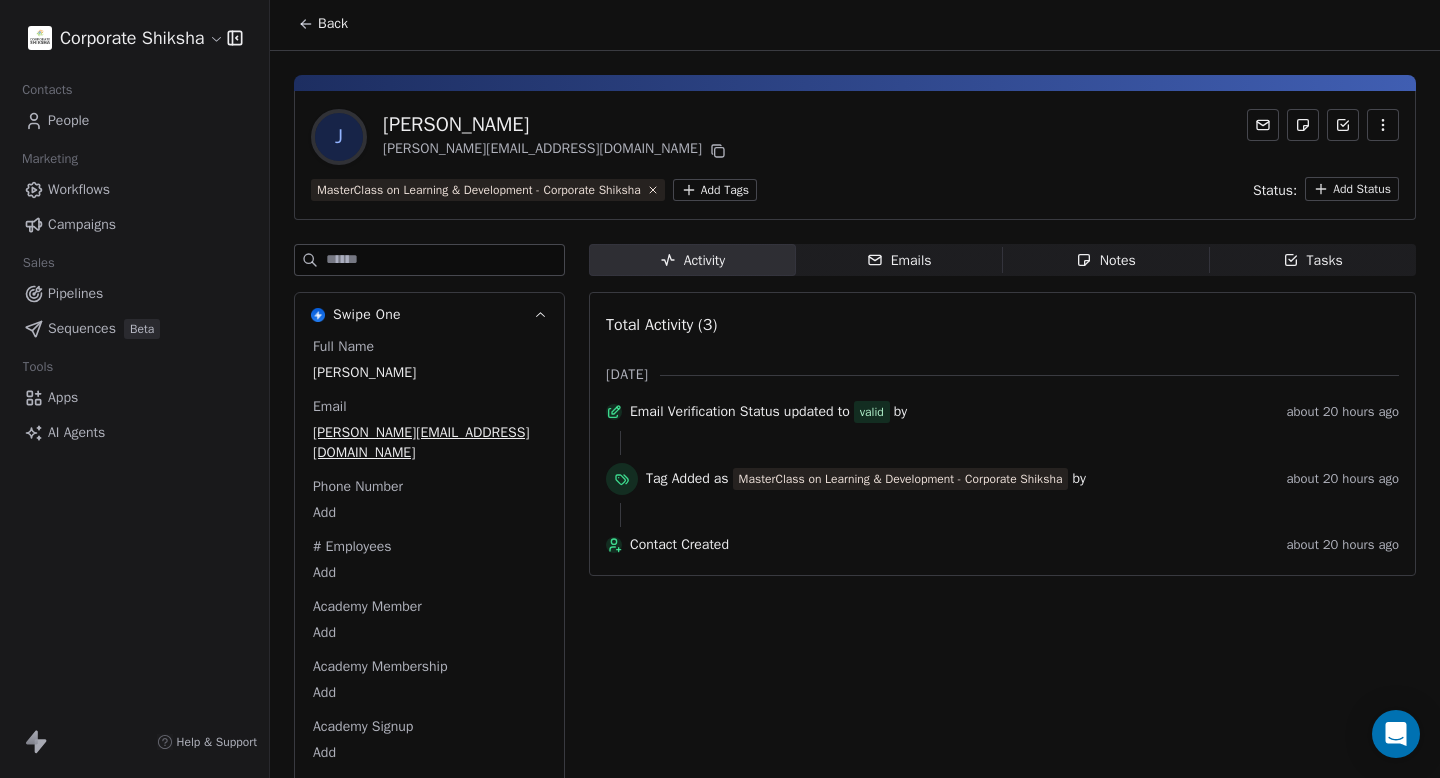 scroll, scrollTop: 0, scrollLeft: 0, axis: both 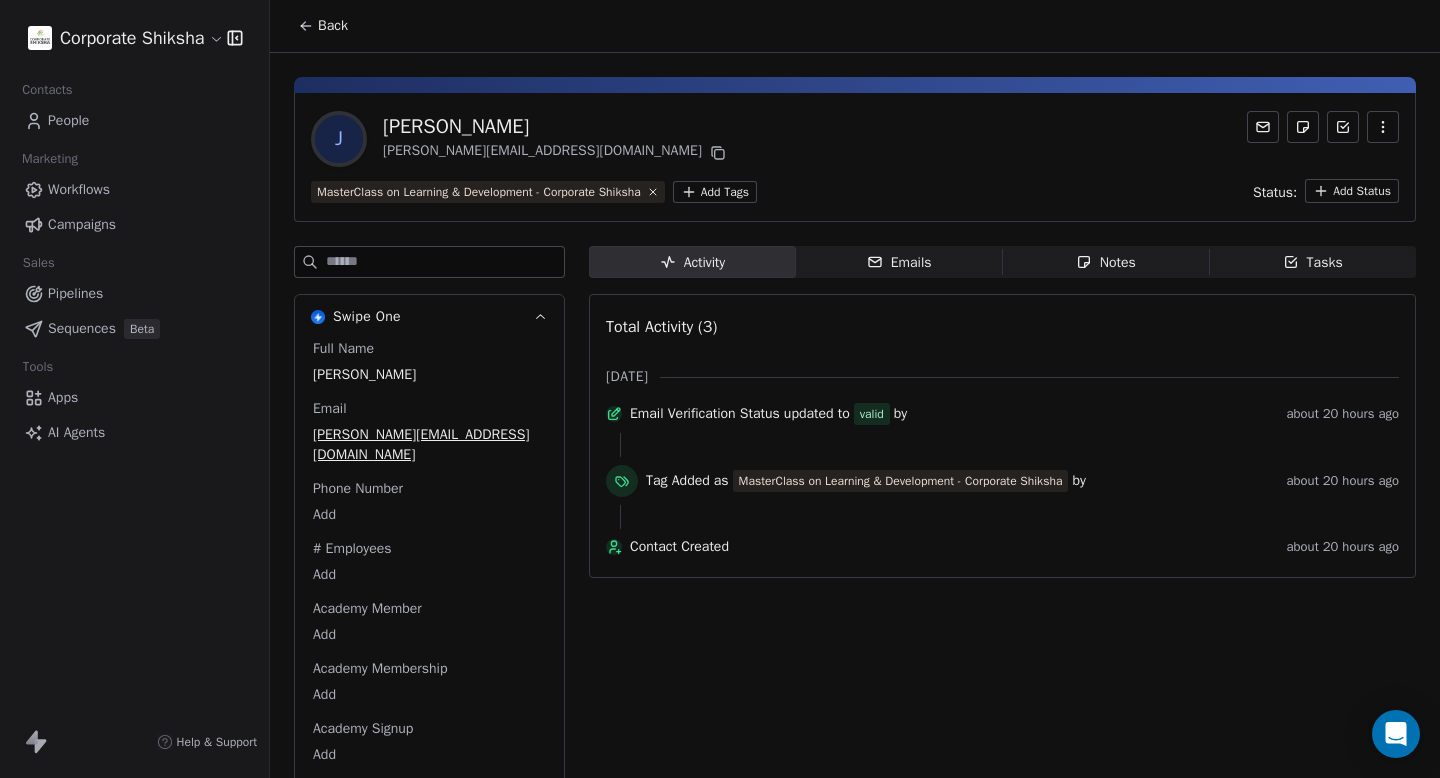 click on "Back" at bounding box center [323, 26] 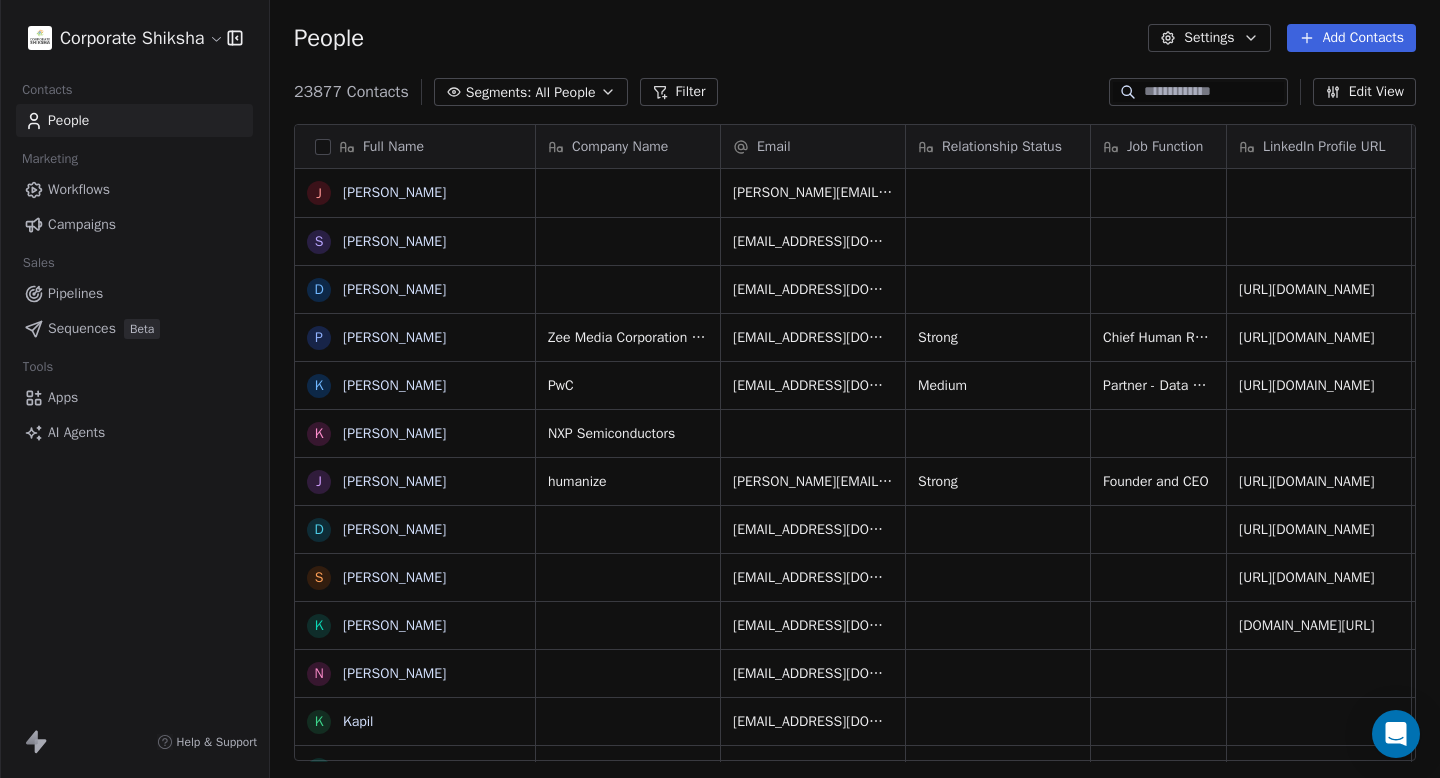 scroll, scrollTop: 1, scrollLeft: 1, axis: both 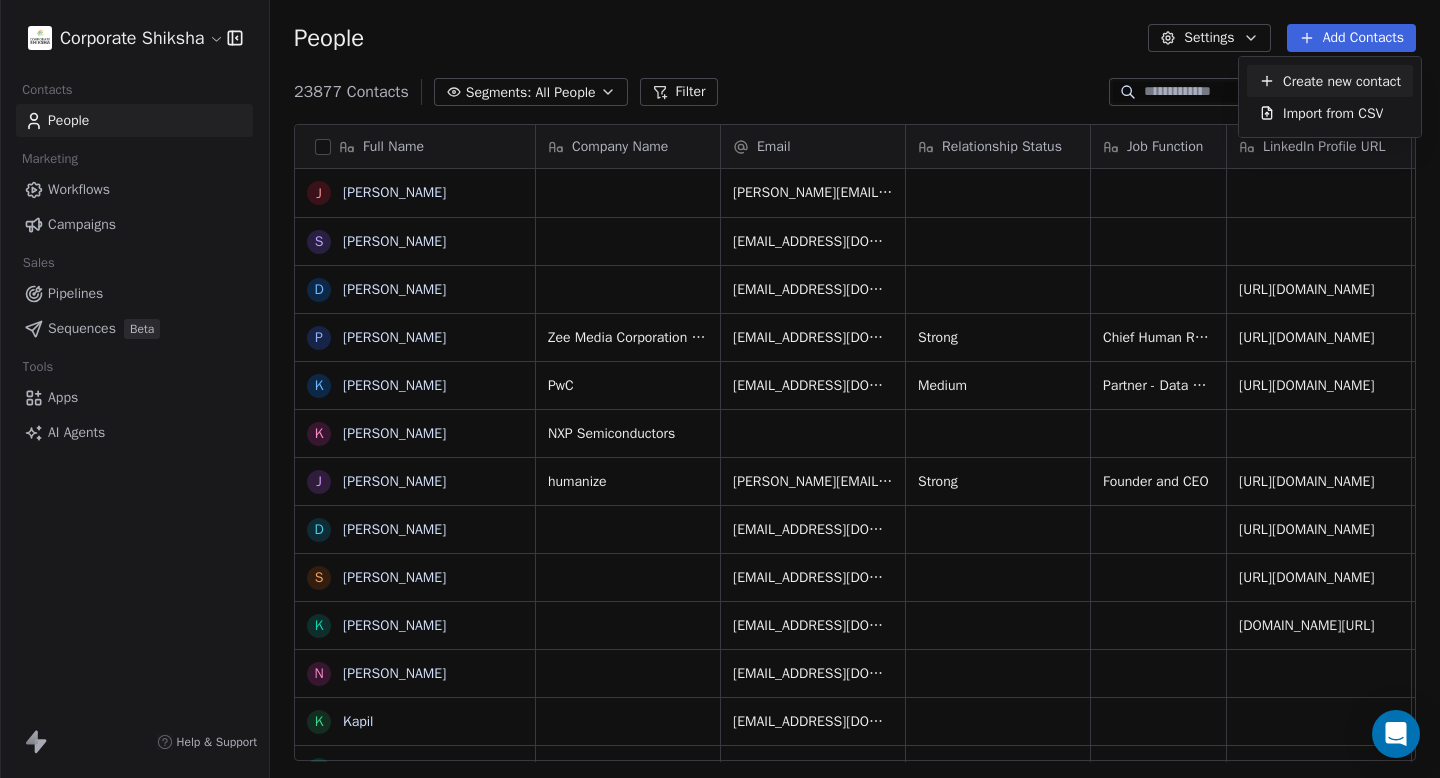 click on "Create new contact" at bounding box center [1342, 81] 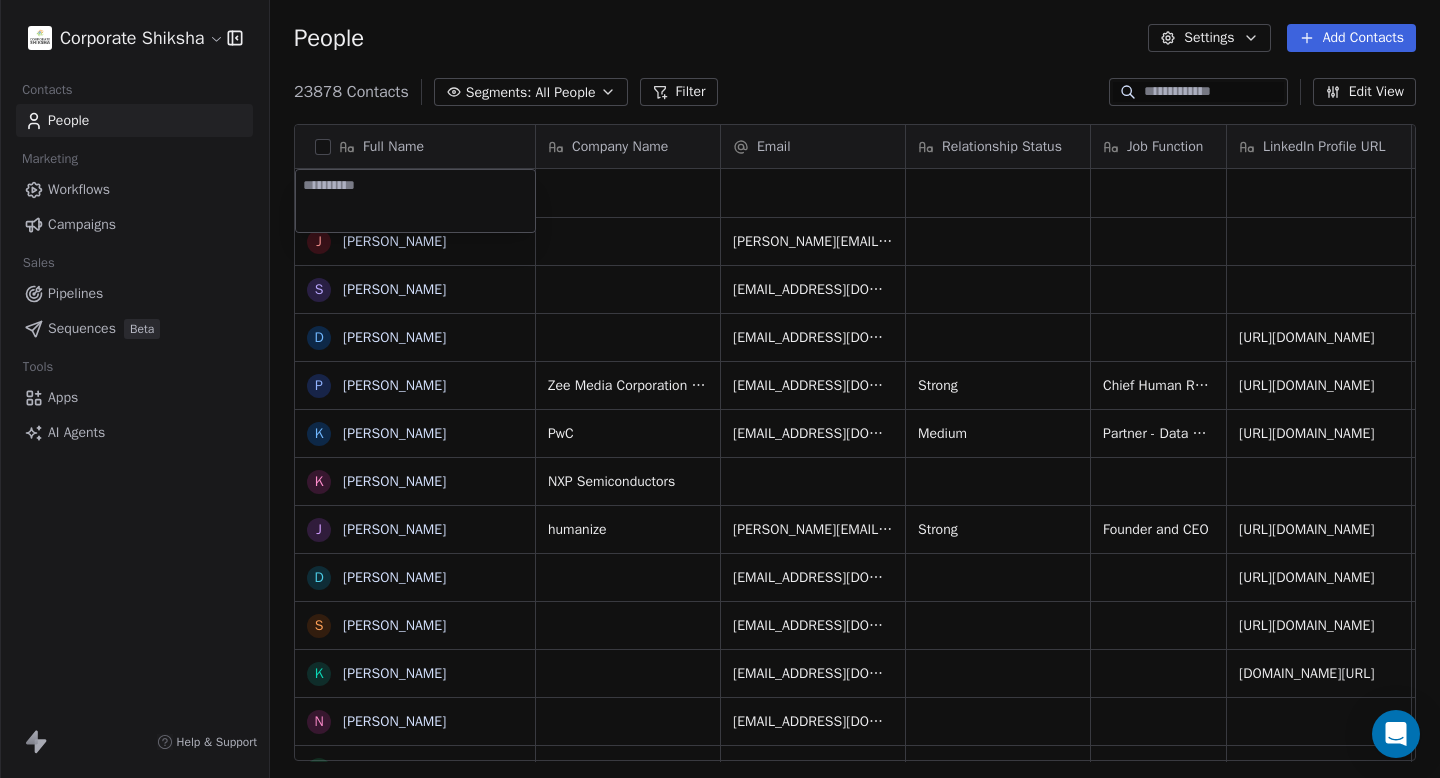 paste on "**********" 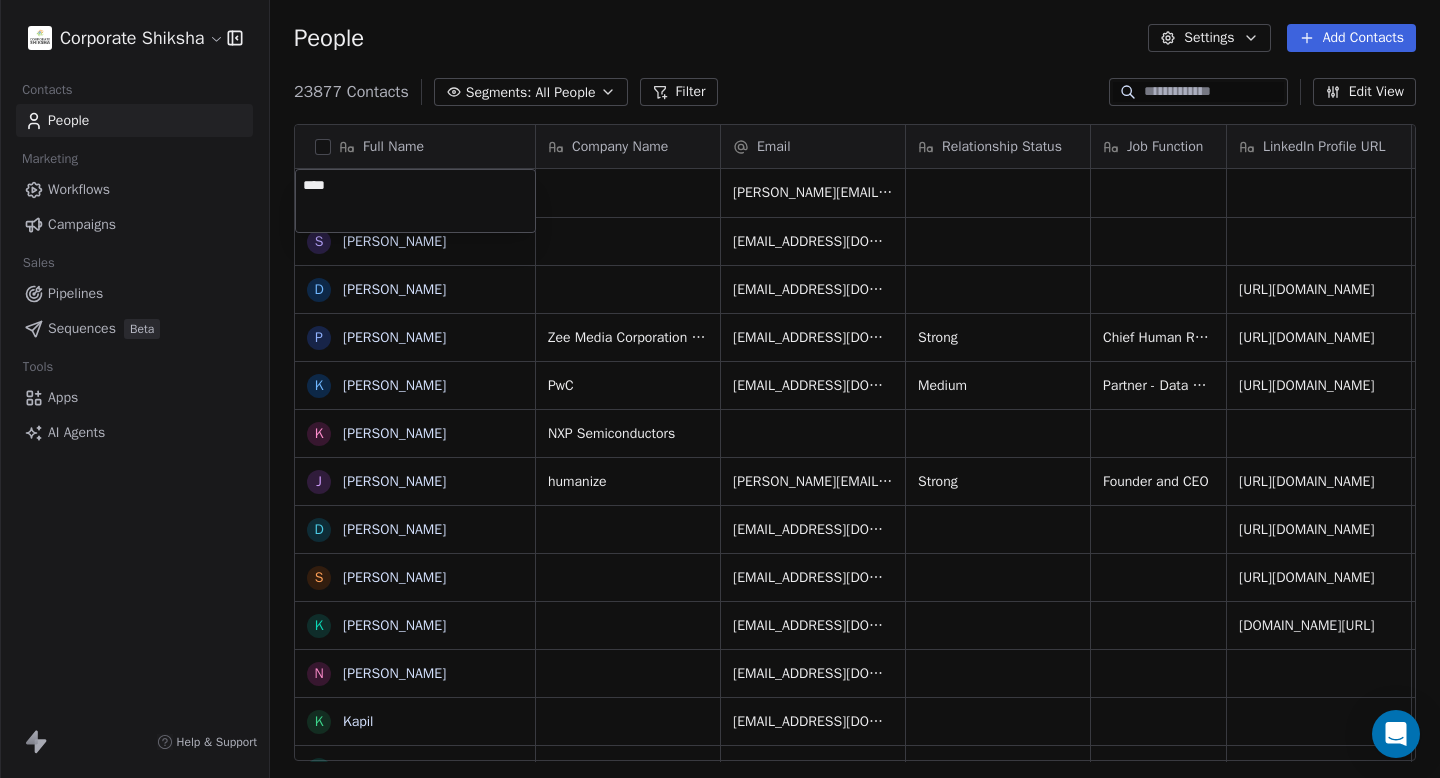 click on "Corporate Shiksha Contacts People Marketing Workflows Campaigns Sales Pipelines Sequences Beta Tools Apps AI Agents Help & Support People Settings  Add Contacts 23877 Contacts Segments: All People Filter  Edit View Tag Add to Sequence Full Name J Juhi S Sahej Kaur D Dinesh Mahto P Pavel Chopra k kunal Kaushal K Kankana Karkun J Jagdish Mitra D Dr. Deepak Deshpande S Shilpa Pradhan K Kavita Desai N Nitin Patil K Kapil S Seema Naik M Mahesh M Murali N S Shashank Saraswat V Vibha Mishra H Higenyi Simon Kasango P Preeti Ahuja M Mansi Nigam A Aarti Singh P Pradeep Kumar Gulati N Neetu A Ajay Walmiki H Himanshu Jessie Wadia T Taniya Roy S Simar Kaur Kaler J Jayanthi perumal S Santosh Thombre S Savio Ferrao M Maruti Kate D Deepak Dubey V Venkatesh Company Name Email Relationship Status Job Function LinkedIn Profile URL Profile Type Phone Number Mobile2 Location juhi.jg@gmail.com sahejkaur9465@gmail.com dm00692709@techmahindra.com https://www.linkedin.com/in/dinesh-mahto Zee Media Corporation Limited Strong CXO PwC" at bounding box center [720, 389] 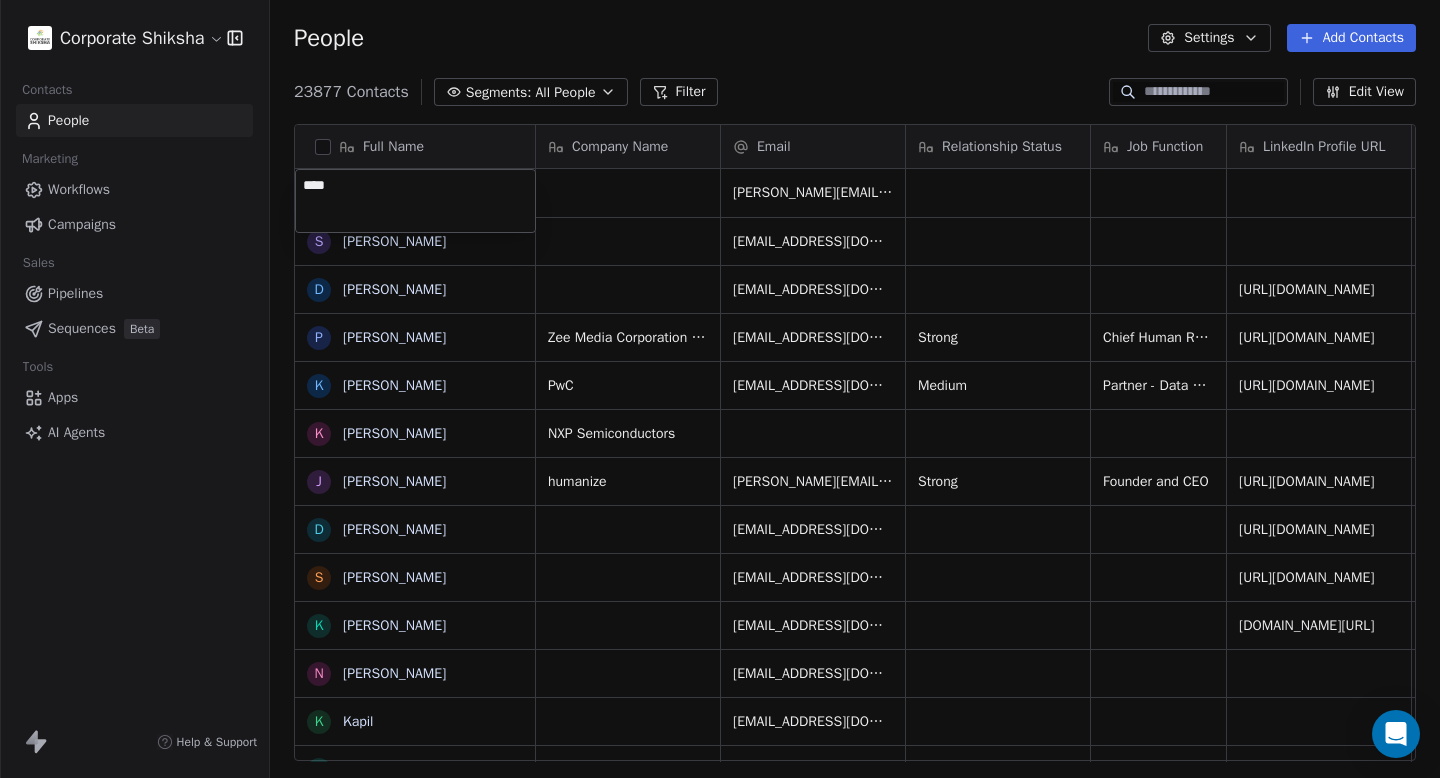 click on "Corporate Shiksha Contacts People Marketing Workflows Campaigns Sales Pipelines Sequences Beta Tools Apps AI Agents Help & Support People Settings  Add Contacts 23877 Contacts Segments: All People Filter  Edit View Tag Add to Sequence Full Name J Juhi S Sahej Kaur D Dinesh Mahto P Pavel Chopra k kunal Kaushal K Kankana Karkun J Jagdish Mitra D Dr. Deepak Deshpande S Shilpa Pradhan K Kavita Desai N Nitin Patil K Kapil S Seema Naik M Mahesh M Murali N S Shashank Saraswat V Vibha Mishra H Higenyi Simon Kasango P Preeti Ahuja M Mansi Nigam A Aarti Singh P Pradeep Kumar Gulati N Neetu A Ajay Walmiki H Himanshu Jessie Wadia T Taniya Roy S Simar Kaur Kaler J Jayanthi perumal S Santosh Thombre S Savio Ferrao M Maruti Kate D Deepak Dubey V Venkatesh Company Name Email Relationship Status Job Function LinkedIn Profile URL Profile Type Phone Number Mobile2 Location juhi.jg@gmail.com sahejkaur9465@gmail.com dm00692709@techmahindra.com https://www.linkedin.com/in/dinesh-mahto Zee Media Corporation Limited Strong CXO PwC" at bounding box center [720, 389] 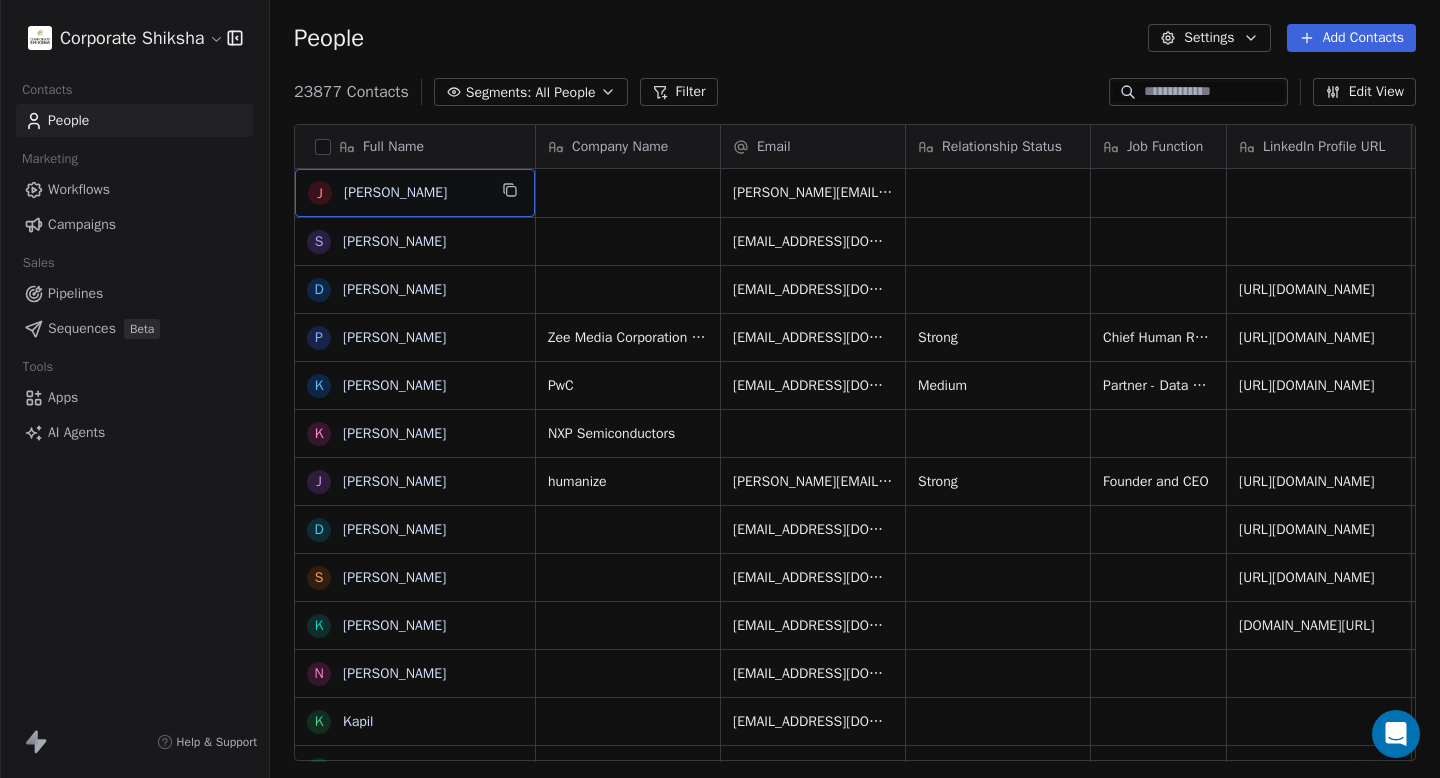 click on "Add Contacts" at bounding box center (1351, 38) 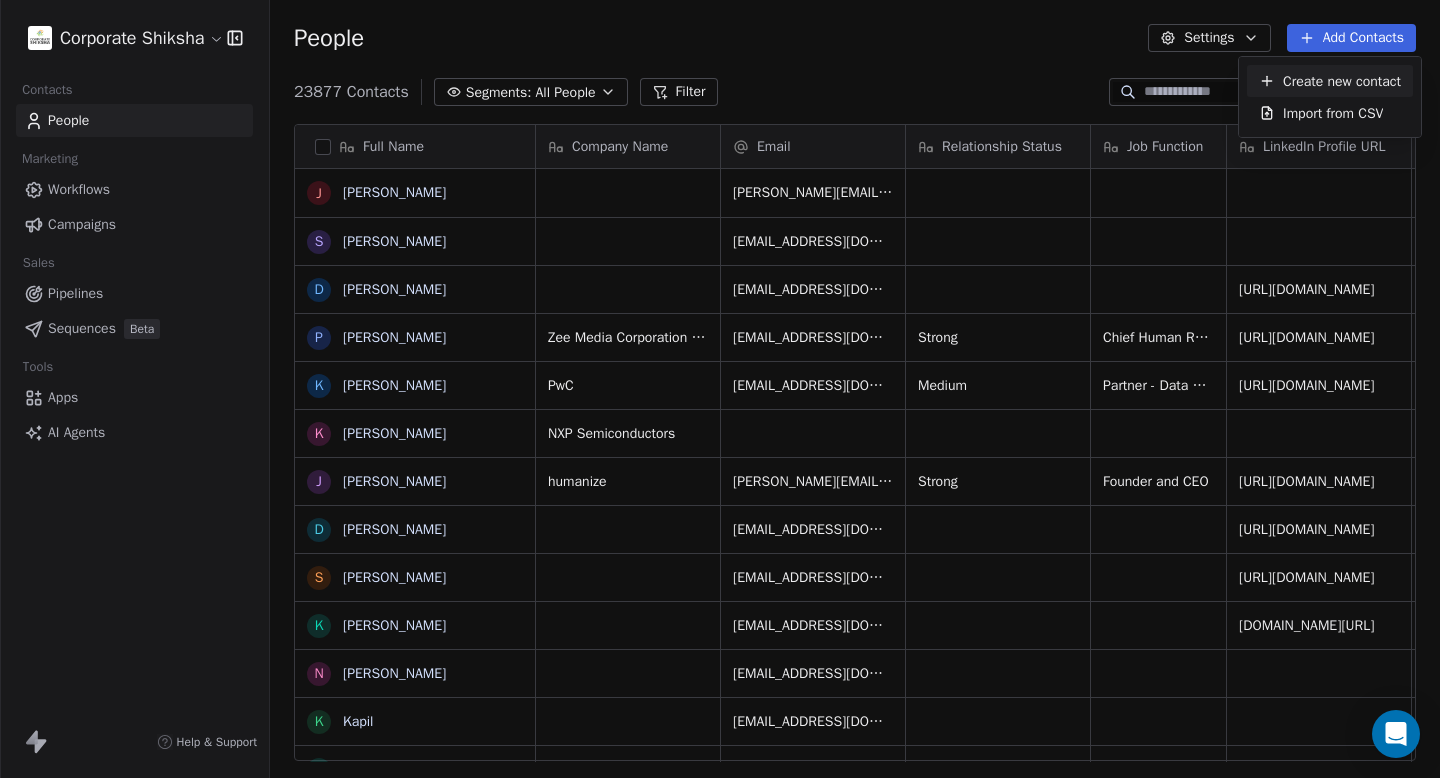 click on "Create new contact" at bounding box center [1342, 81] 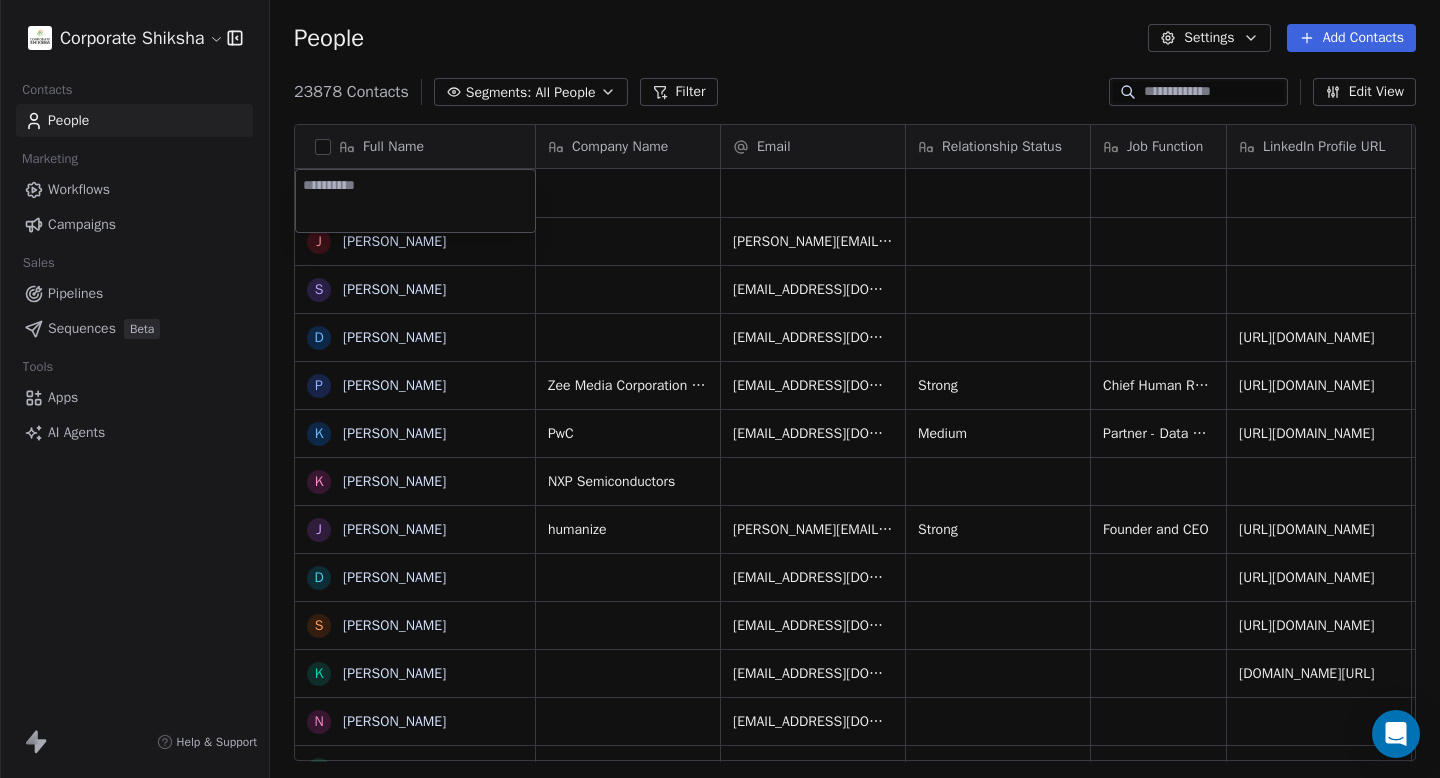 type on "**********" 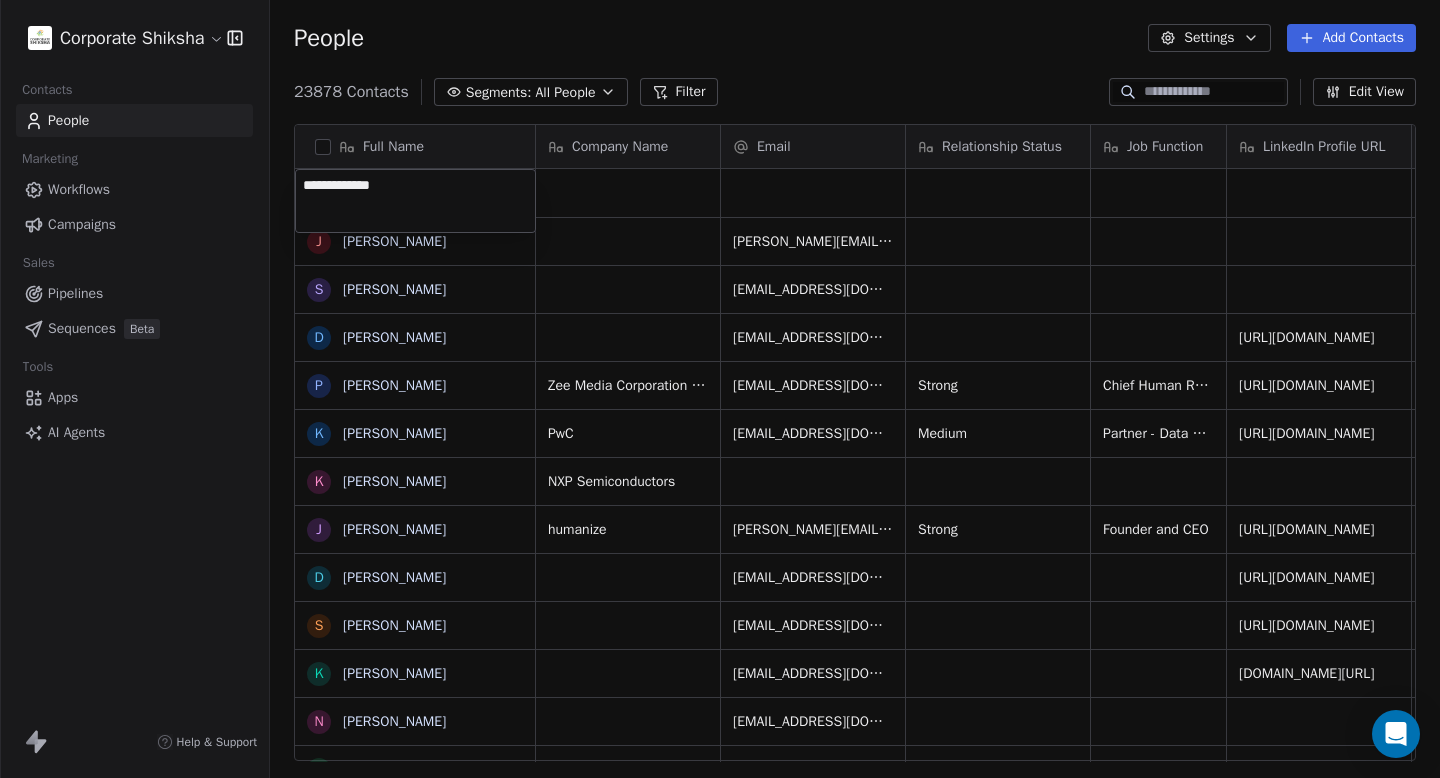 click on "**********" at bounding box center (415, 201) 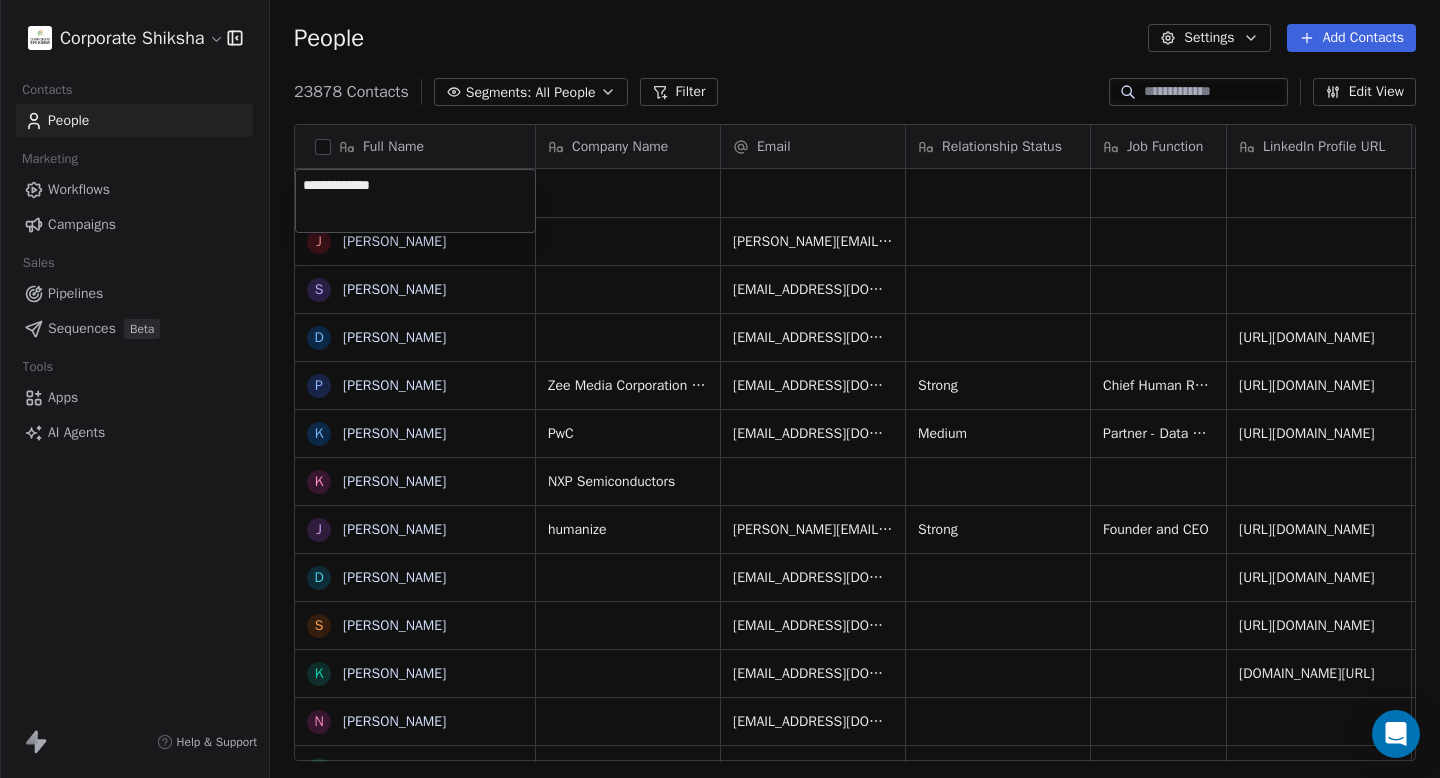 click on "Corporate Shiksha Contacts People Marketing Workflows Campaigns Sales Pipelines Sequences Beta Tools Apps AI Agents Help & Support People Settings  Add Contacts 23878 Contacts Segments: All People Filter  Edit View Tag Add to Sequence Full Name J Juhi S Sahej Kaur D Dinesh Mahto P Pavel Chopra k kunal Kaushal K Kankana Karkun J Jagdish Mitra D Dr. Deepak Deshpande S Shilpa Pradhan K Kavita Desai N Nitin Patil K Kapil S Seema Naik M Mahesh M Murali N S Shashank Saraswat V Vibha Mishra H Higenyi Simon Kasango P Preeti Ahuja M Mansi Nigam A Aarti Singh P Pradeep Kumar Gulati N Neetu A Ajay Walmiki H Himanshu Jessie Wadia T Taniya Roy S Simar Kaur Kaler J Jayanthi perumal S Santosh Thombre S Savio Ferrao M Maruti Kate D Deepak Dubey Company Name Email Relationship Status Job Function LinkedIn Profile URL Profile Type Phone Number Mobile2 Location juhi.jg@gmail.com sahejkaur9465@gmail.com dm00692709@techmahindra.com https://www.linkedin.com/in/dinesh-mahto Zee Media Corporation Limited pavel.chopra@gmail.com CXO" at bounding box center [720, 389] 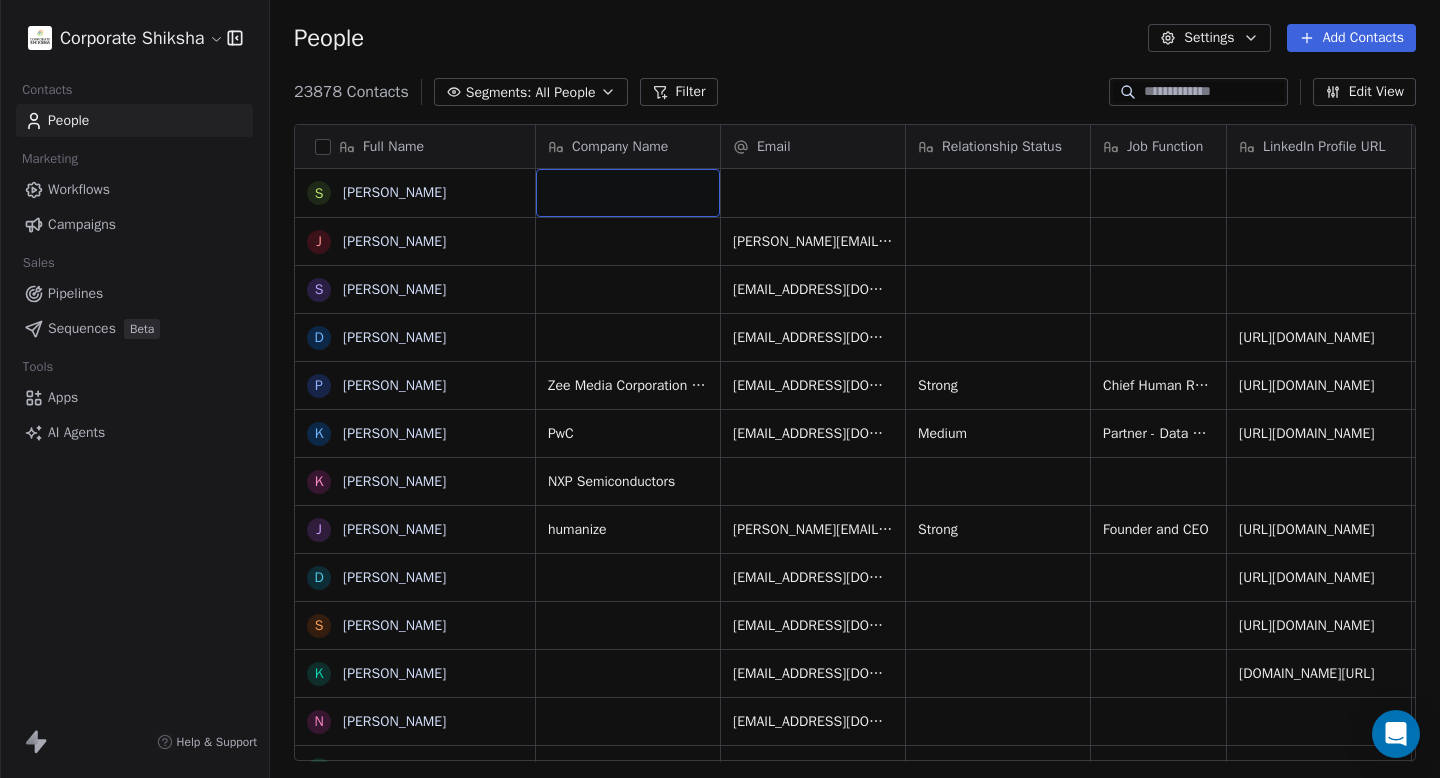 click at bounding box center [628, 193] 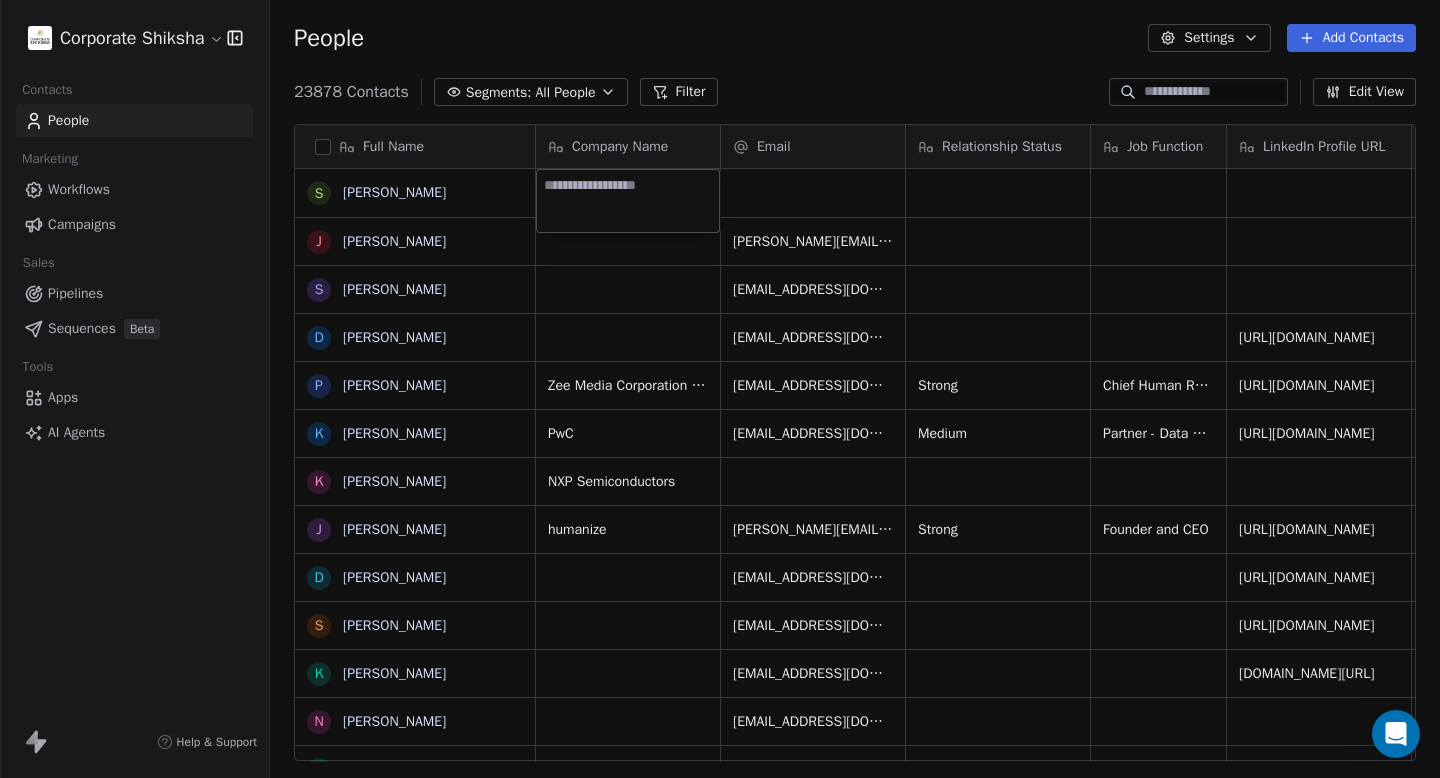 click at bounding box center [628, 201] 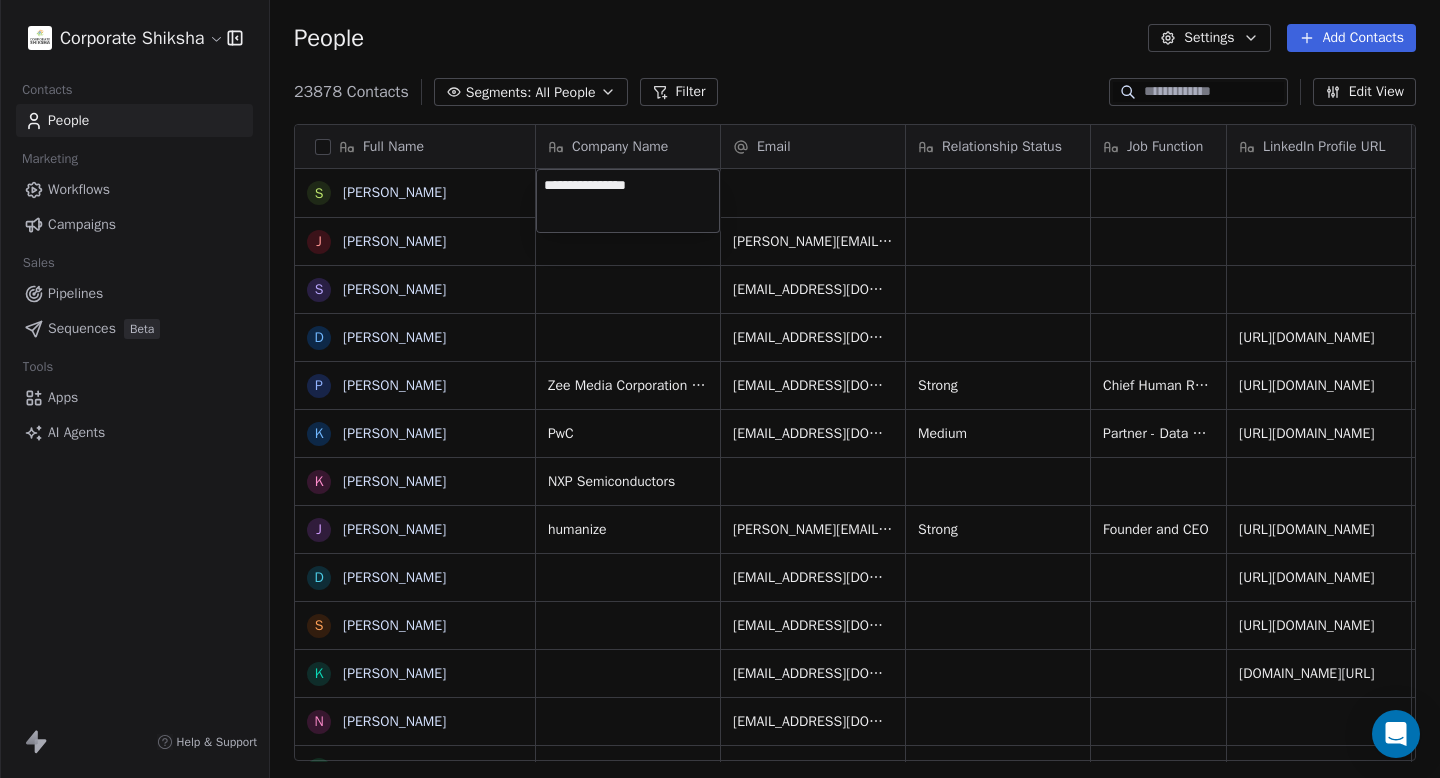 click on "**********" at bounding box center (628, 201) 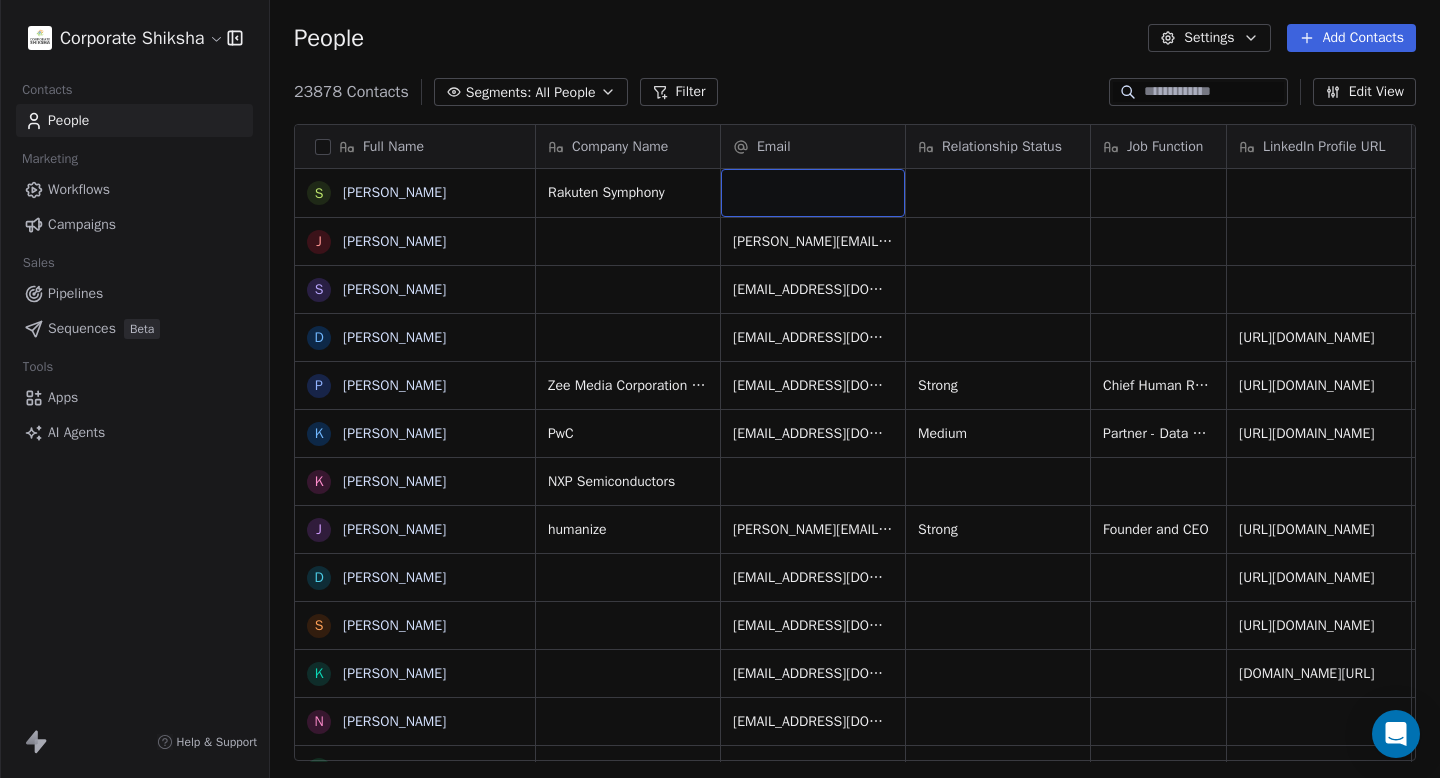 click at bounding box center [813, 193] 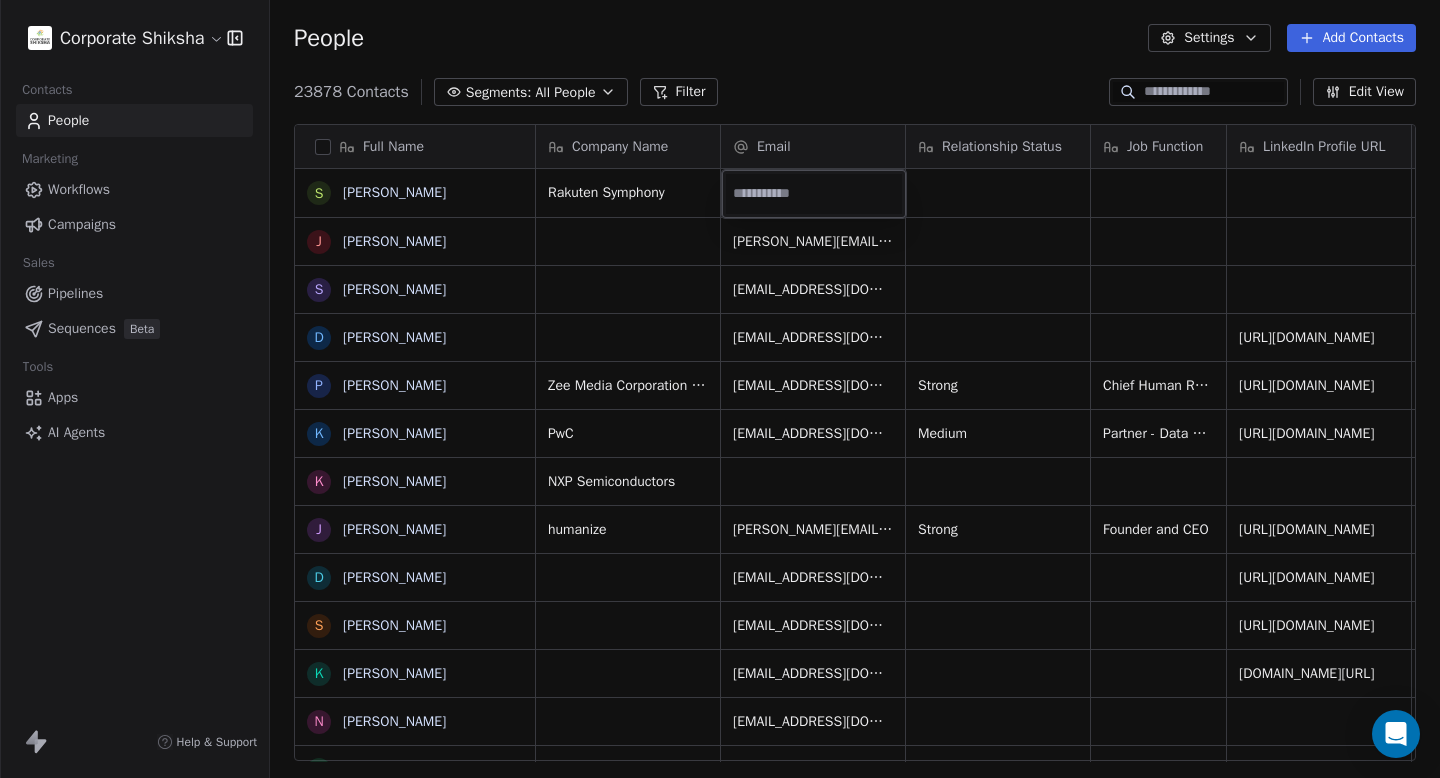 type on "**********" 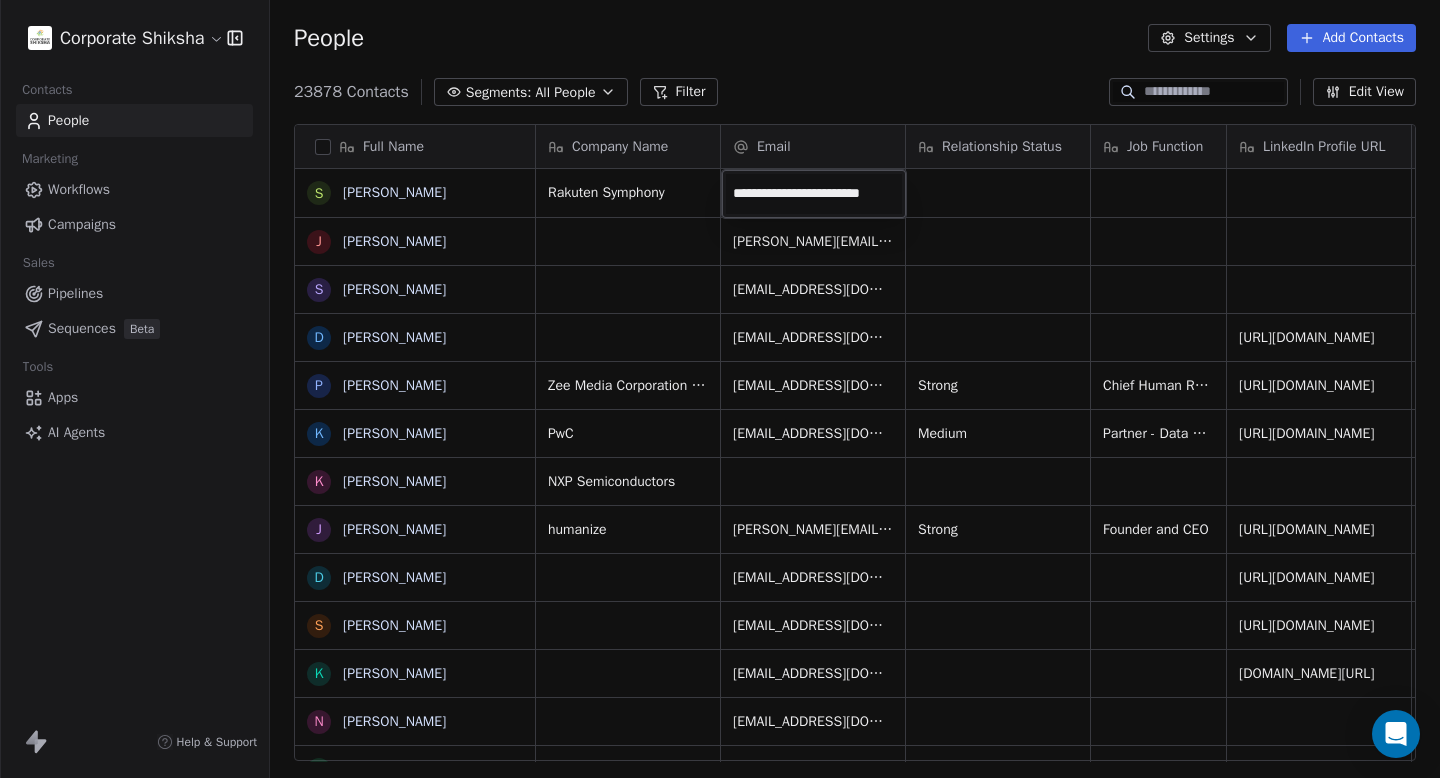scroll, scrollTop: 0, scrollLeft: 14, axis: horizontal 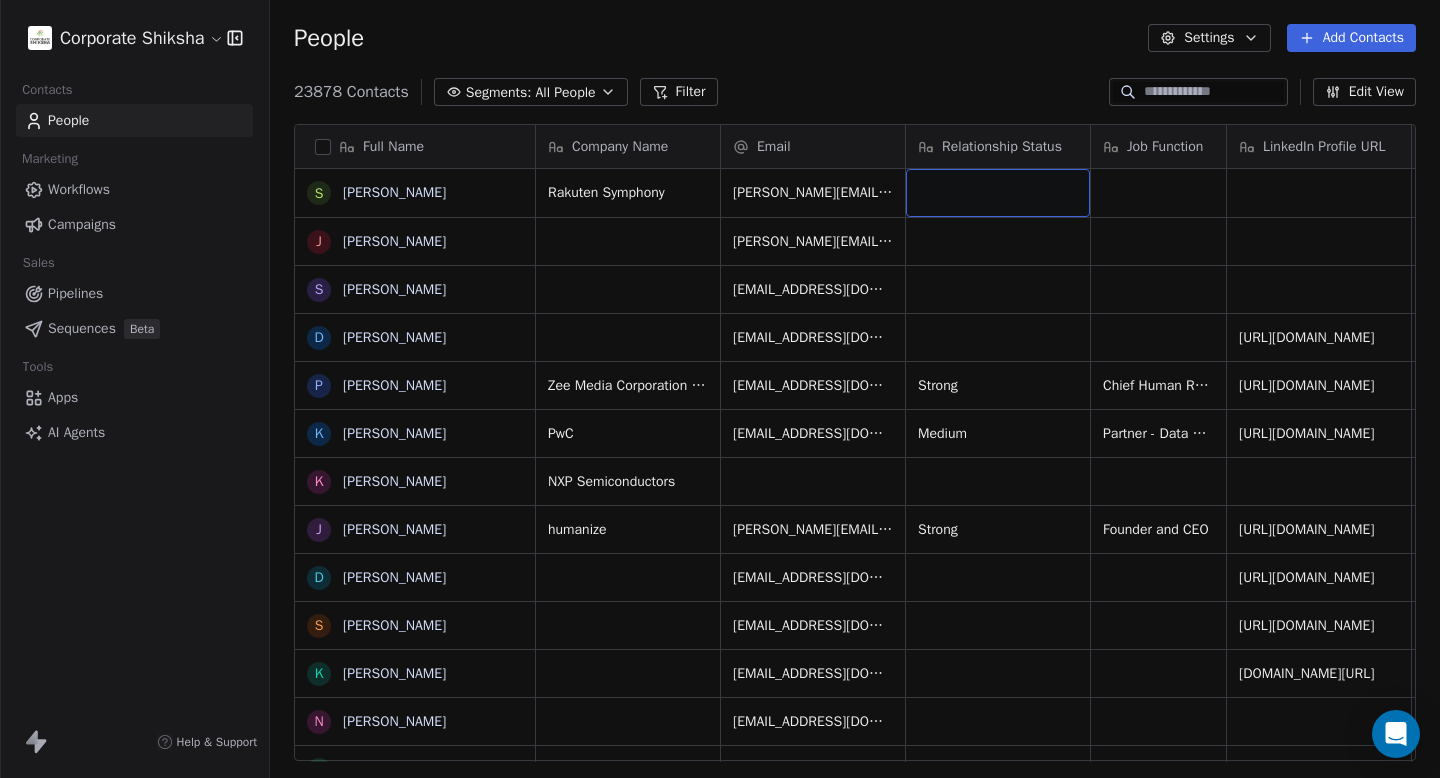 click at bounding box center (998, 193) 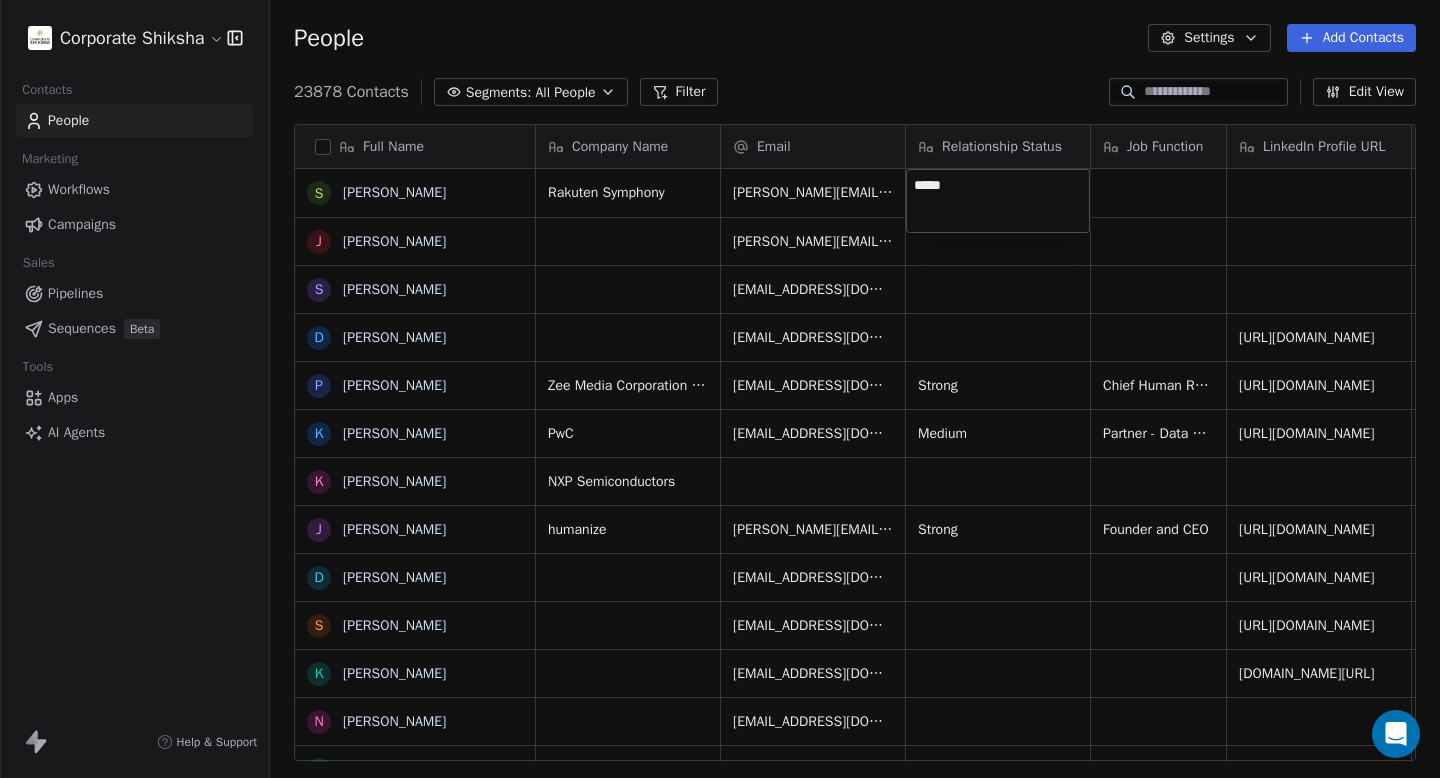 type on "******" 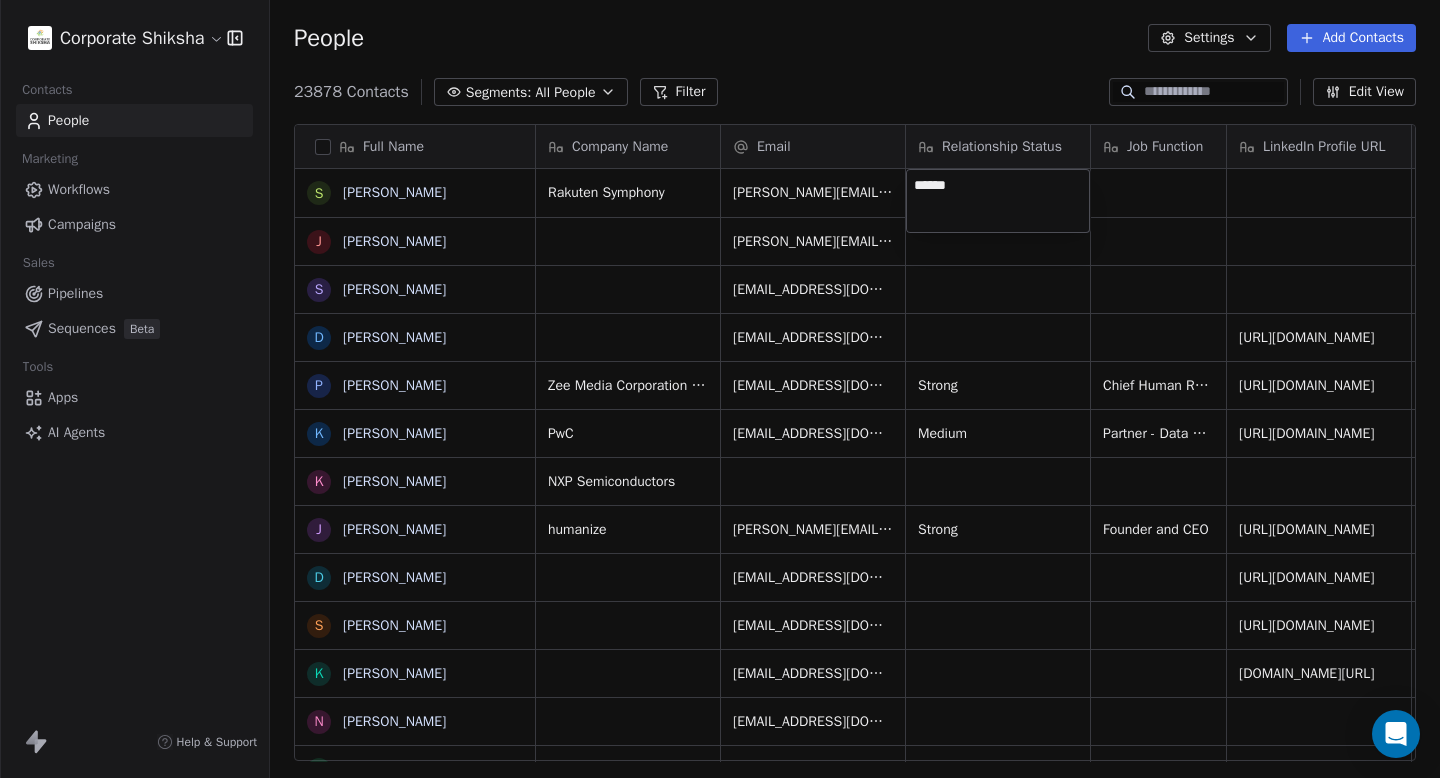 click on "Corporate Shiksha Contacts People Marketing Workflows Campaigns Sales Pipelines Sequences Beta Tools Apps AI Agents Help & Support People Settings  Add Contacts 23878 Contacts Segments: All People Filter  Edit View Tag Add to Sequence Full Name S Subbu Gonella J Juhi S Sahej Kaur D Dinesh Mahto P Pavel Chopra k kunal Kaushal K Kankana Karkun J Jagdish Mitra D Dr. Deepak Deshpande S Shilpa Pradhan K Kavita Desai N Nitin Patil K Kapil S Seema Naik M Mahesh M Murali N S Shashank Saraswat V Vibha Mishra H Higenyi Simon Kasango P Preeti Ahuja M Mansi Nigam A Aarti Singh P Pradeep Kumar Gulati N Neetu A Ajay Walmiki H Himanshu Jessie Wadia T Taniya Roy S Simar Kaur Kaler J Jayanthi perumal S Santosh Thombre S Savio Ferrao M Maruti Kate D Deepak Dubey Company Name Email Relationship Status Job Function LinkedIn Profile URL Profile Type Phone Number Mobile2 Location Rakuten Symphony subbu.gonella@rakuten.com juhi.jg@gmail.com sahejkaur9465@gmail.com dm00692709@techmahindra.com Zee Media Corporation Limited Strong" at bounding box center (720, 389) 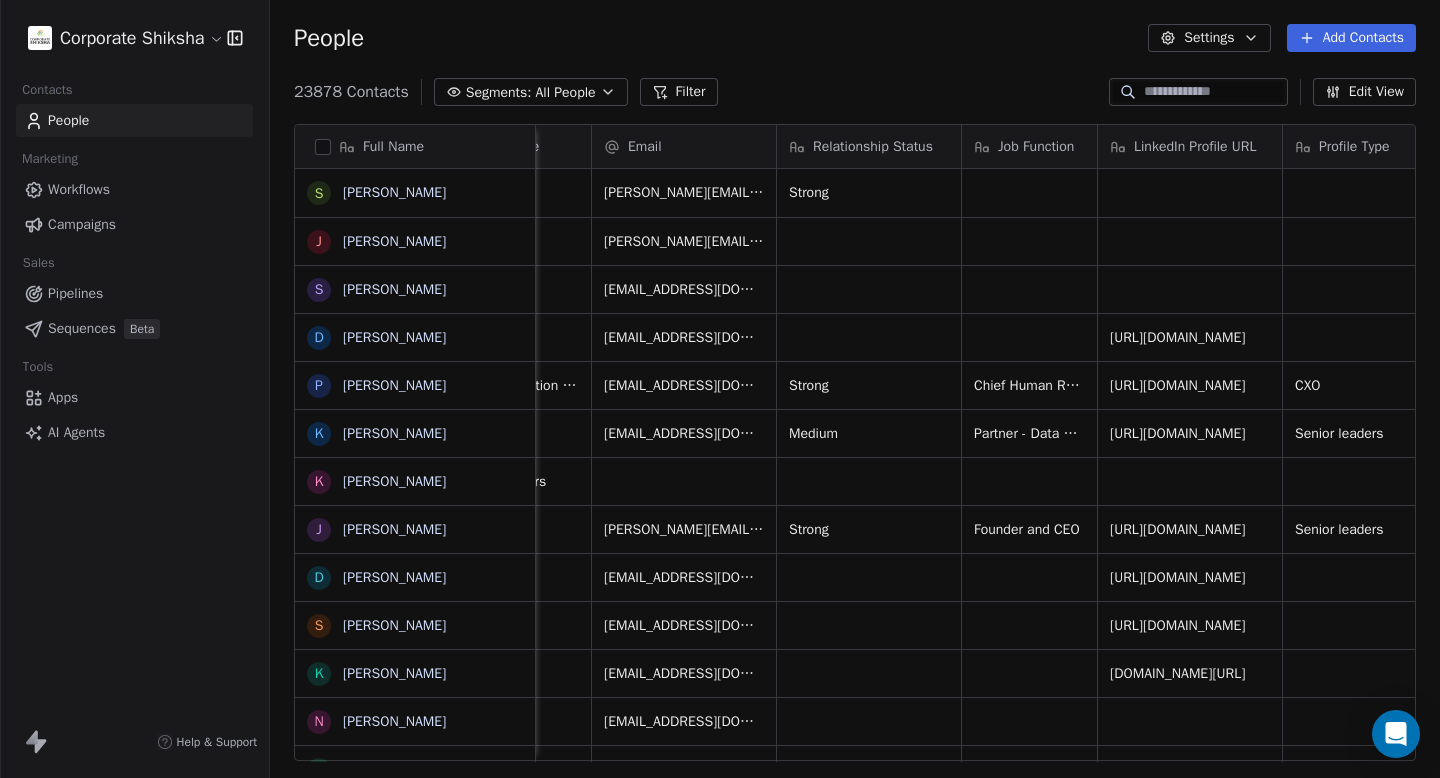 scroll, scrollTop: 0, scrollLeft: 147, axis: horizontal 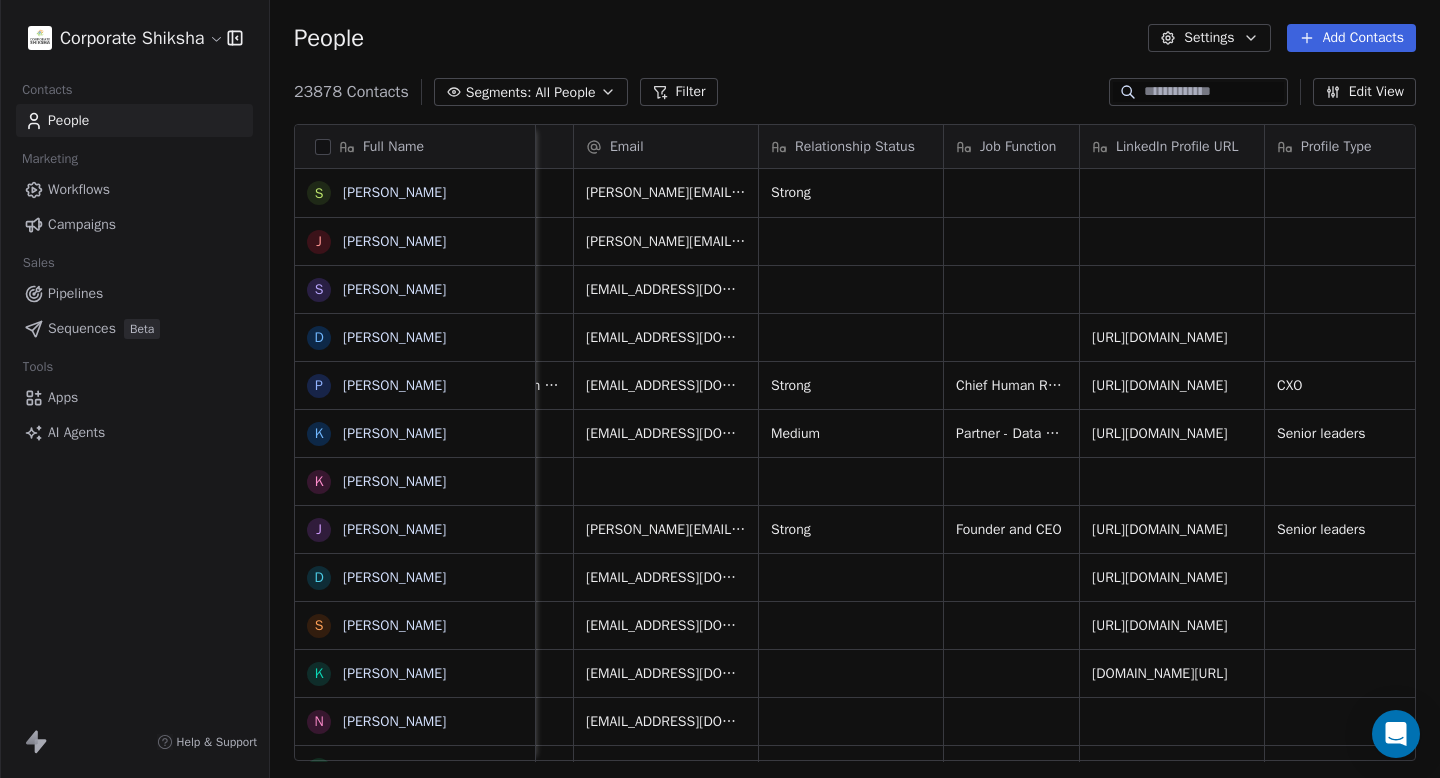 click on "PwC kunal.kaushal@pwc.com Medium Partner - Data & Analytics, GenAI, Digital Transformation https://www.linkedin.com/in/kunalkaushal/ Senior leaders +919810817160" at bounding box center (1776, 433) 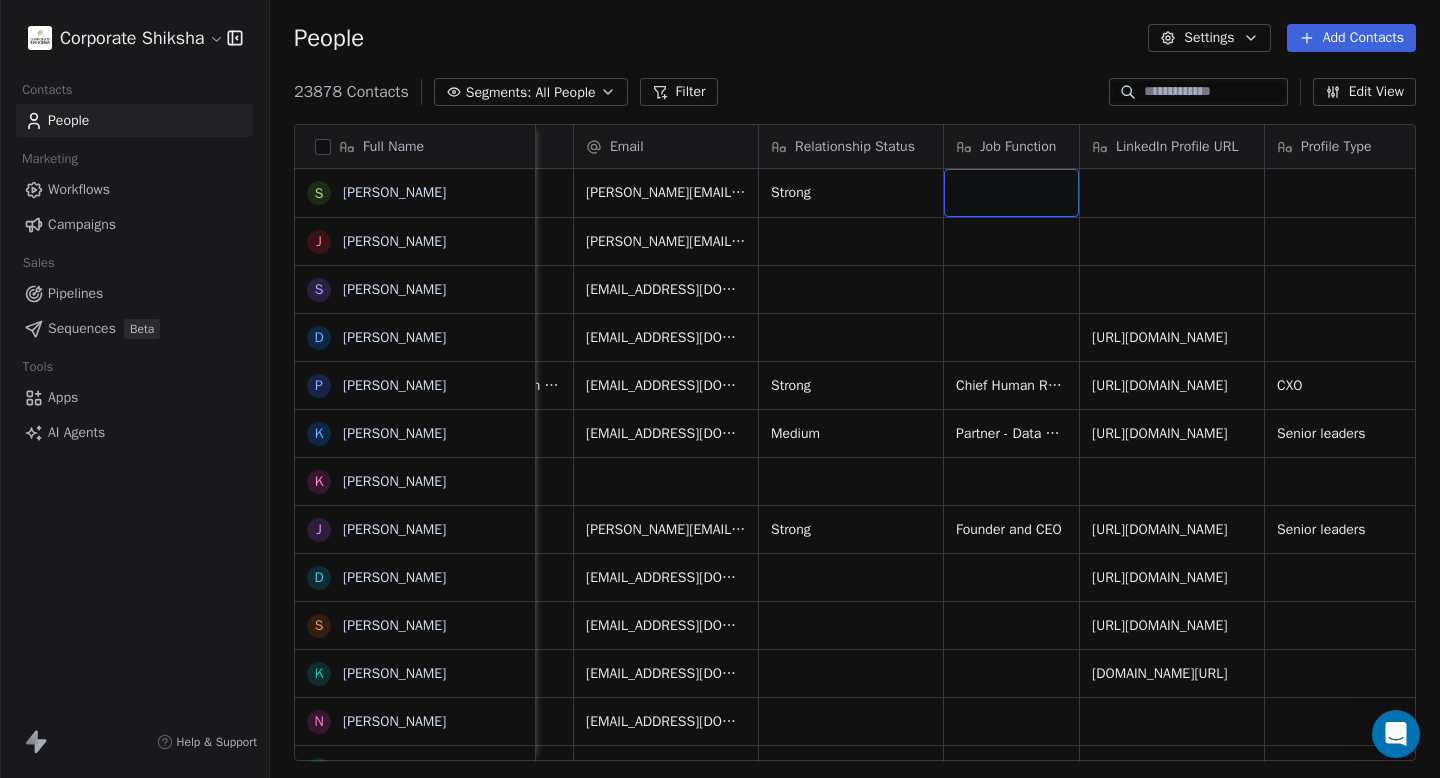 click at bounding box center [1011, 193] 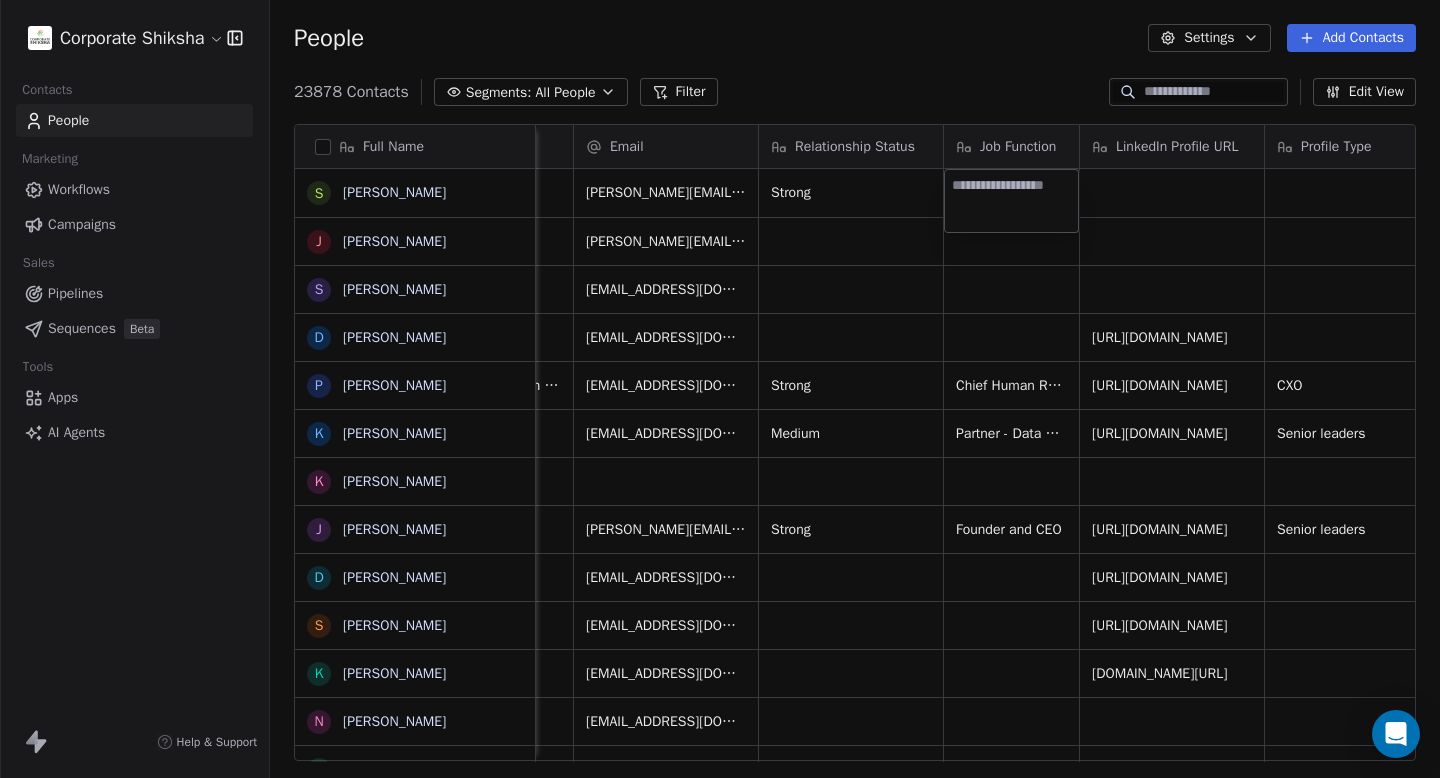 click at bounding box center (1011, 201) 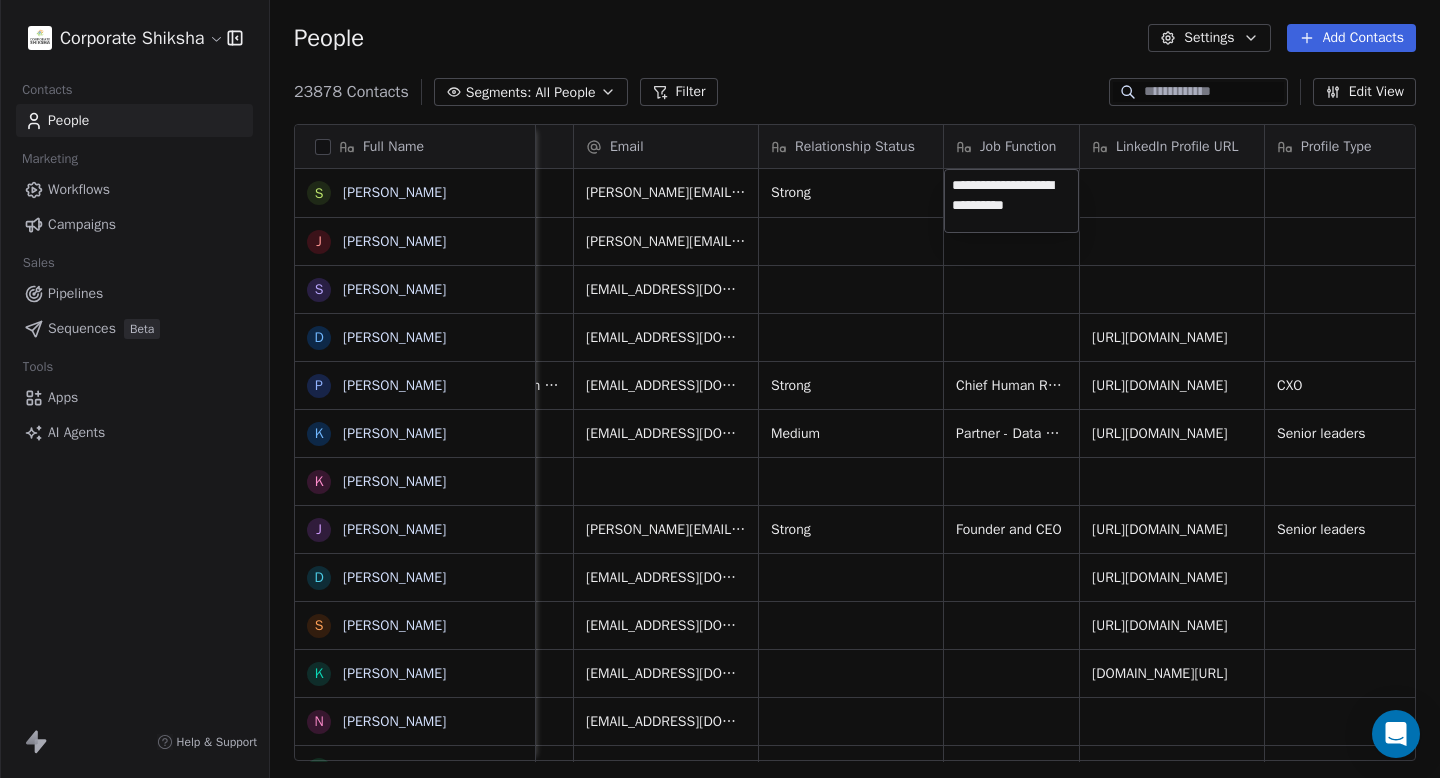 type on "**********" 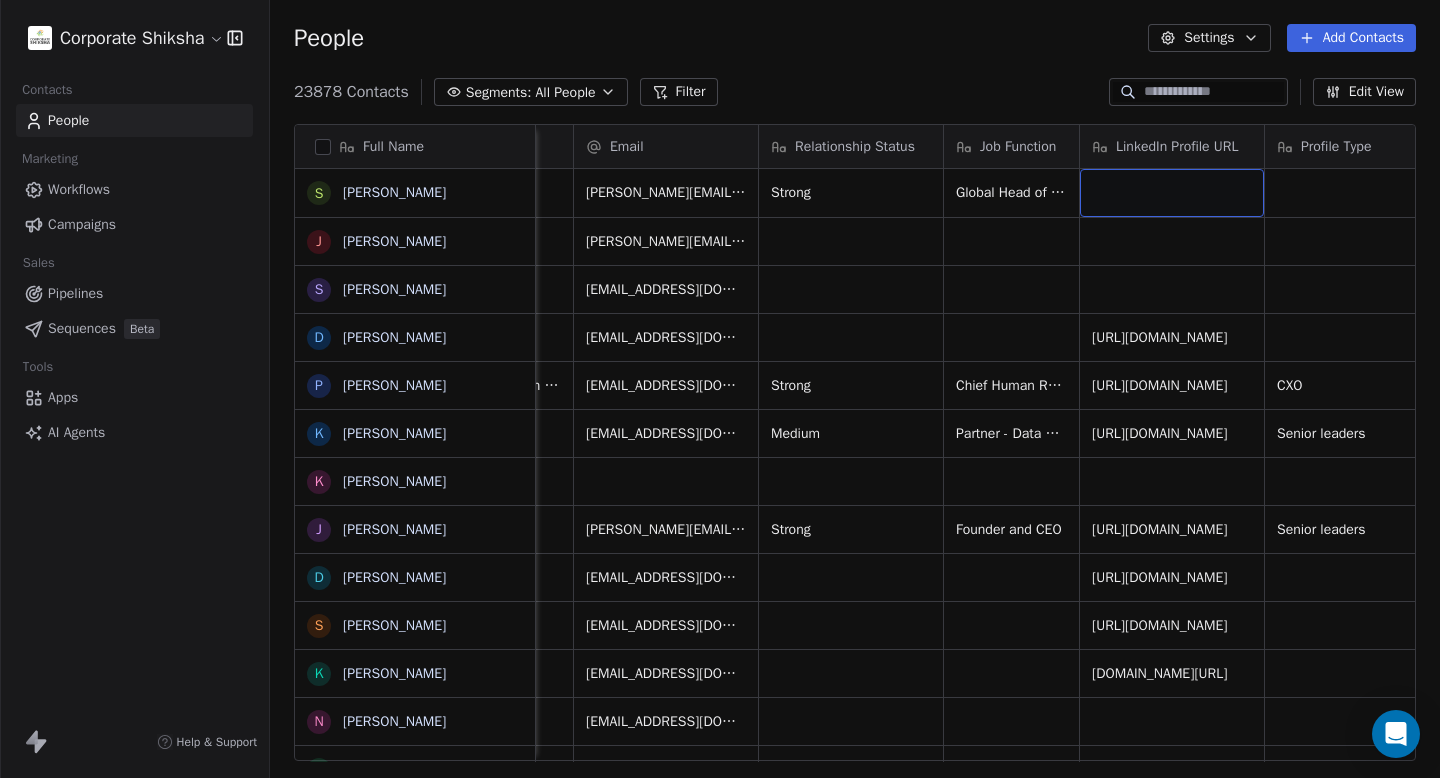 click at bounding box center [1172, 193] 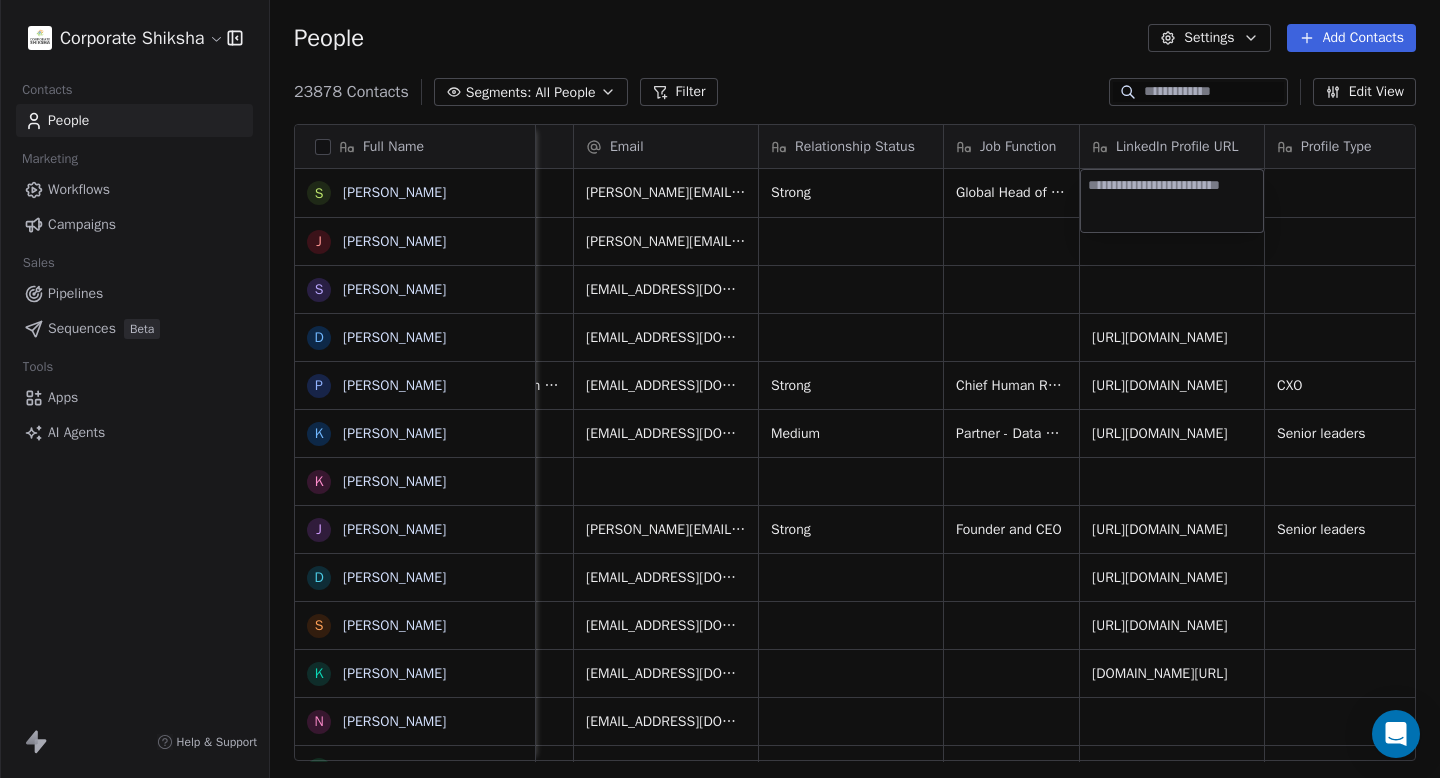type on "**********" 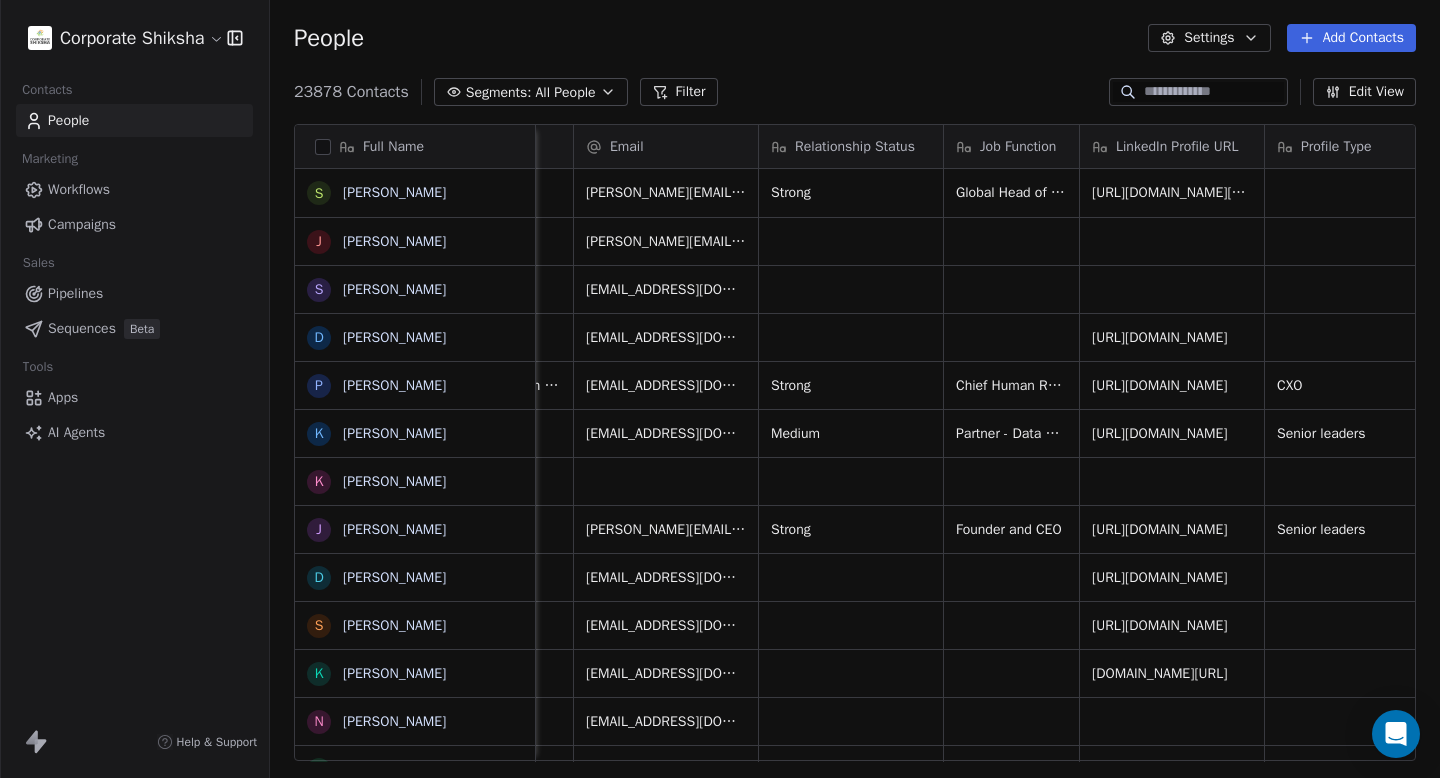 click on "Corporate Shiksha Contacts People Marketing Workflows Campaigns Sales Pipelines Sequences Beta Tools Apps AI Agents Help & Support People Settings  Add Contacts 23878 Contacts Segments: All People Filter  Edit View Tag Add to Sequence Full Name S Subbu Gonella J Juhi S Sahej Kaur D Dinesh Mahto P Pavel Chopra k kunal Kaushal K Kankana Karkun J Jagdish Mitra D Dr. Deepak Deshpande S Shilpa Pradhan K Kavita Desai N Nitin Patil K Kapil S Seema Naik M Mahesh M Murali N S Shashank Saraswat V Vibha Mishra H Higenyi Simon Kasango P Preeti Ahuja M Mansi Nigam A Aarti Singh P Pradeep Kumar Gulati N Neetu A Ajay Walmiki H Himanshu Jessie Wadia T Taniya Roy S Simar Kaur Kaler J Jayanthi perumal S Santosh Thombre S Savio Ferrao M Maruti Kate D Deepak Dubey Company Name Email Relationship Status Job Function LinkedIn Profile URL Profile Type Phone Number Mobile2 Location Rakuten Symphony subbu.gonella@rakuten.com Strong Global Head of Human Resources https://www.linkedin.com/in/subba-gonella/?originalSubdomain=in Strong" at bounding box center [720, 389] 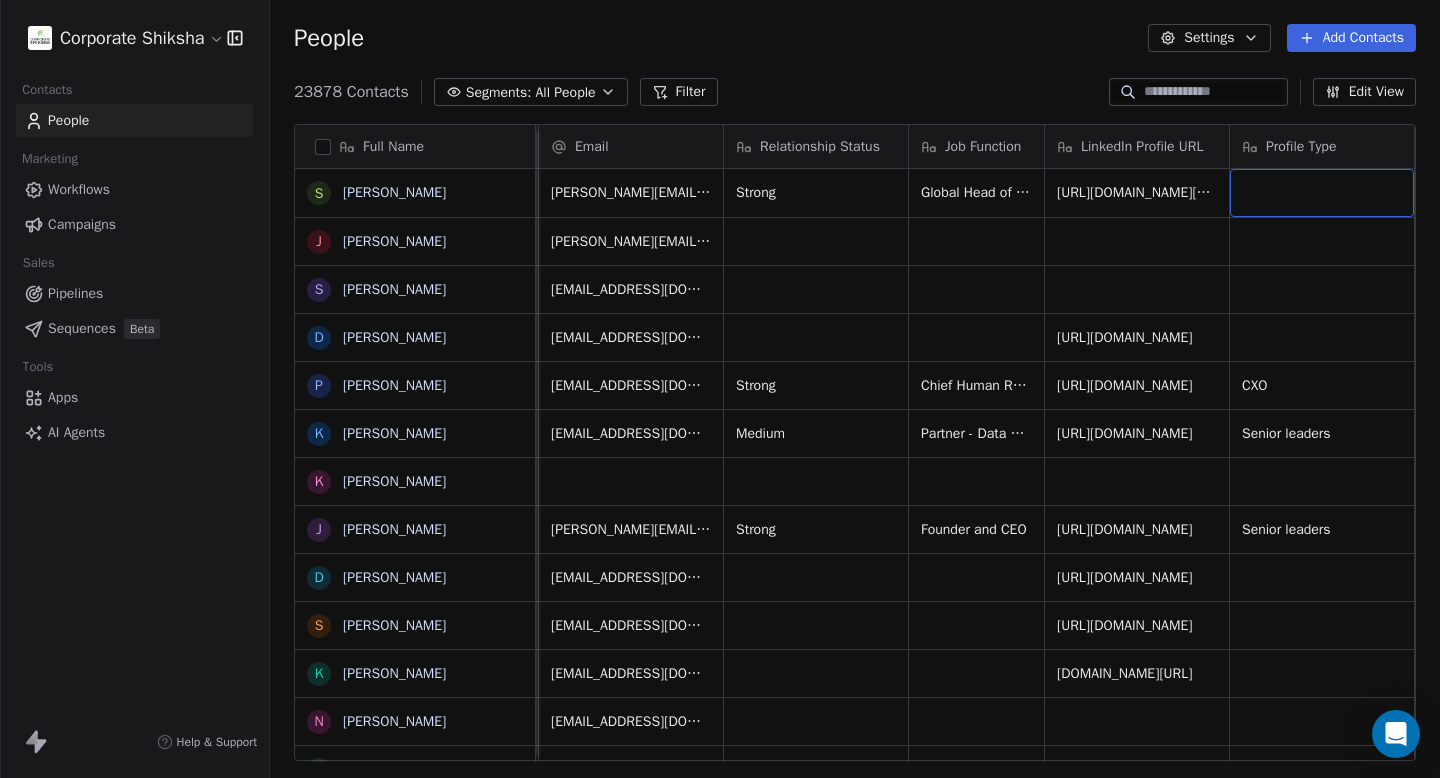 click at bounding box center (1322, 193) 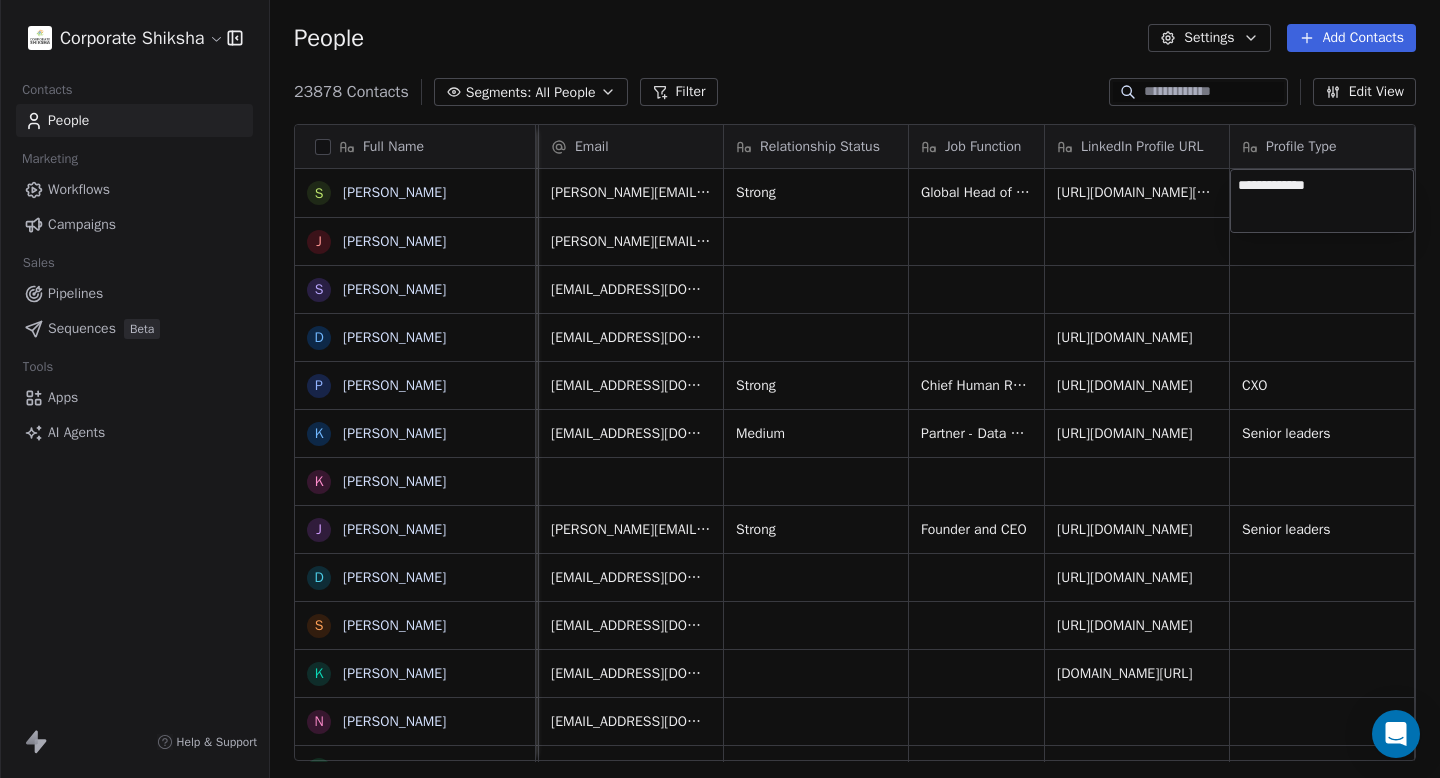 type on "**********" 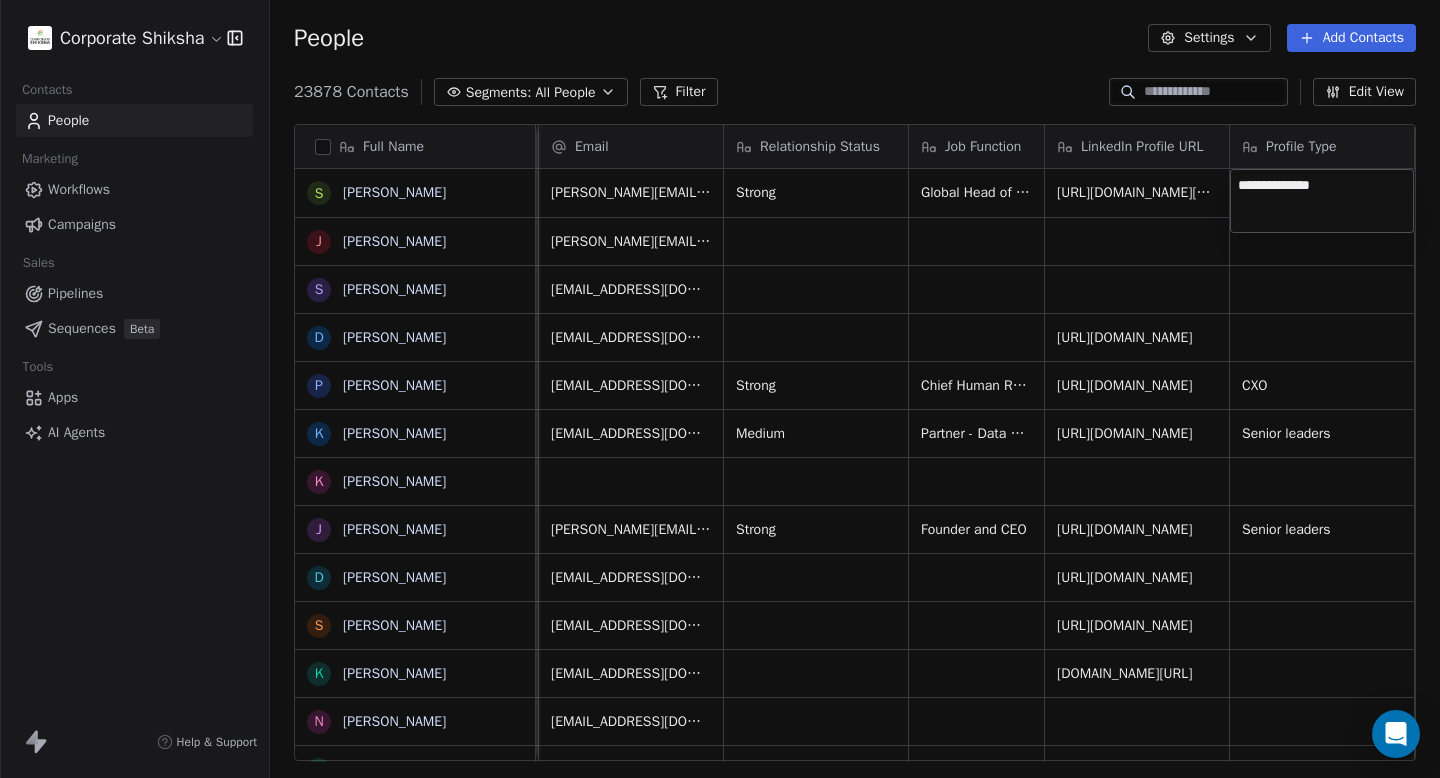 click on "Corporate Shiksha Contacts People Marketing Workflows Campaigns Sales Pipelines Sequences Beta Tools Apps AI Agents Help & Support People Settings  Add Contacts 23878 Contacts Segments: All People Filter  Edit View Tag Add to Sequence Full Name S Subbu Gonella J Juhi S Sahej Kaur D Dinesh Mahto P Pavel Chopra k kunal Kaushal K Kankana Karkun J Jagdish Mitra D Dr. Deepak Deshpande S Shilpa Pradhan K Kavita Desai N Nitin Patil K Kapil S Seema Naik M Mahesh M Murali N S Shashank Saraswat V Vibha Mishra H Higenyi Simon Kasango P Preeti Ahuja M Mansi Nigam A Aarti Singh P Pradeep Kumar Gulati N Neetu A Ajay Walmiki H Himanshu Jessie Wadia T Taniya Roy S Simar Kaur Kaler J Jayanthi perumal S Santosh Thombre S Savio Ferrao M Maruti Kate D Deepak Dubey Company Name Email Relationship Status Job Function LinkedIn Profile URL Profile Type Phone Number Mobile2 Location Rakuten Symphony subbu.gonella@rakuten.com Strong Global Head of Human Resources https://www.linkedin.com/in/subba-gonella/?originalSubdomain=in Strong" at bounding box center [720, 389] 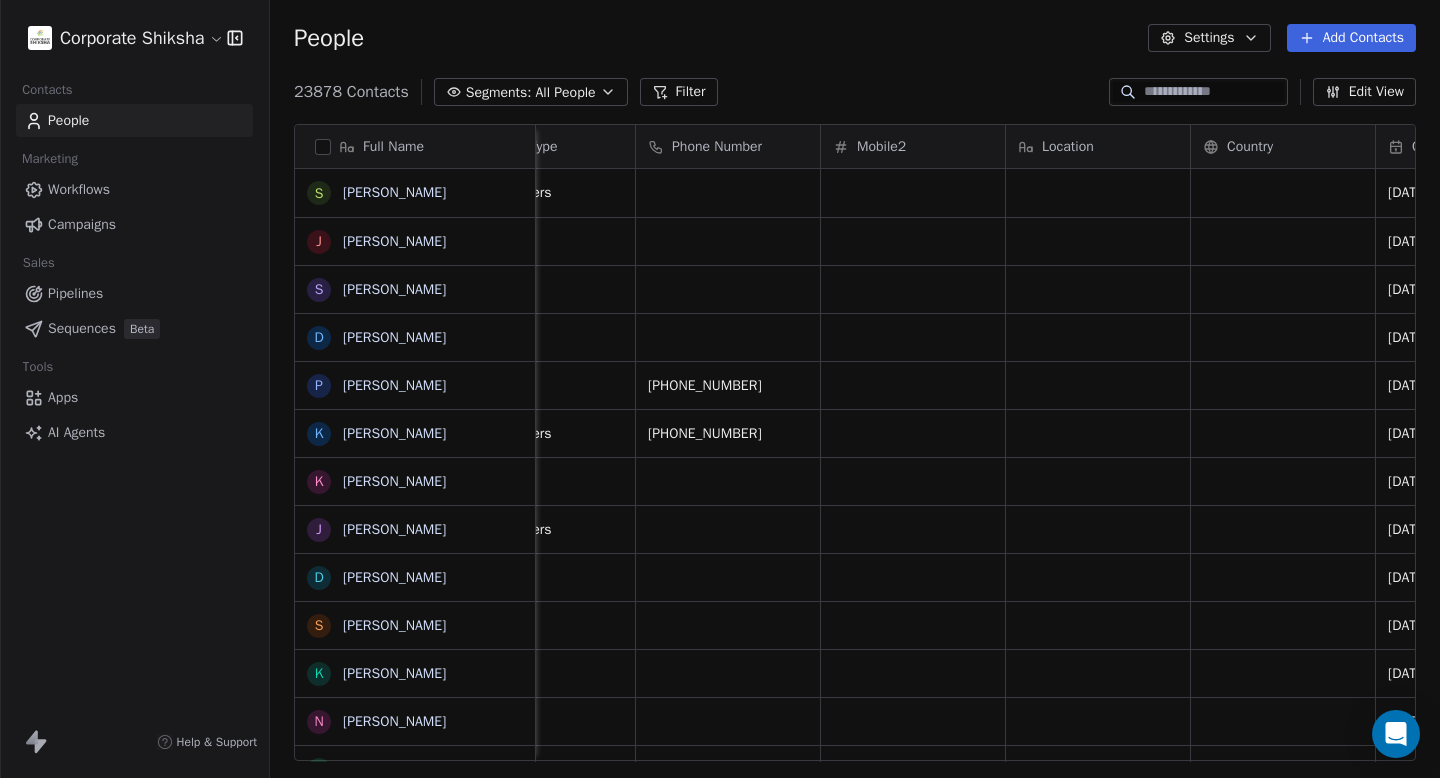 scroll, scrollTop: 0, scrollLeft: 948, axis: horizontal 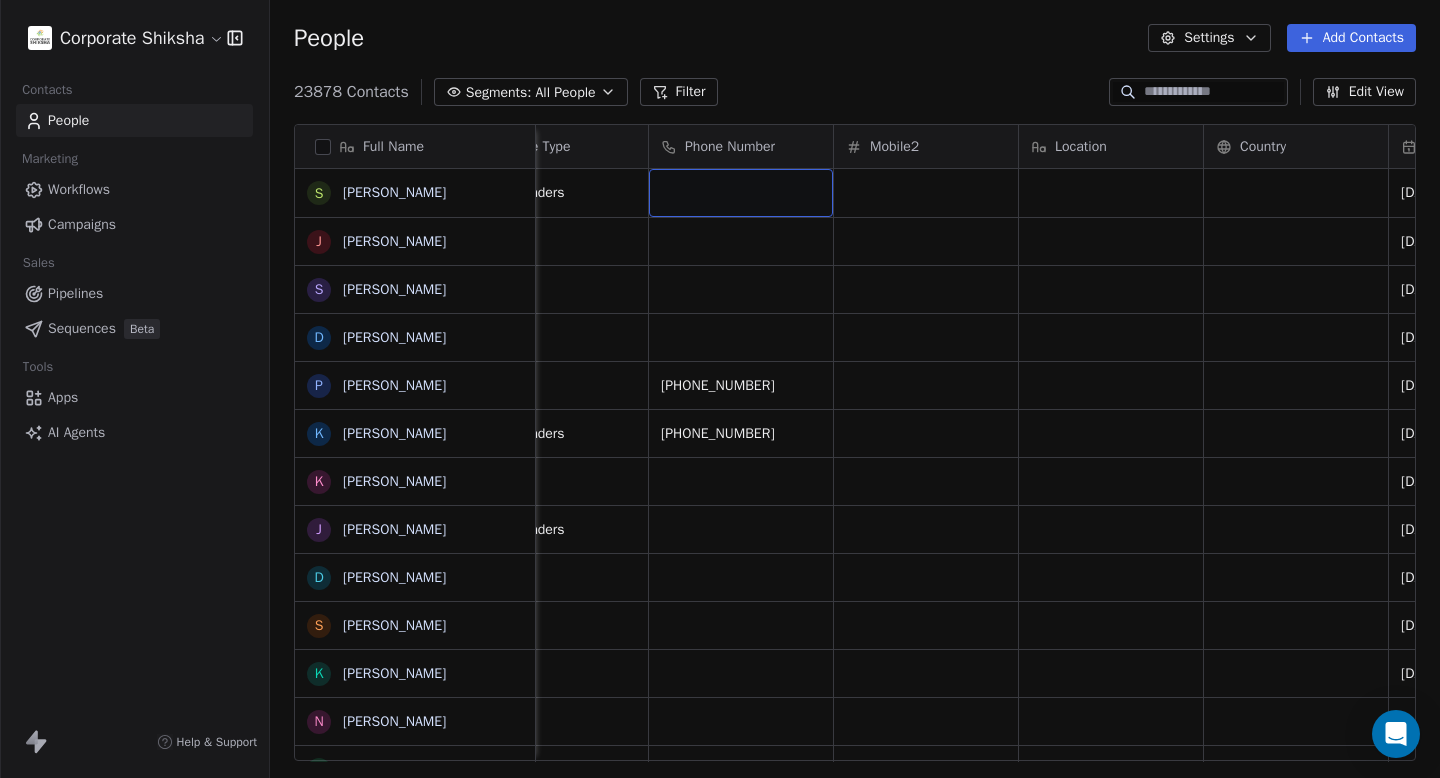 click at bounding box center (741, 193) 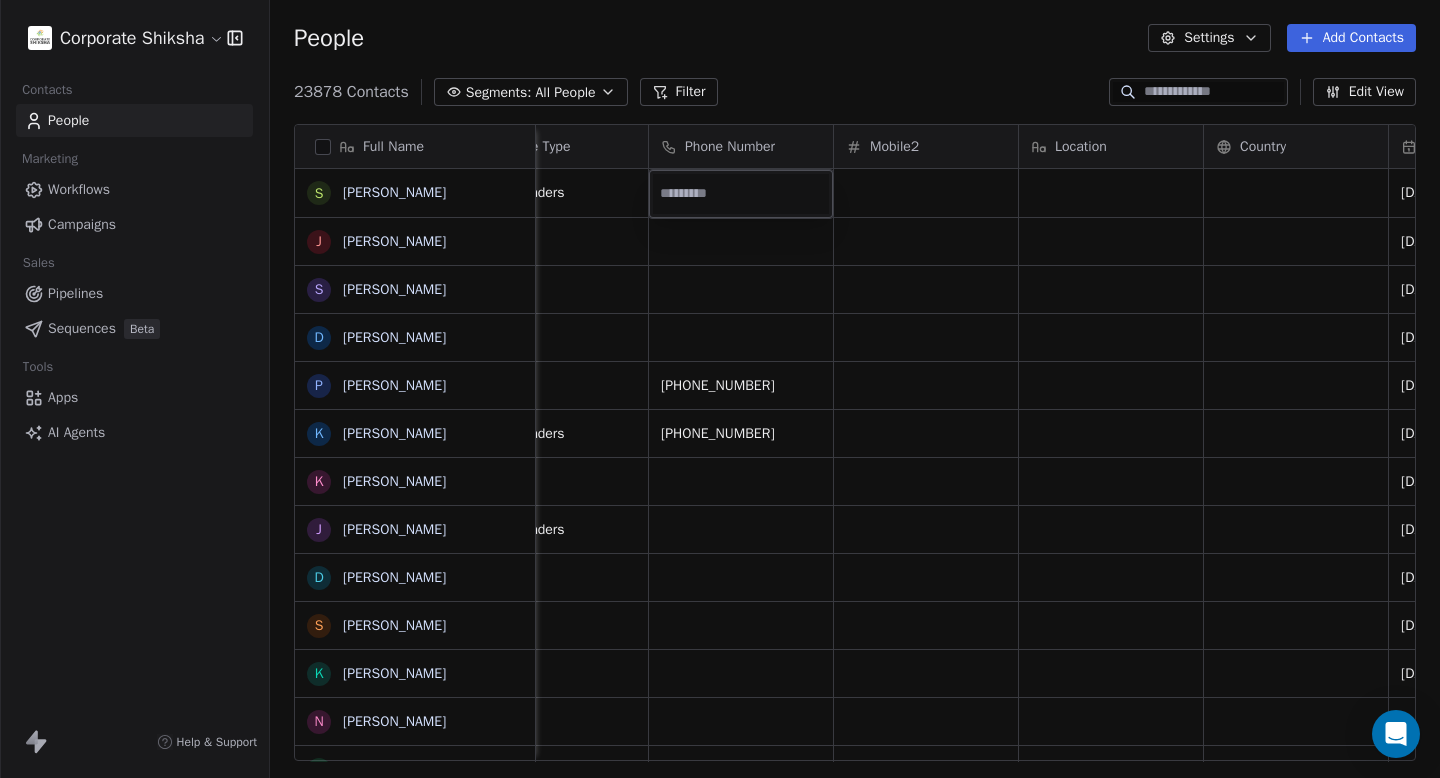type on "**********" 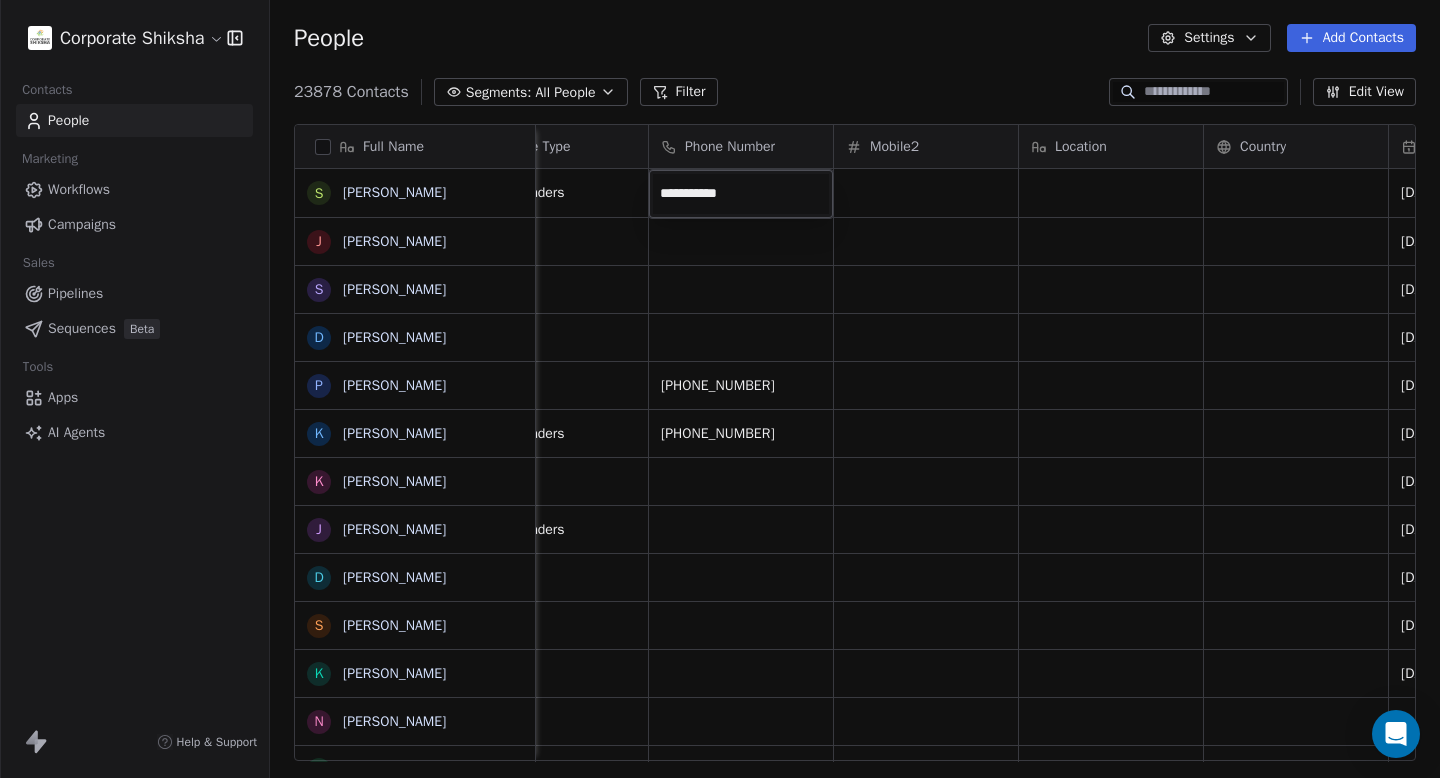 click on "Corporate Shiksha Contacts People Marketing Workflows Campaigns Sales Pipelines Sequences Beta Tools Apps AI Agents Help & Support People Settings  Add Contacts 23878 Contacts Segments: All People Filter  Edit View Tag Add to Sequence Full Name S Subbu Gonella J Juhi S Sahej Kaur D Dinesh Mahto P Pavel Chopra k kunal Kaushal K Kankana Karkun J Jagdish Mitra D Dr. Deepak Deshpande S Shilpa Pradhan K Kavita Desai N Nitin Patil K Kapil S Seema Naik M Mahesh M Murali N S Shashank Saraswat V Vibha Mishra H Higenyi Simon Kasango P Preeti Ahuja M Mansi Nigam A Aarti Singh P Pradeep Kumar Gulati N Neetu A Ajay Walmiki H Himanshu Jessie Wadia T Taniya Roy S Simar Kaur Kaler J Jayanthi perumal S Santosh Thombre S Savio Ferrao M Maruti Kate D Deepak Dubey Relationship Status Job Function LinkedIn Profile URL Profile Type Phone Number Mobile2 Location Country Created Date IST Last Activity Date IST Email Marketing Consent Tags   Strong Global Head of Human Resources Senior leaders Jul 07, 2025 07:06 PM Subscribed" at bounding box center (720, 389) 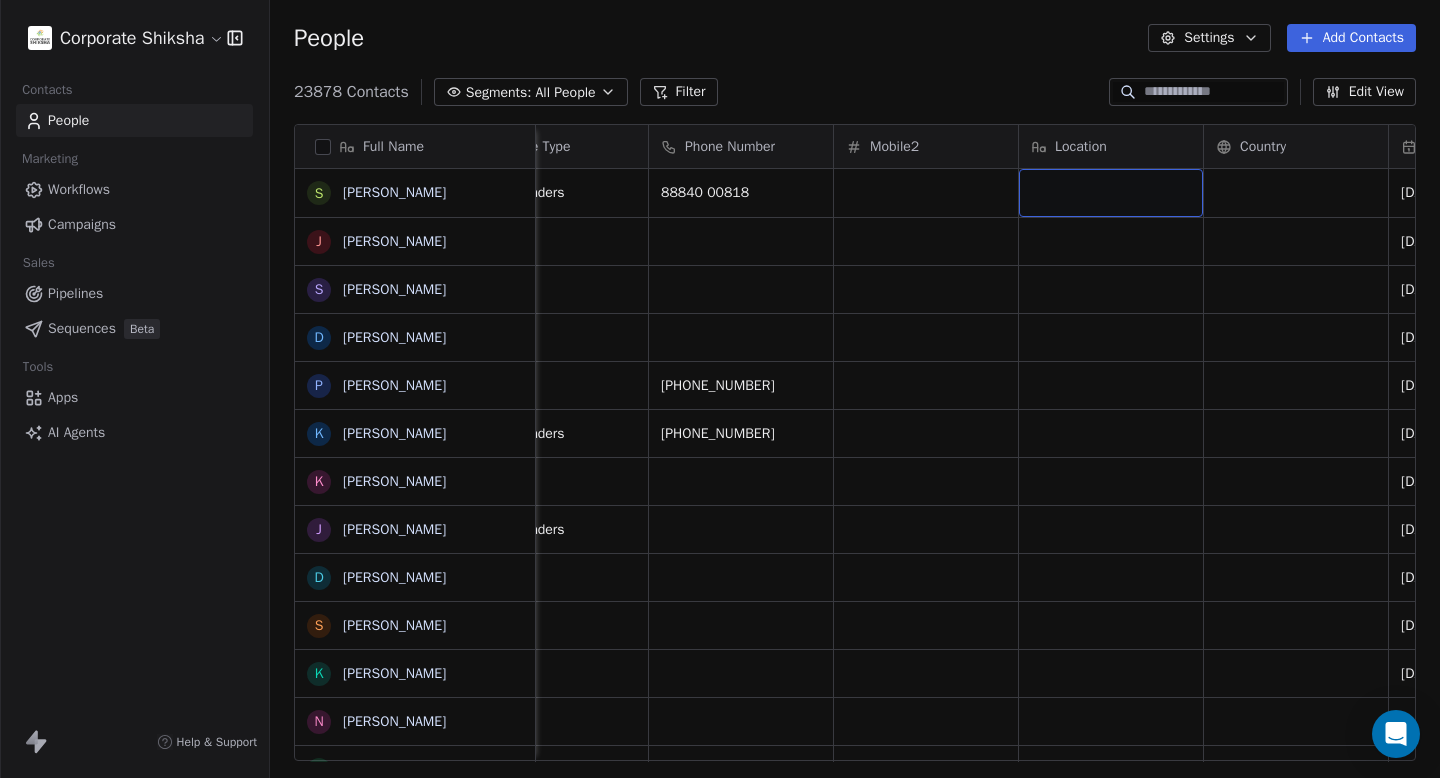 click at bounding box center (1111, 193) 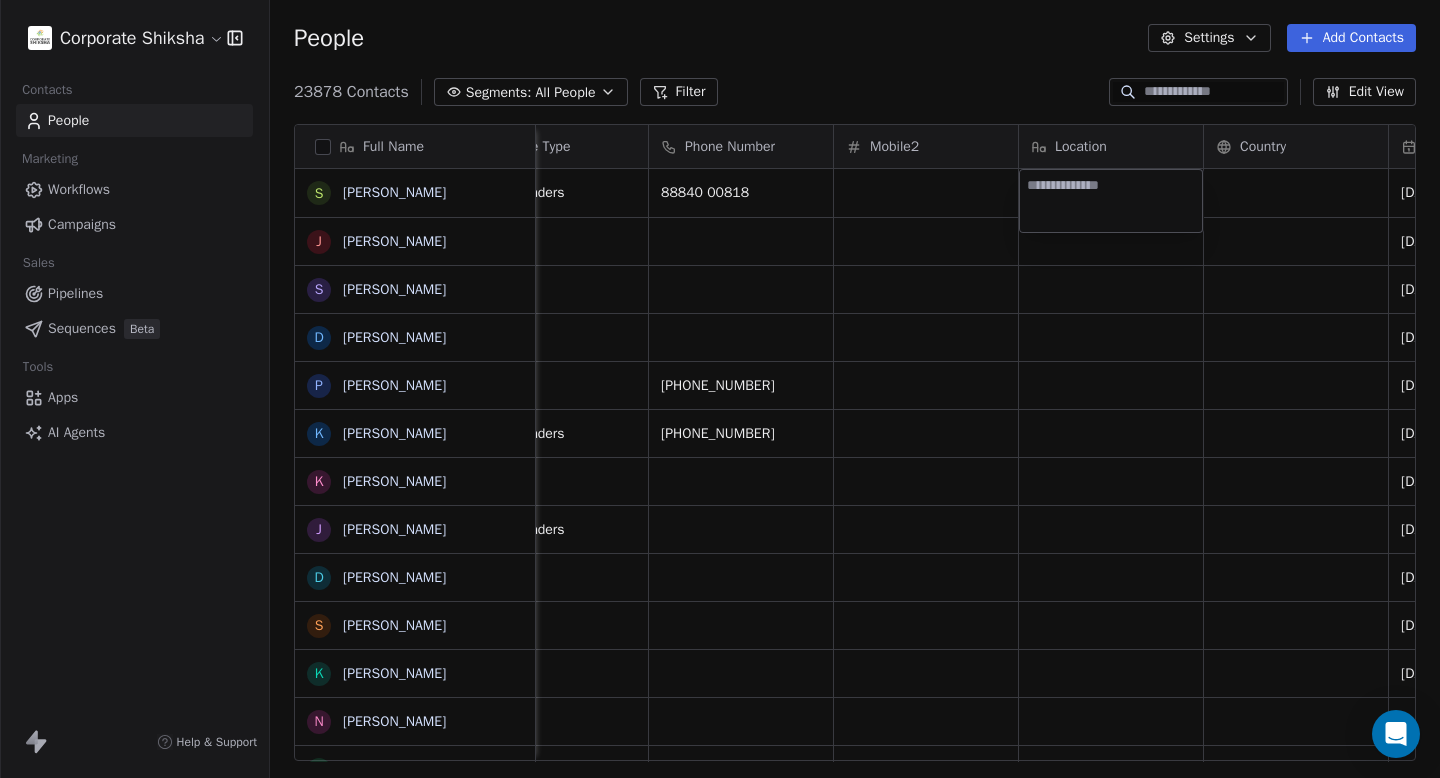 type on "*" 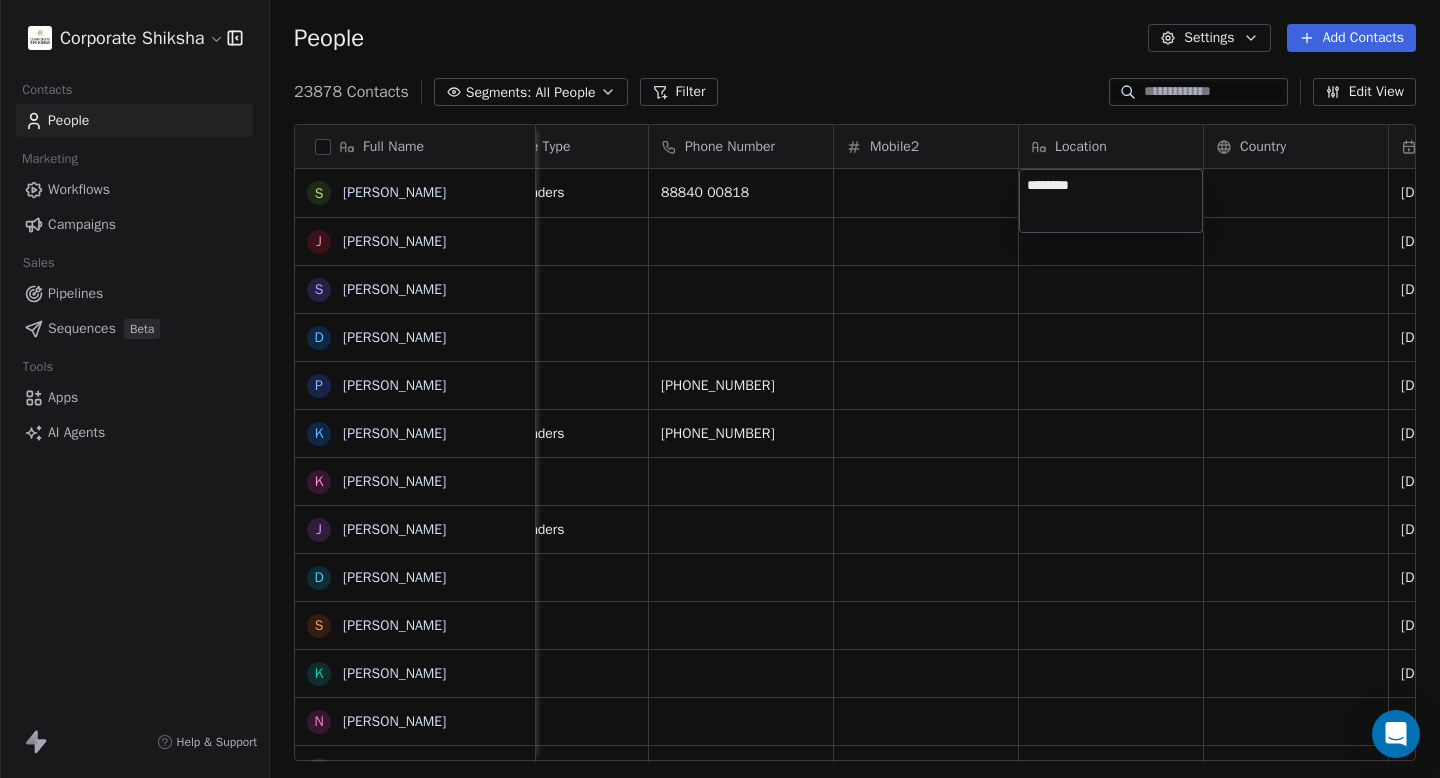 type on "*********" 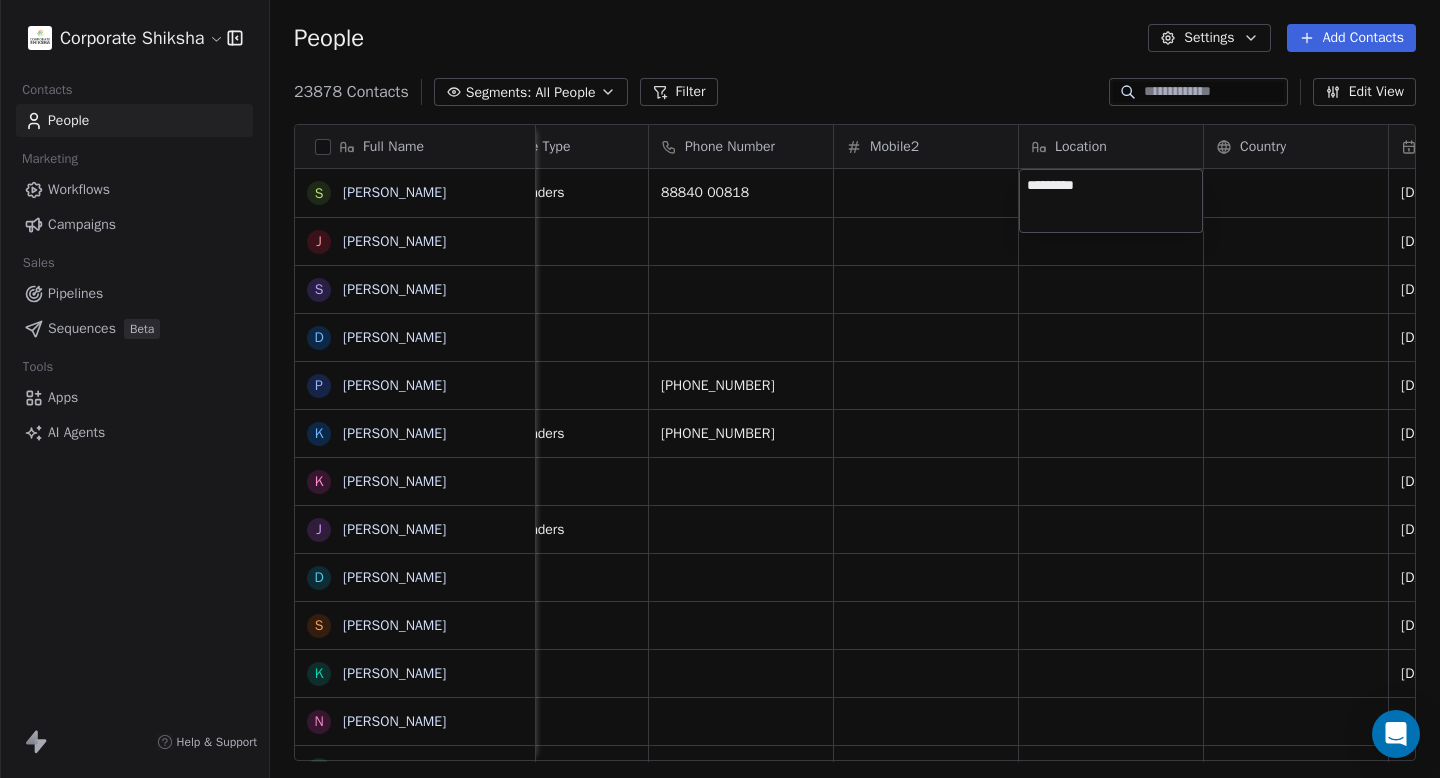 click on "Corporate Shiksha Contacts People Marketing Workflows Campaigns Sales Pipelines Sequences Beta Tools Apps AI Agents Help & Support People Settings  Add Contacts 23878 Contacts Segments: All People Filter  Edit View Tag Add to Sequence Full Name S Subbu Gonella J Juhi S Sahej Kaur D Dinesh Mahto P Pavel Chopra k kunal Kaushal K Kankana Karkun J Jagdish Mitra D Dr. Deepak Deshpande S Shilpa Pradhan K Kavita Desai N Nitin Patil K Kapil S Seema Naik M Mahesh M Murali N S Shashank Saraswat V Vibha Mishra H Higenyi Simon Kasango P Preeti Ahuja M Mansi Nigam A Aarti Singh P Pradeep Kumar Gulati N Neetu A Ajay Walmiki H Himanshu Jessie Wadia T Taniya Roy S Simar Kaur Kaler J Jayanthi perumal S Santosh Thombre S Savio Ferrao M Maruti Kate D Deepak Dubey Relationship Status Job Function LinkedIn Profile URL Profile Type Phone Number Mobile2 Location Country Created Date IST Last Activity Date IST Email Marketing Consent Tags   Strong Global Head of Human Resources Senior leaders 88840 00818 Jul 07, 2025 07:06 PM" at bounding box center [720, 389] 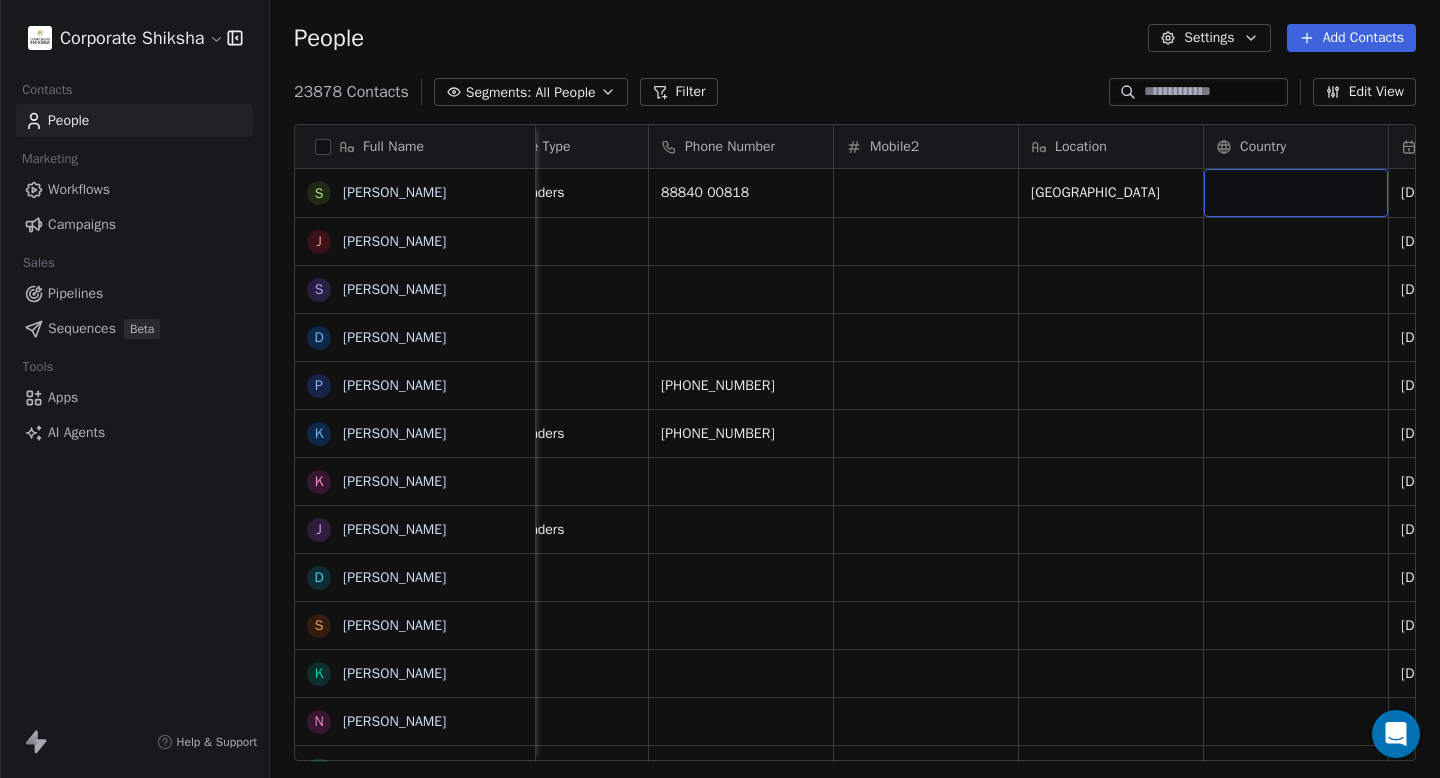 click at bounding box center [1296, 193] 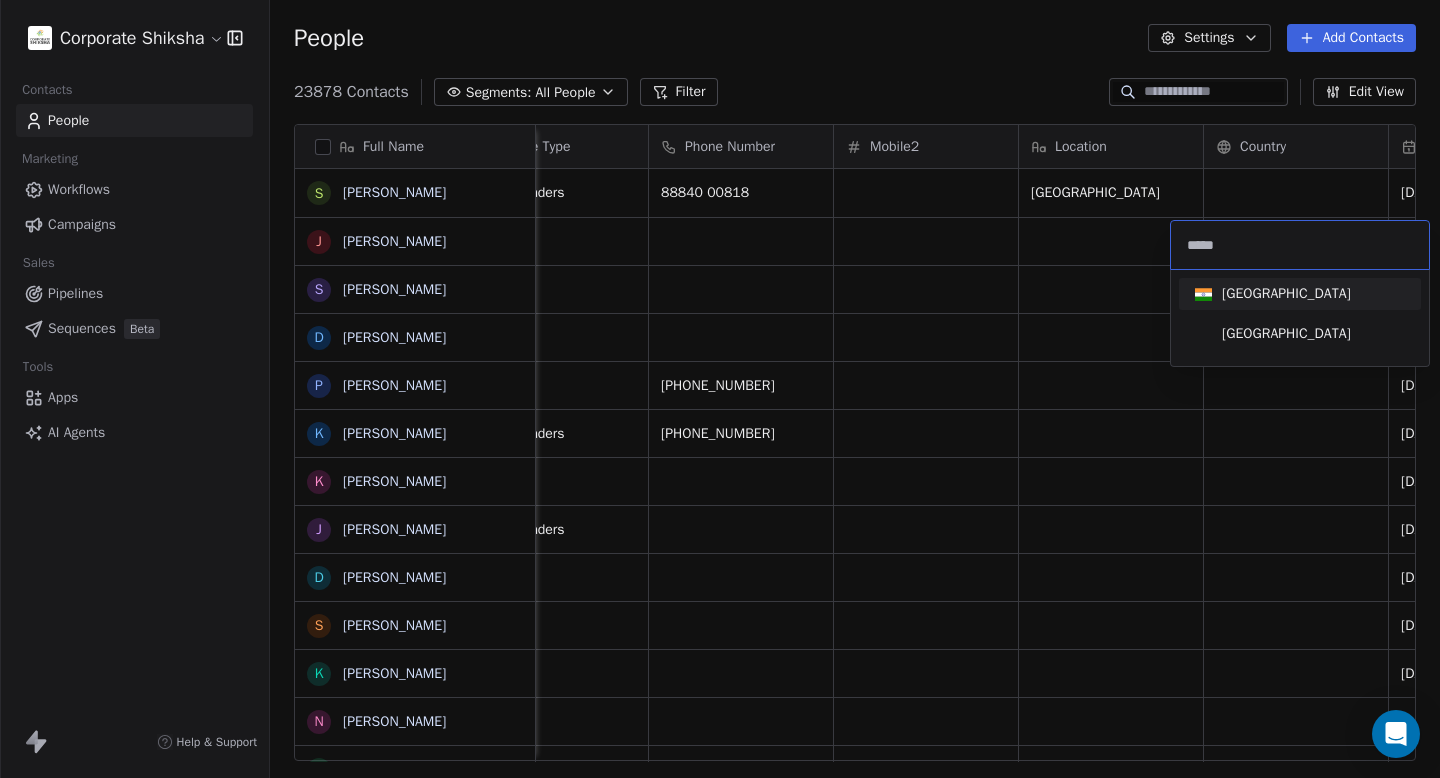 type on "*****" 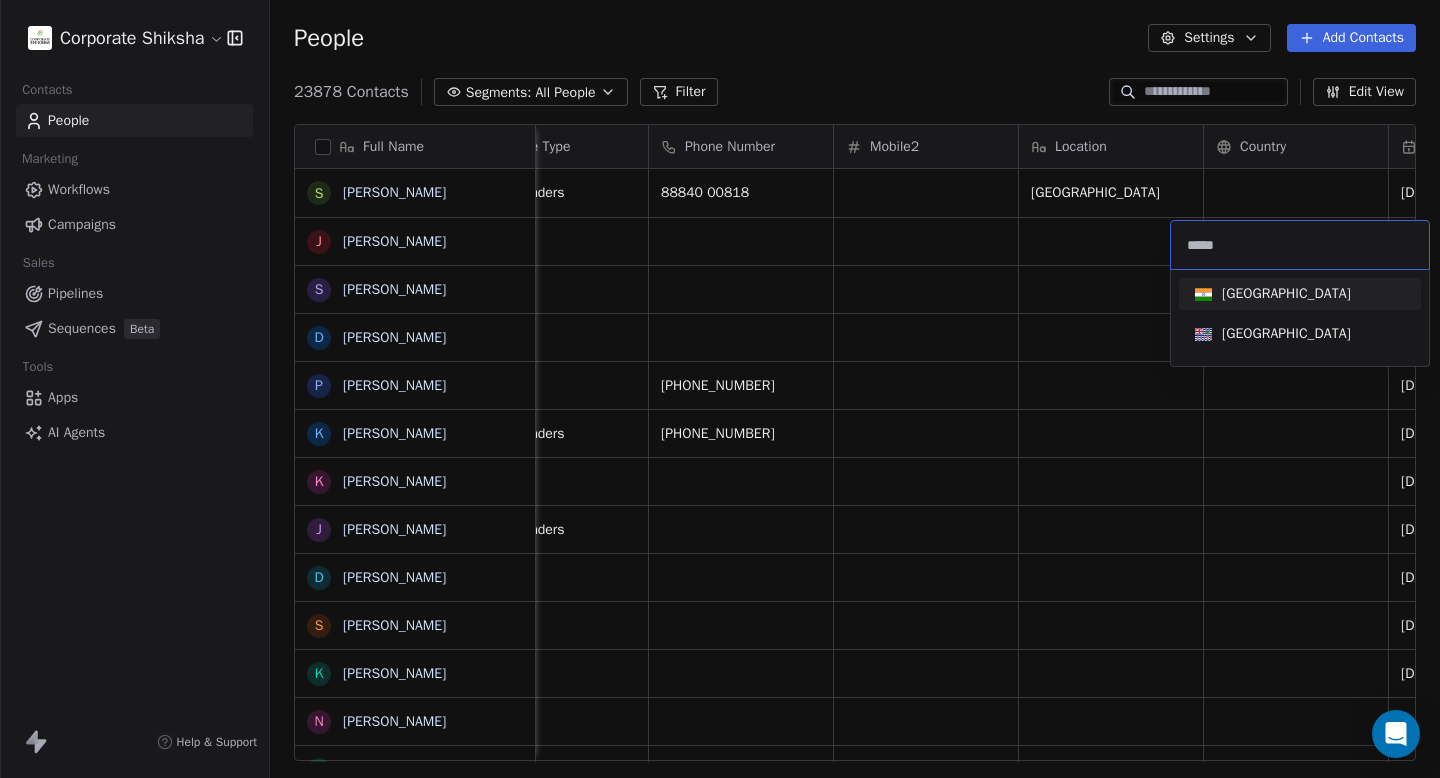 click on "India" at bounding box center [1300, 294] 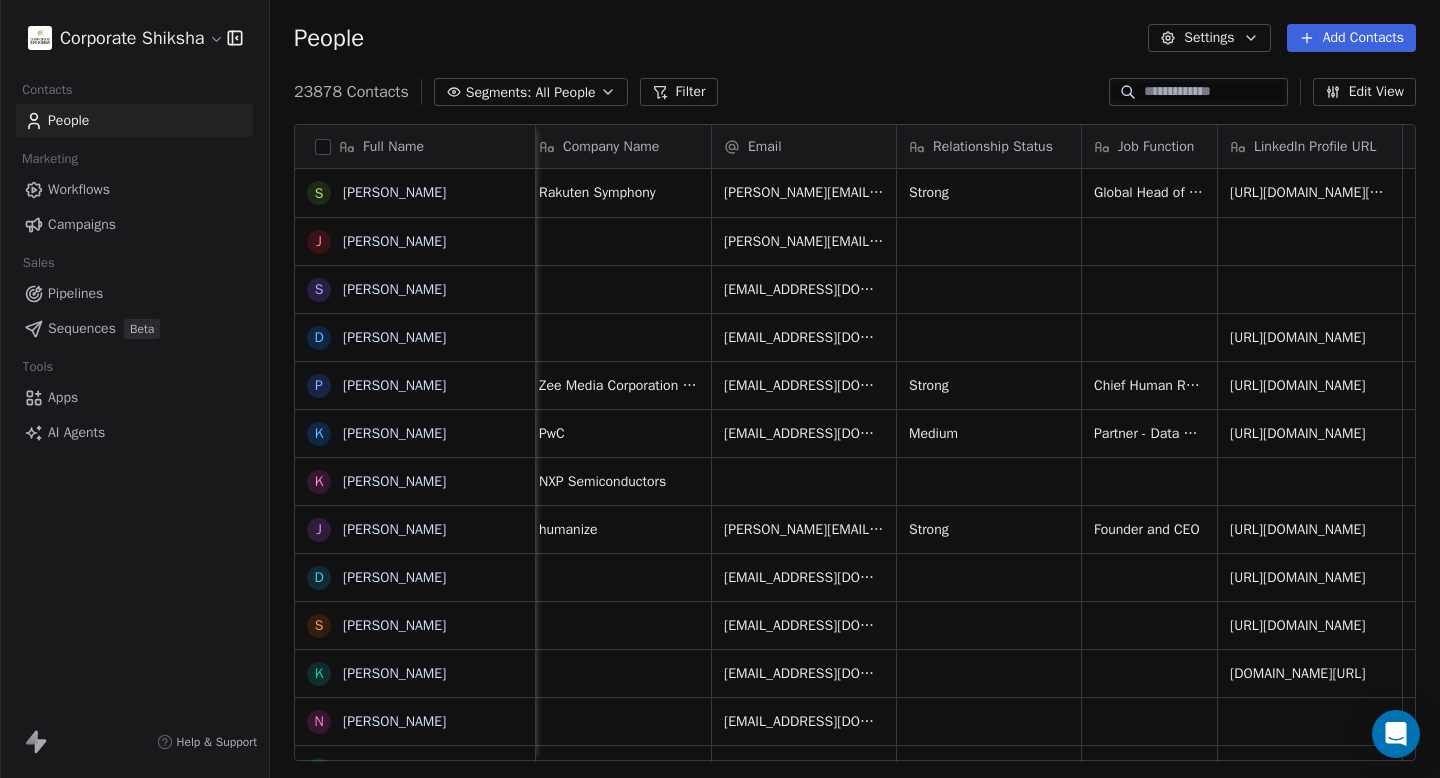 scroll, scrollTop: 0, scrollLeft: 0, axis: both 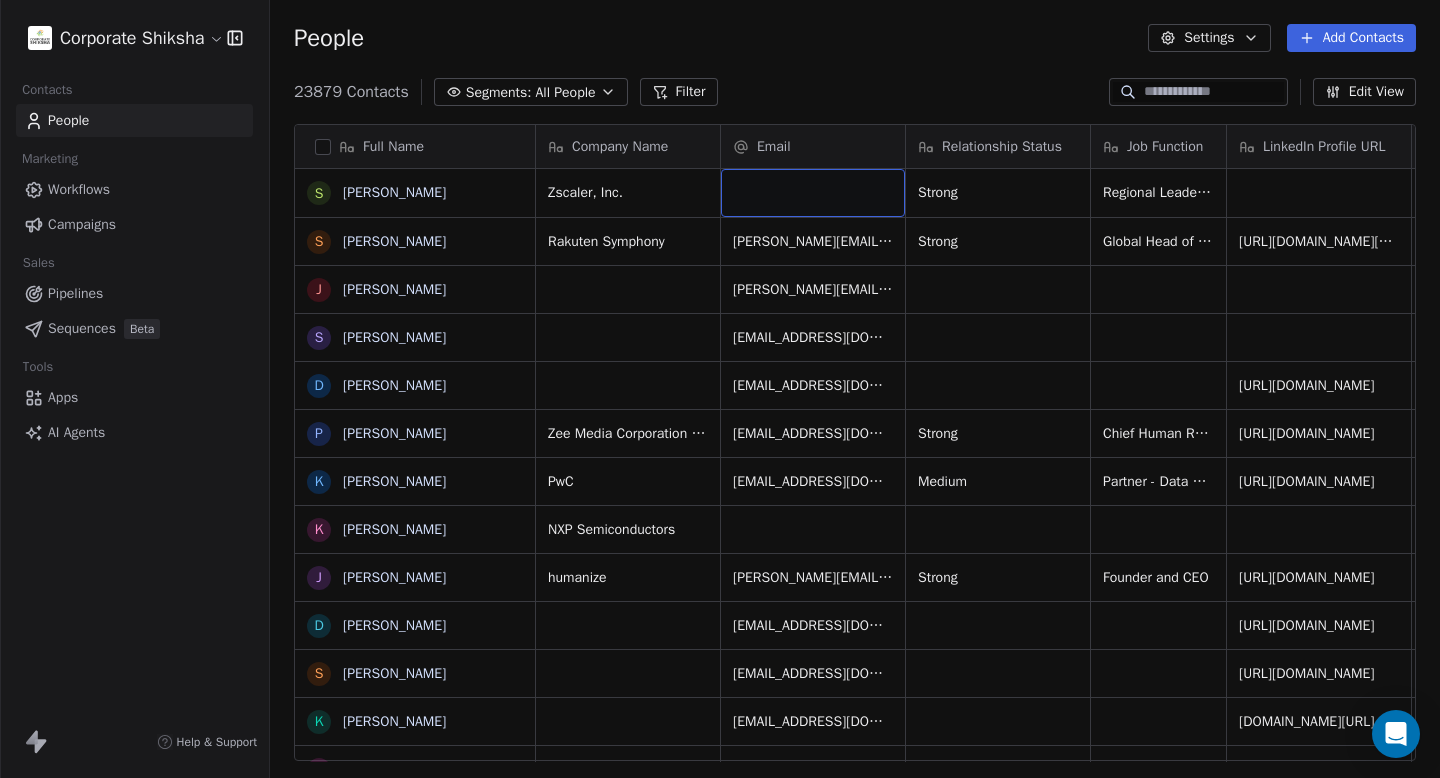 click at bounding box center (813, 193) 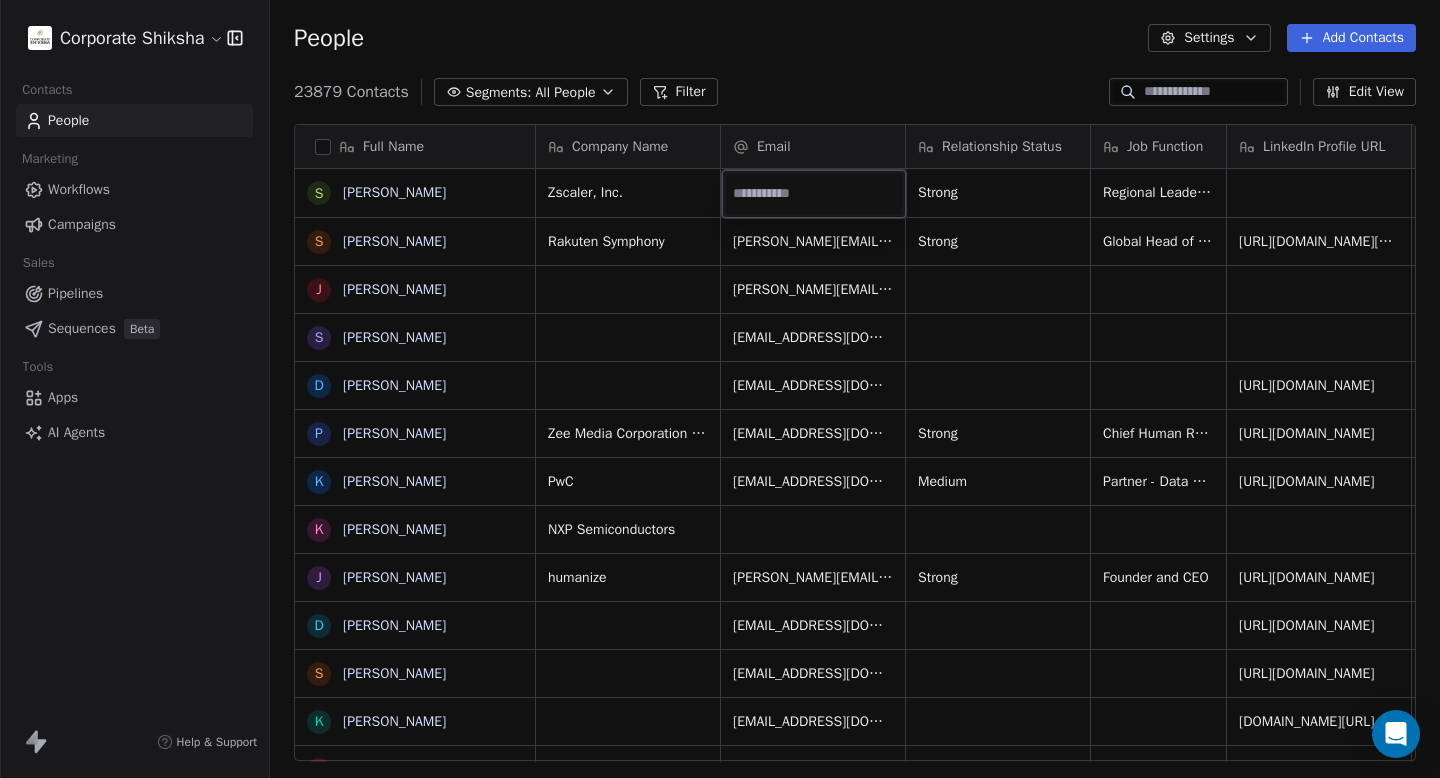 type on "**********" 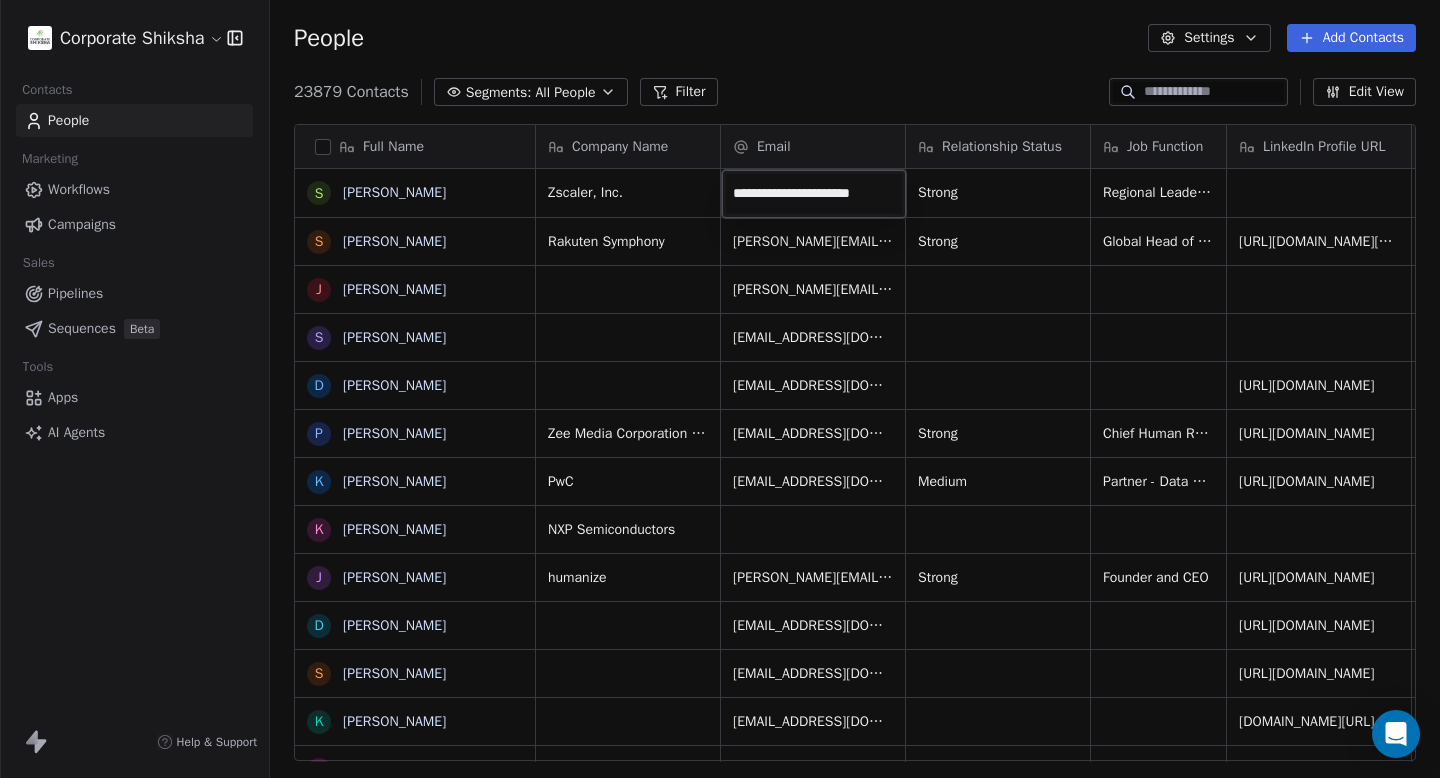 scroll, scrollTop: 0, scrollLeft: 1, axis: horizontal 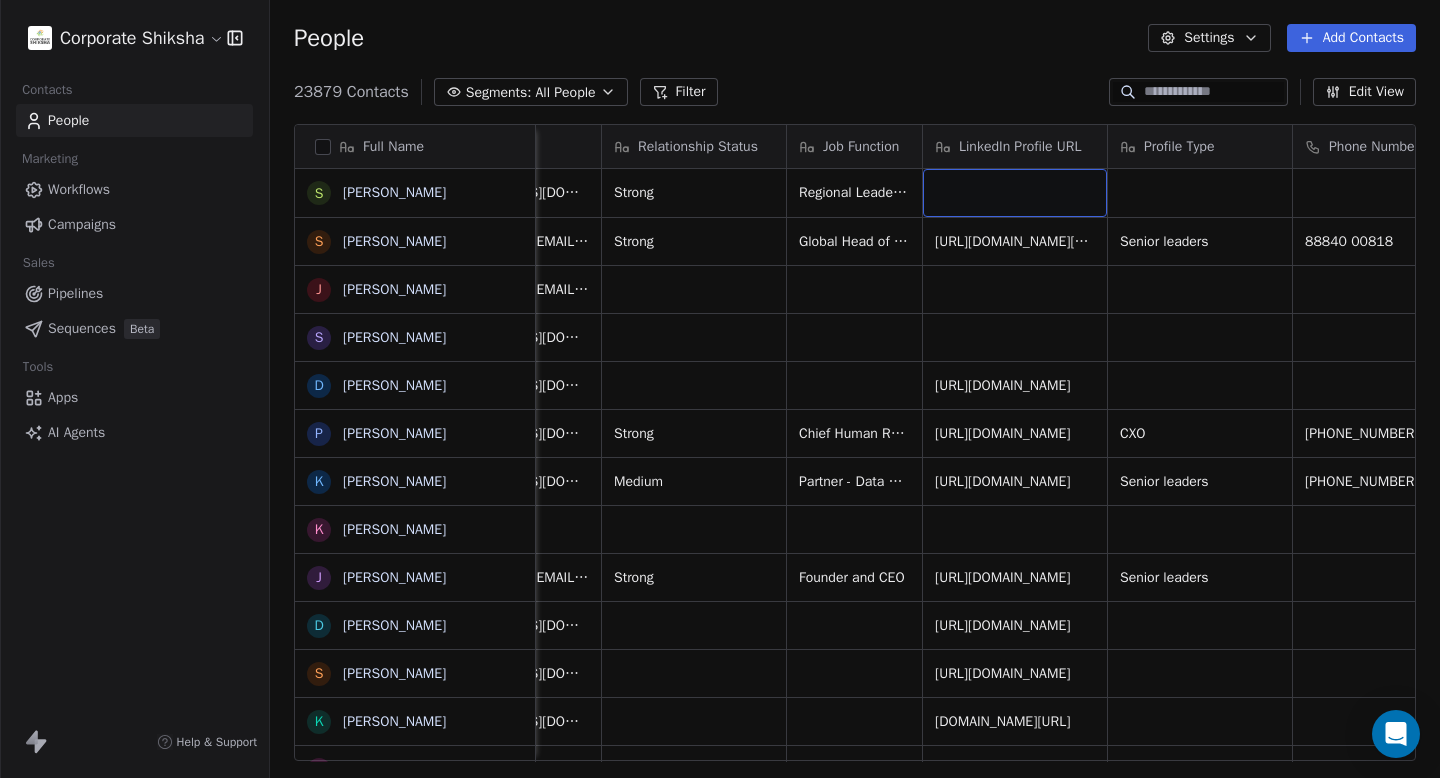click at bounding box center (1015, 193) 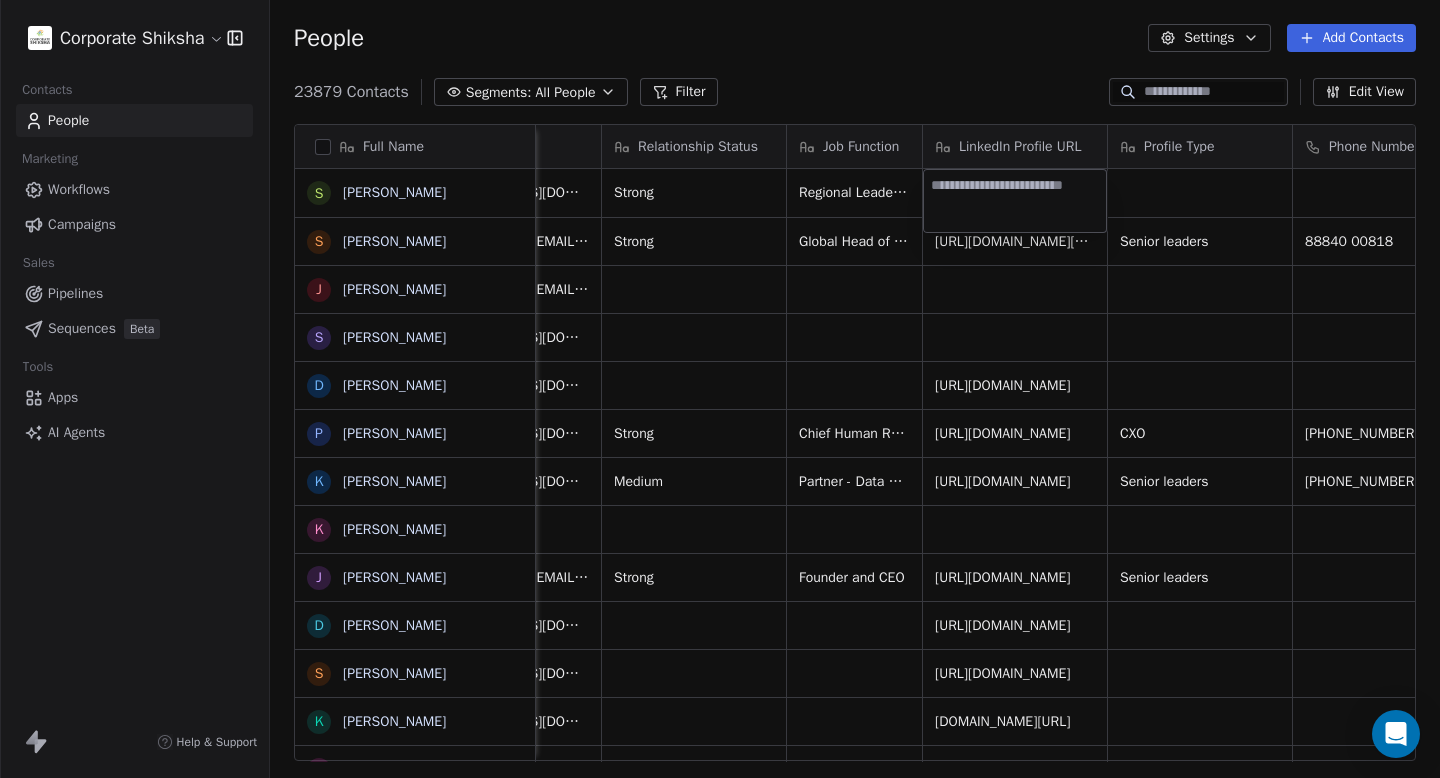 click at bounding box center [1015, 201] 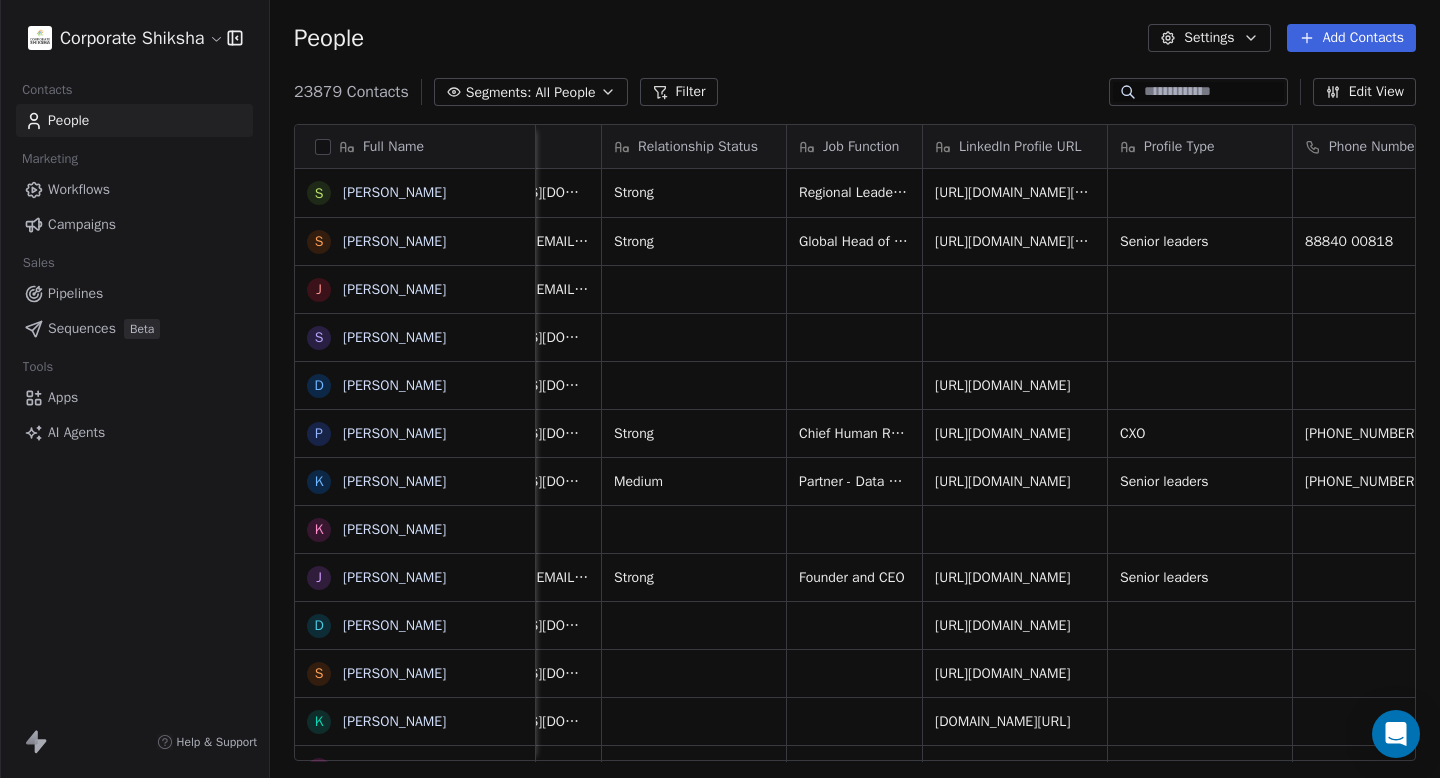 click on "Corporate Shiksha Contacts People Marketing Workflows Campaigns Sales Pipelines Sequences Beta Tools Apps AI Agents Help & Support People Settings  Add Contacts 23879 Contacts Segments: All People Filter  Edit View Tag Add to Sequence Full Name S Siddharth Mavinkurve S Subbu Gonella J Juhi S Sahej Kaur D Dinesh Mahto P Pavel Chopra k kunal Kaushal K Kankana Karkun J Jagdish Mitra D Dr. Deepak Deshpande S Shilpa Pradhan K Kavita Desai N Nitin Patil K Kapil S Seema Naik M Mahesh M Murali N S Shashank Saraswat V Vibha Mishra H Higenyi Simon Kasango P Preeti Ahuja M Mansi Nigam A Aarti Singh P Pradeep Kumar Gulati N Neetu A Ajay Walmiki H Himanshu Jessie Wadia T Taniya Roy S Simar Kaur Kaler J Jayanthi perumal S Santosh Thombre S Savio Ferrao M Maruti Kate Company Name Email Relationship Status Job Function LinkedIn Profile URL Profile Type Phone Number Mobile2 Location Country Zscaler, Inc. smavinkurve@zscaler.com Strong Regional Leader - People & Culture https://www.linkedin.com/in/sid-mavinkurve-7b7456/ CXO" at bounding box center (720, 389) 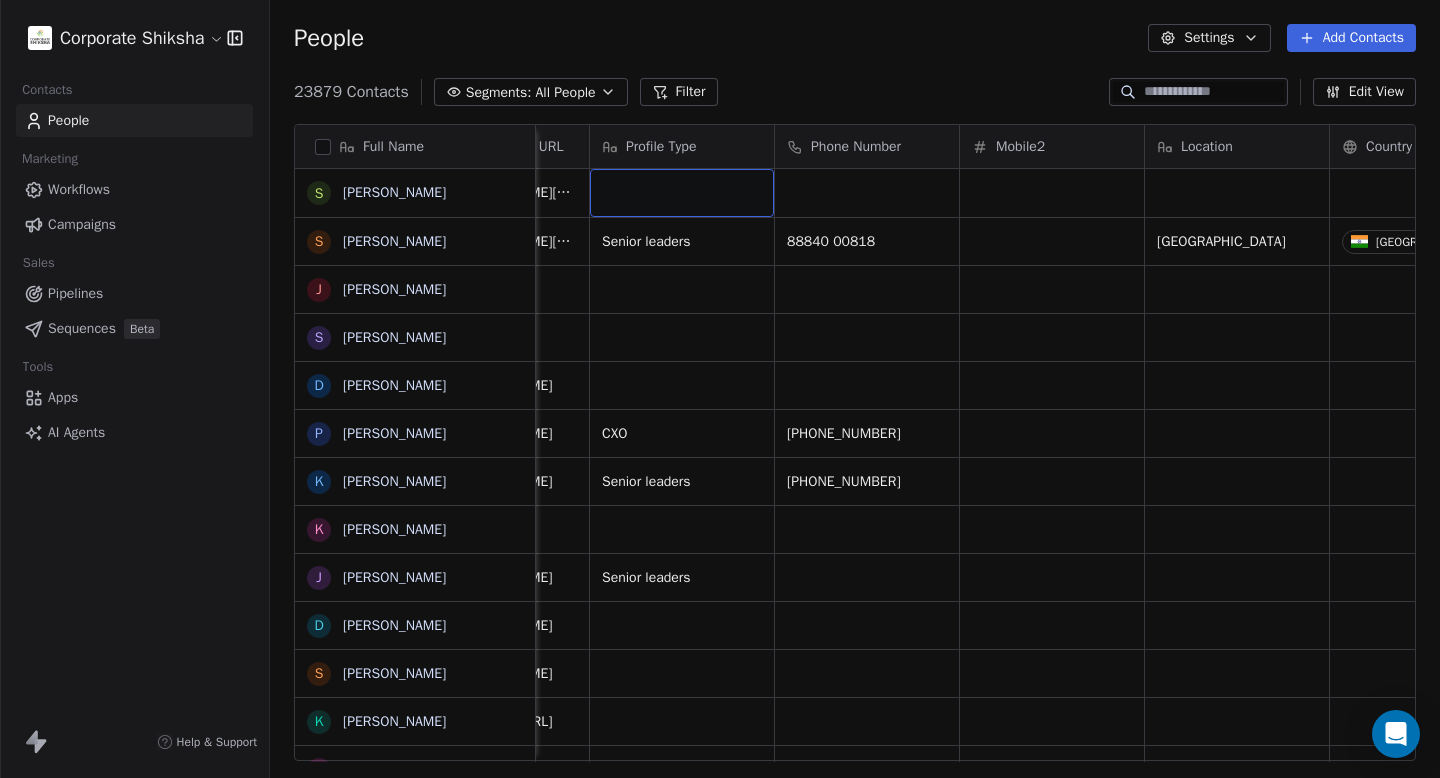 scroll, scrollTop: 0, scrollLeft: 878, axis: horizontal 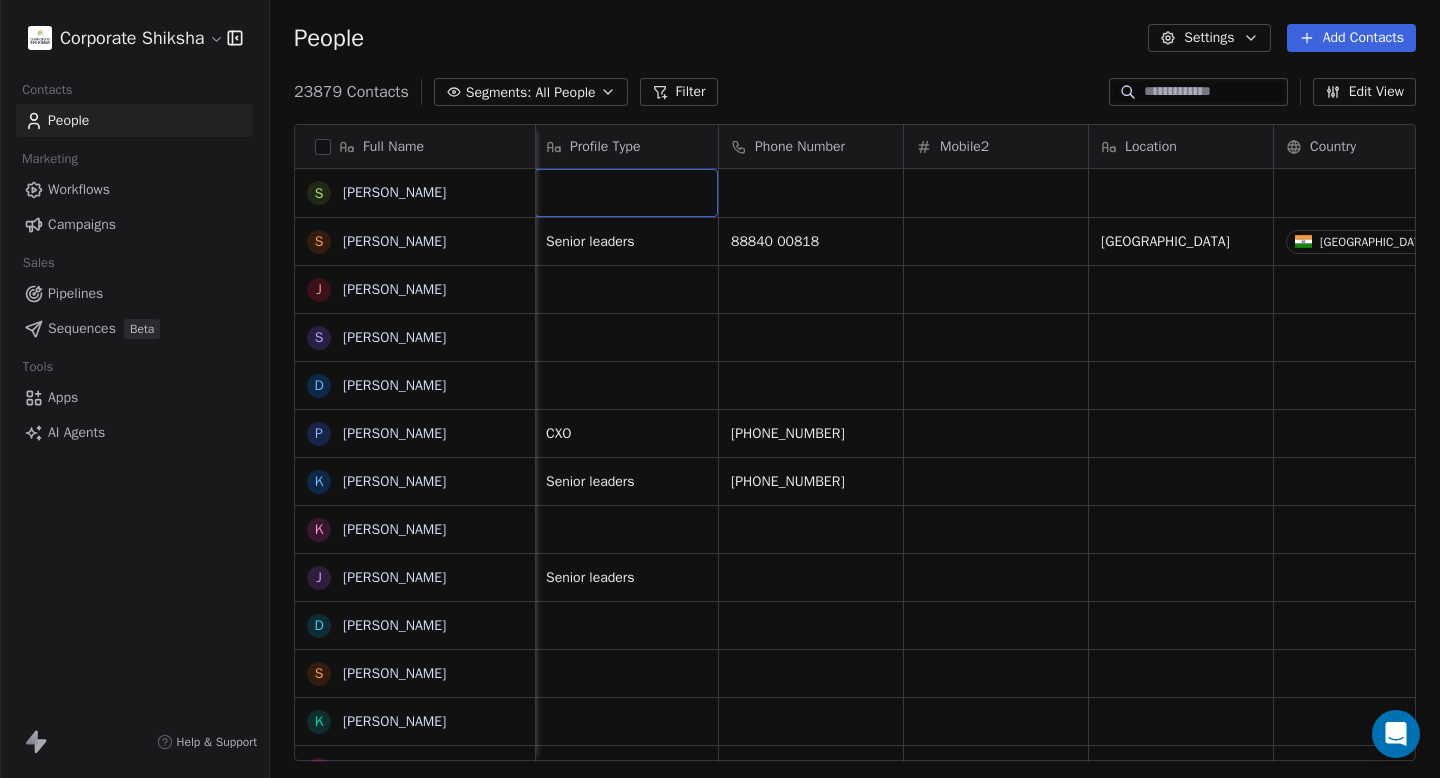 click at bounding box center (626, 193) 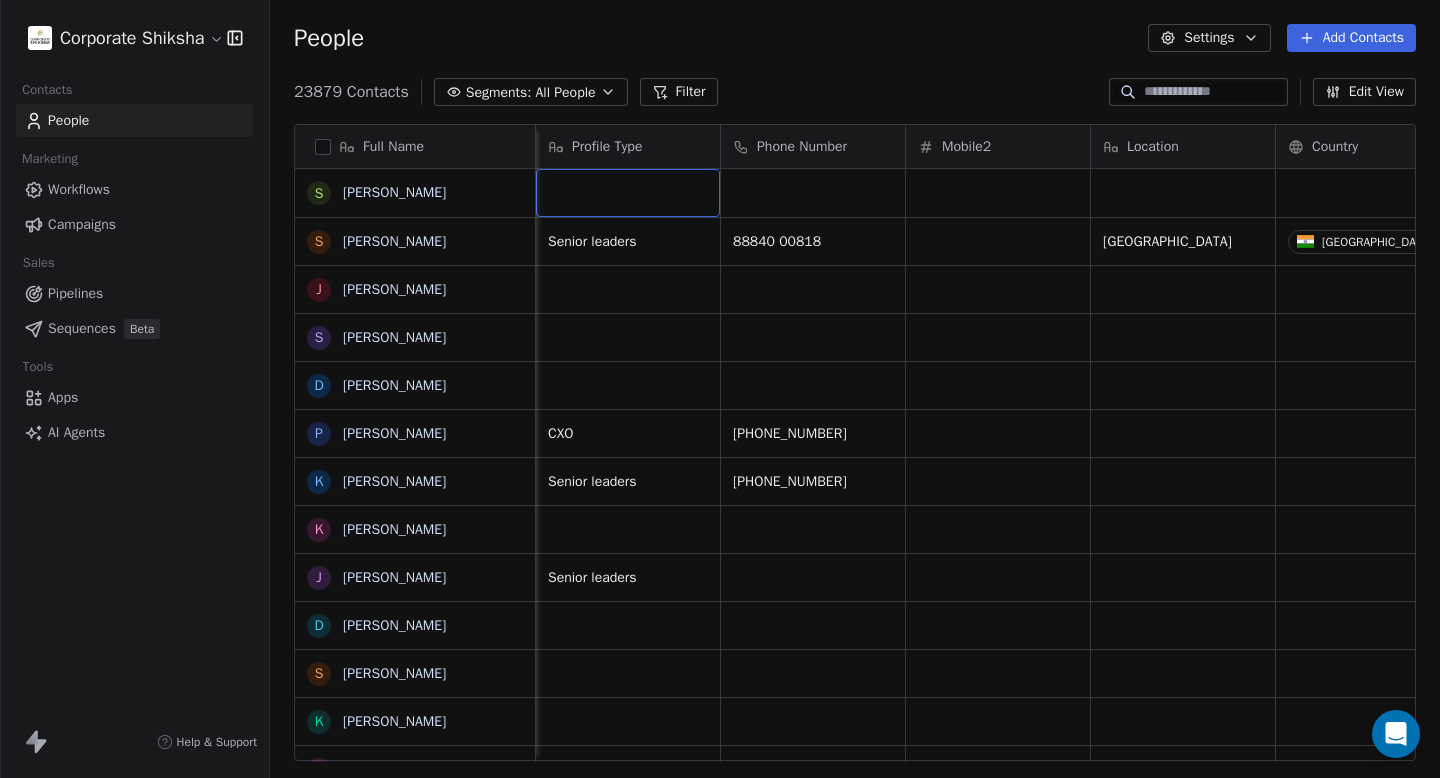 click at bounding box center [628, 193] 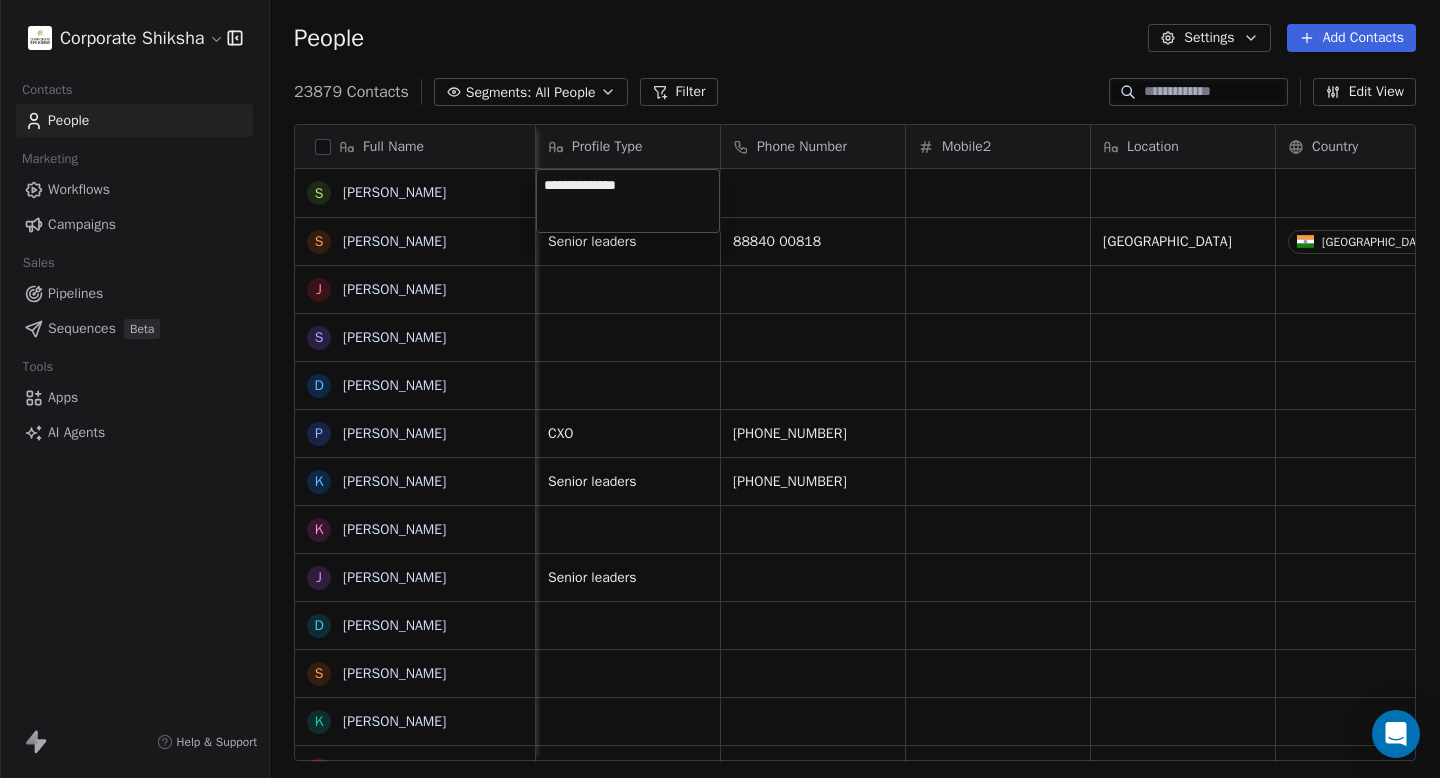 type on "**********" 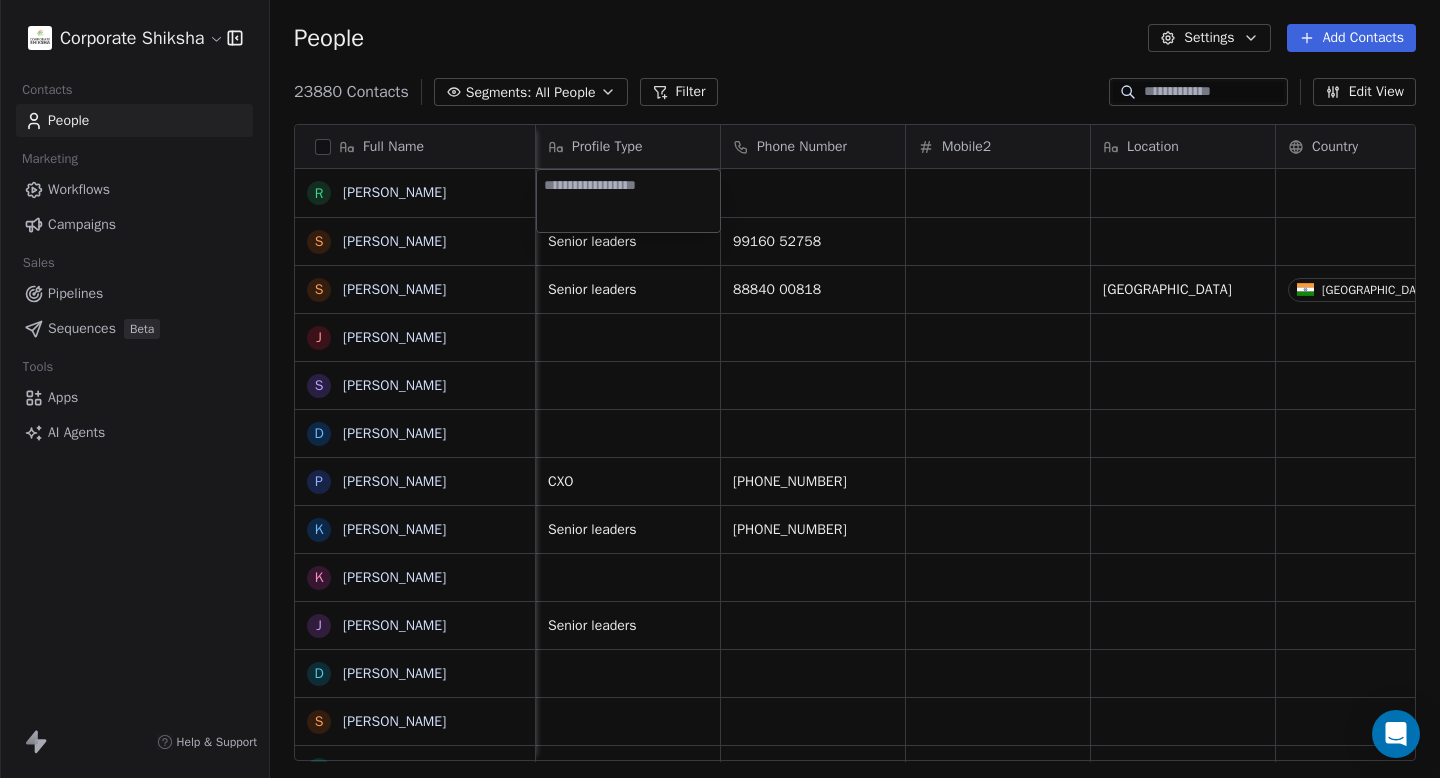 click on "Corporate Shiksha Contacts People Marketing Workflows Campaigns Sales Pipelines Sequences Beta Tools Apps AI Agents Help & Support People Settings  Add Contacts 23880 Contacts Segments: All People Filter  Edit View Tag Add to Sequence Full Name R Rajat Sethi S Siddharth Mavinkurve S Subbu Gonella J Juhi S Sahej Kaur D Dinesh Mahto P Pavel Chopra k kunal Kaushal K Kankana Karkun J Jagdish Mitra D Dr. Deepak Deshpande S Shilpa Pradhan K Kavita Desai N Nitin Patil K Kapil S Seema Naik M Mahesh M Murali N S Shashank Saraswat V Vibha Mishra H Higenyi Simon Kasango P Preeti Ahuja M Mansi Nigam A Aarti Singh P Pradeep Kumar Gulati N Neetu A Ajay Walmiki H Himanshu Jessie Wadia T Taniya Roy S Simar Kaur Kaler J Jayanthi perumal S Santosh Thombre S Savio Ferrao Relationship Status Job Function LinkedIn Profile URL Profile Type Phone Number Mobile2 Location Country Created Date IST Last Activity Date IST Email Marketing Consent   Jul 07, 2025 07:11 PM Subscribed   Strong Regional Leader - People & Culture 99160 52758" at bounding box center [720, 389] 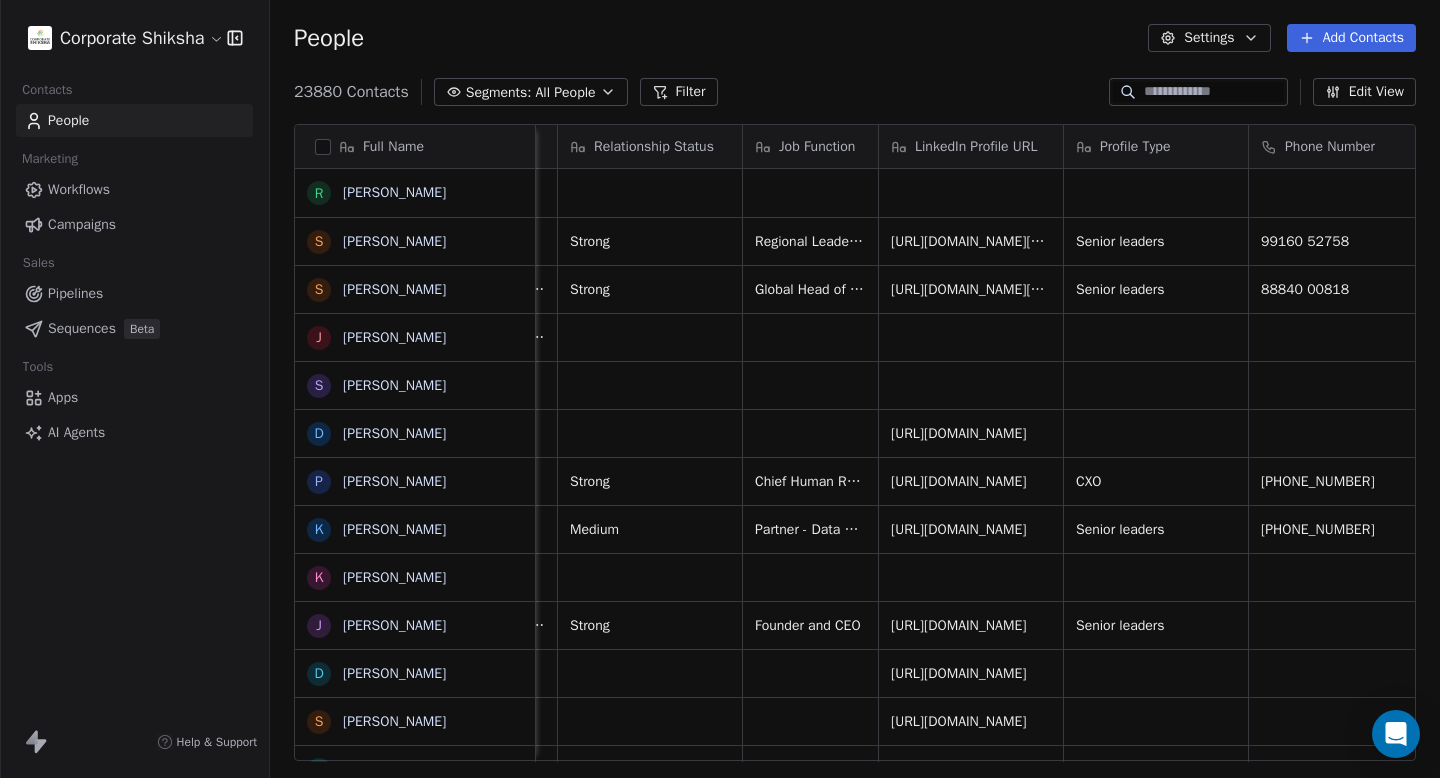 scroll, scrollTop: 0, scrollLeft: 302, axis: horizontal 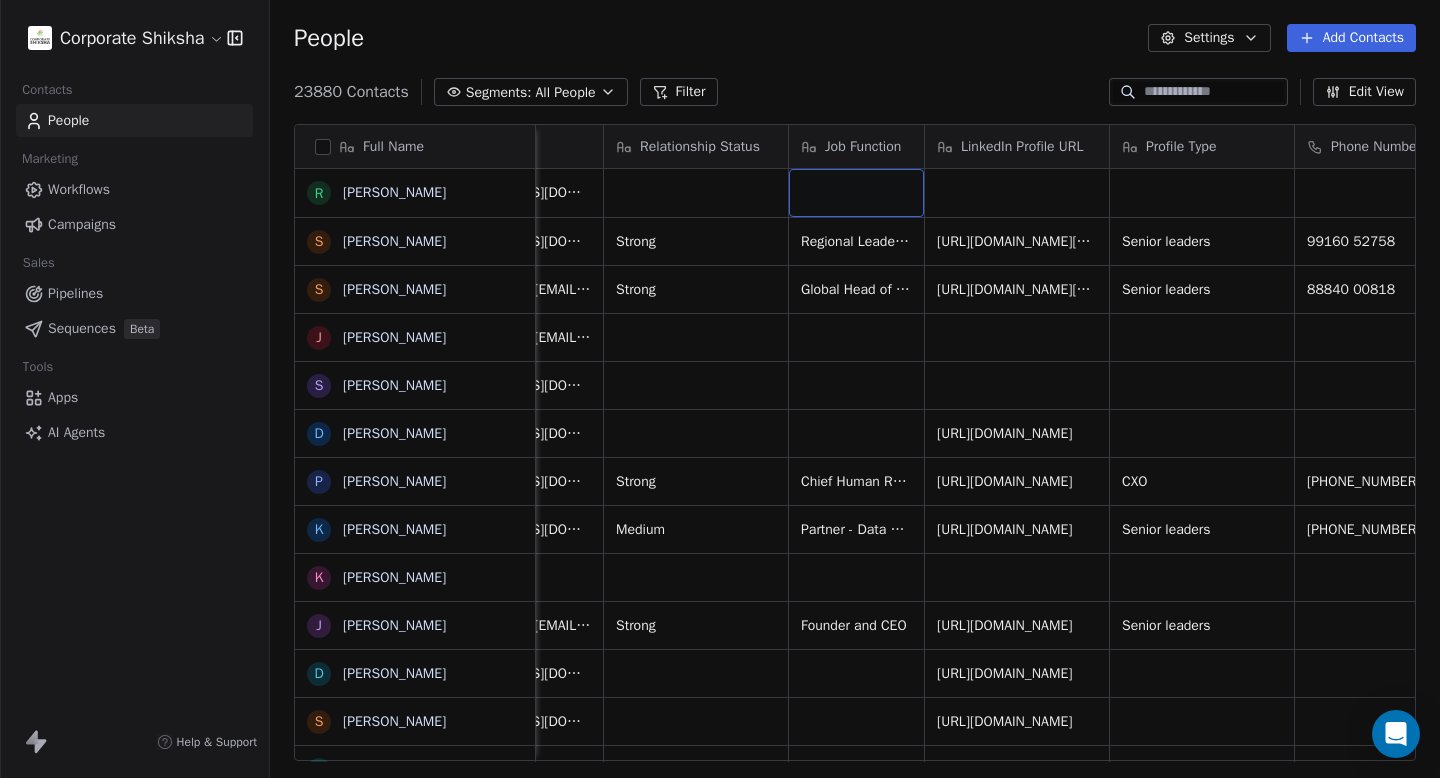 click at bounding box center [856, 193] 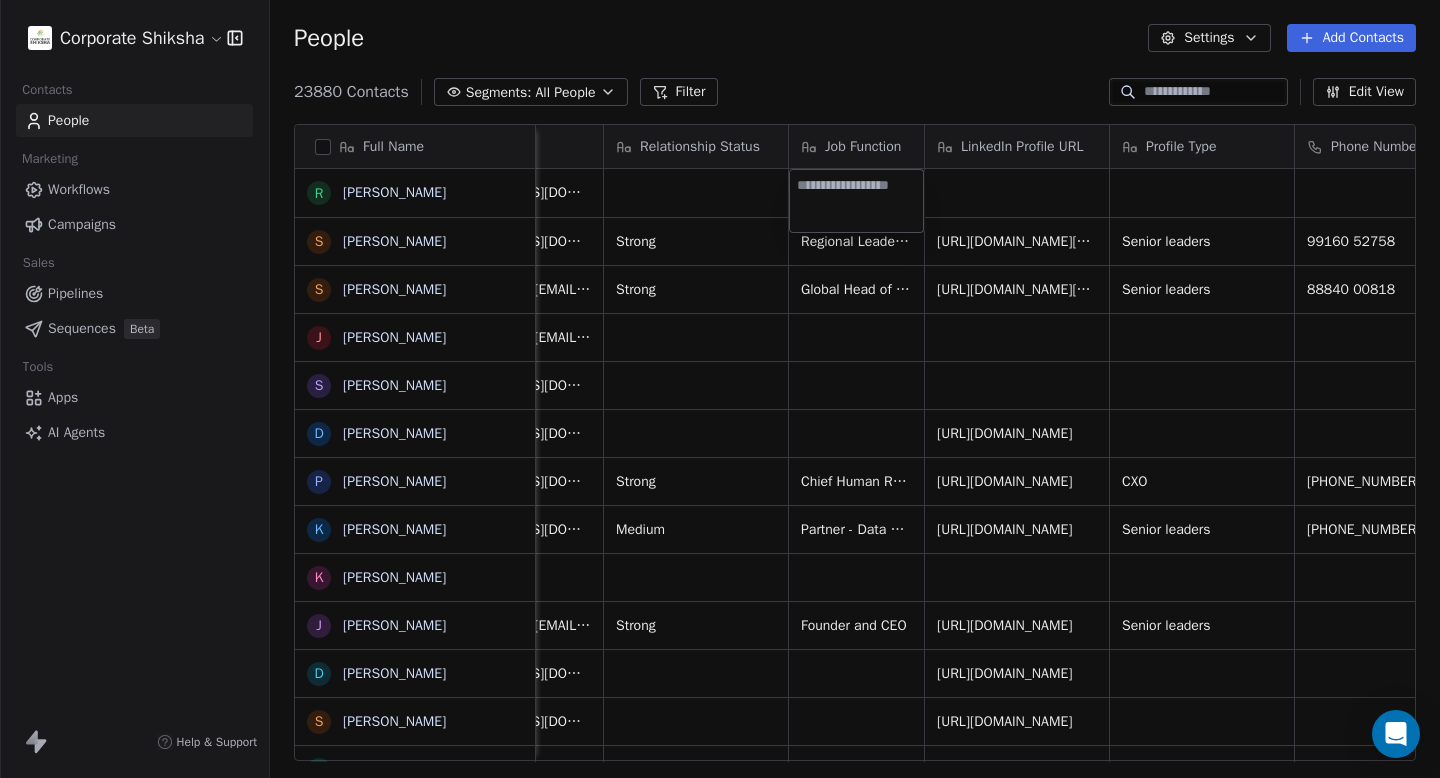 click at bounding box center (856, 201) 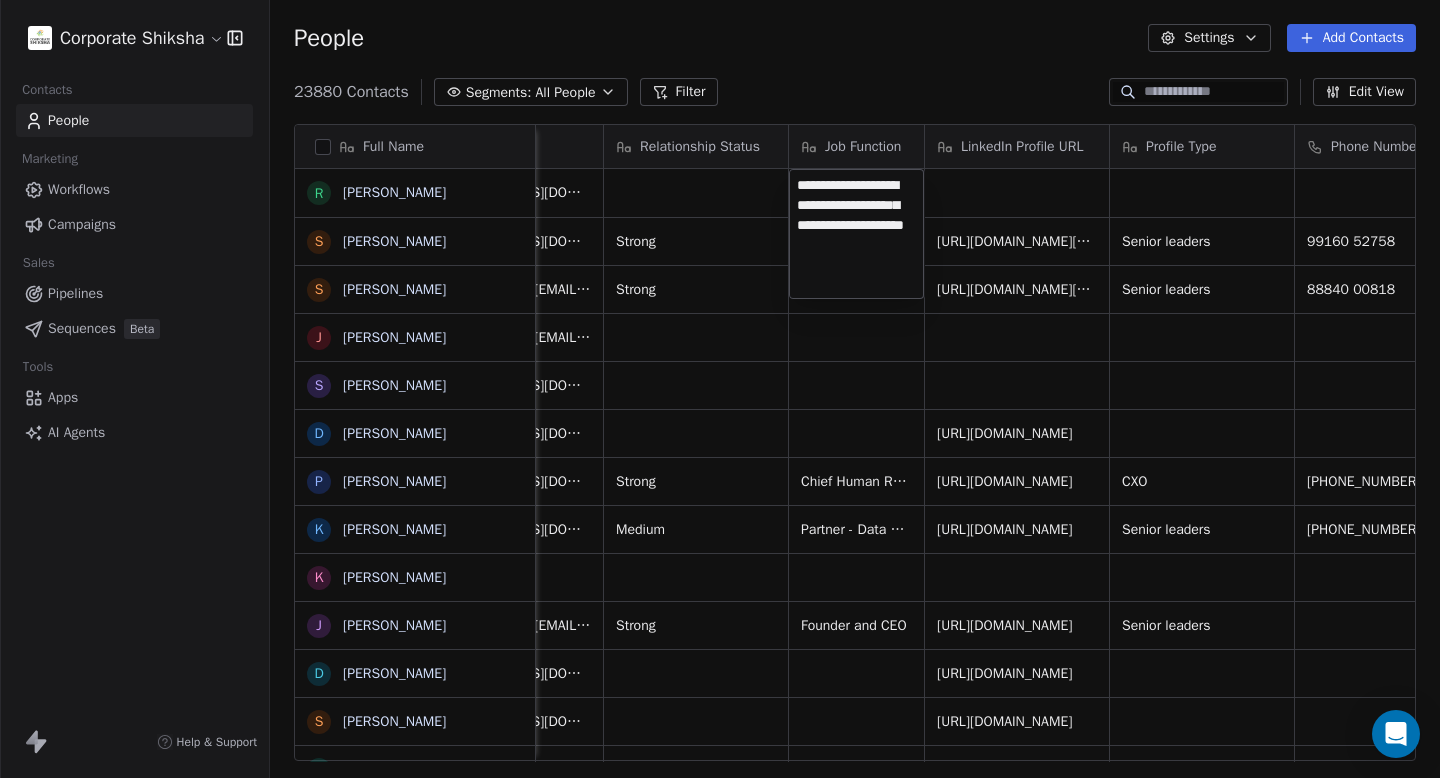 click on "Corporate Shiksha Contacts People Marketing Workflows Campaigns Sales Pipelines Sequences Beta Tools Apps AI Agents Help & Support People Settings  Add Contacts 23880 Contacts Segments: All People Filter  Edit View Tag Add to Sequence Full Name R Rajat Sethi S Siddharth Mavinkurve S Subbu Gonella J Juhi S Sahej Kaur D Dinesh Mahto P Pavel Chopra k kunal Kaushal K Kankana Karkun J Jagdish Mitra D Dr. Deepak Deshpande S Shilpa Pradhan K Kavita Desai N Nitin Patil K Kapil S Seema Naik M Mahesh M Murali N S Shashank Saraswat V Vibha Mishra H Higenyi Simon Kasango P Preeti Ahuja M Mansi Nigam A Aarti Singh P Pradeep Kumar Gulati N Neetu A Ajay Walmiki H Himanshu Jessie Wadia T Taniya Roy S Simar Kaur Kaler J Jayanthi perumal S Santosh Thombre S Savio Ferrao Company Name Email Relationship Status Job Function LinkedIn Profile URL Profile Type Phone Number Mobile2 Location Country Daimler India Commercial Vehicles rajat.sethi@daimlertruck.com Zscaler, Inc. smavinkurve@zscaler.com Strong Senior leaders 99160 52758" at bounding box center (720, 389) 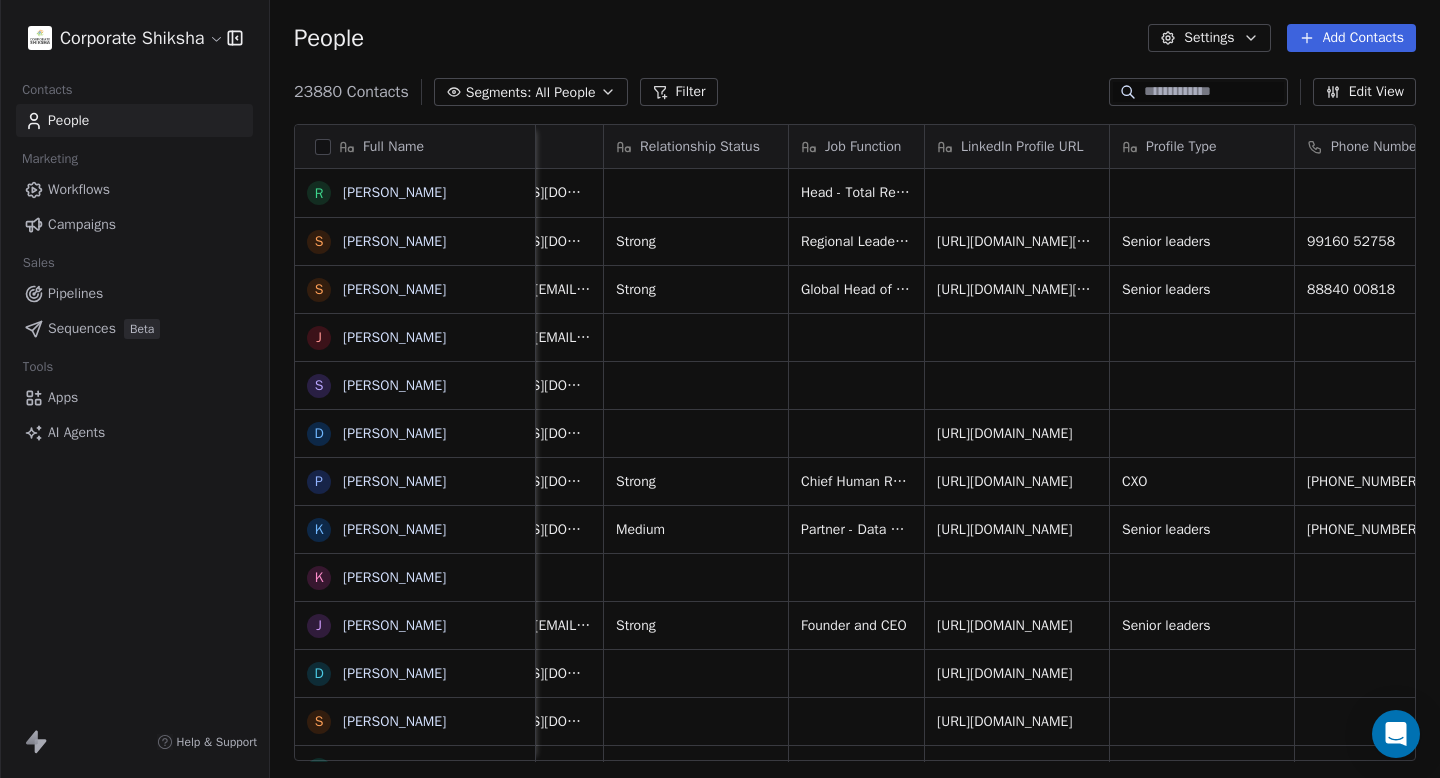 scroll, scrollTop: 0, scrollLeft: 248, axis: horizontal 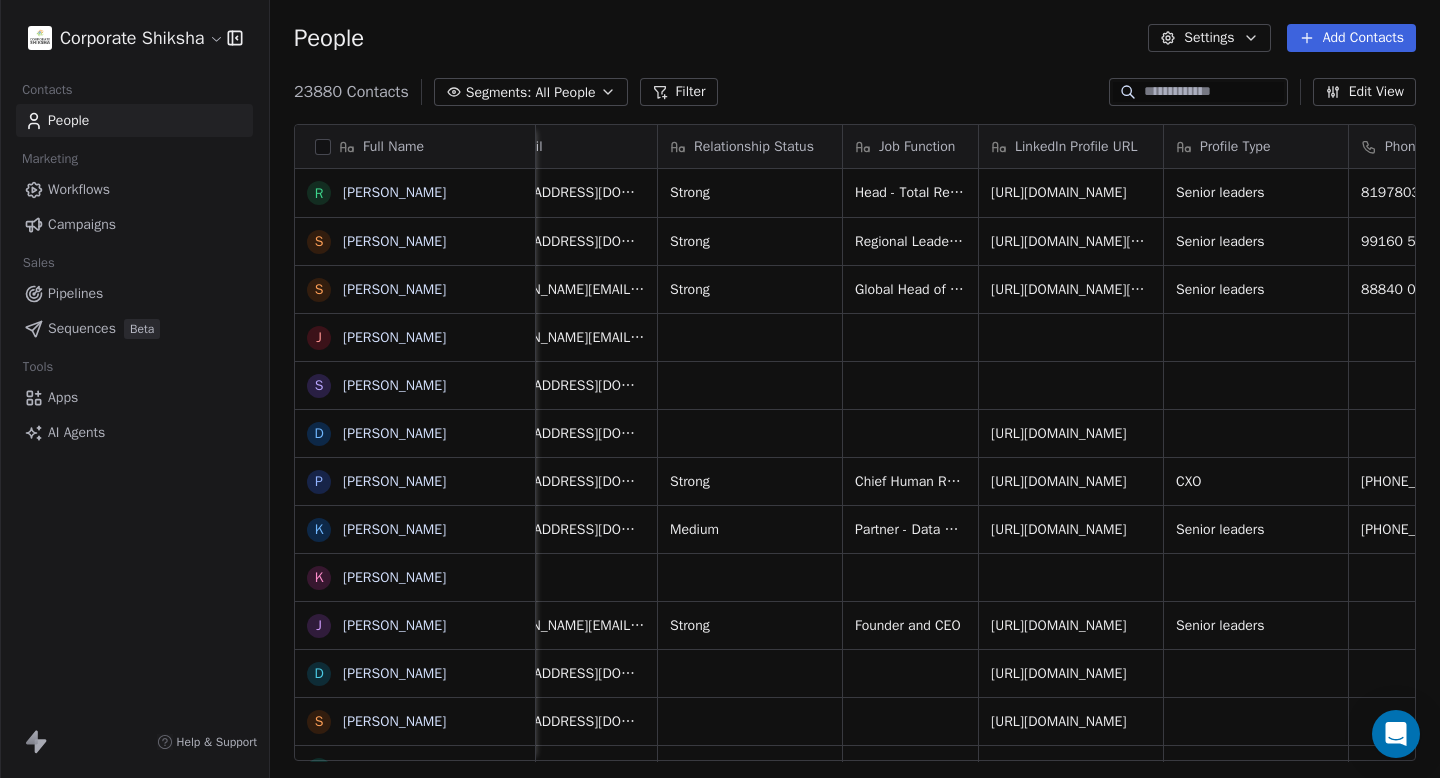 click on "Add Contacts" at bounding box center (1351, 38) 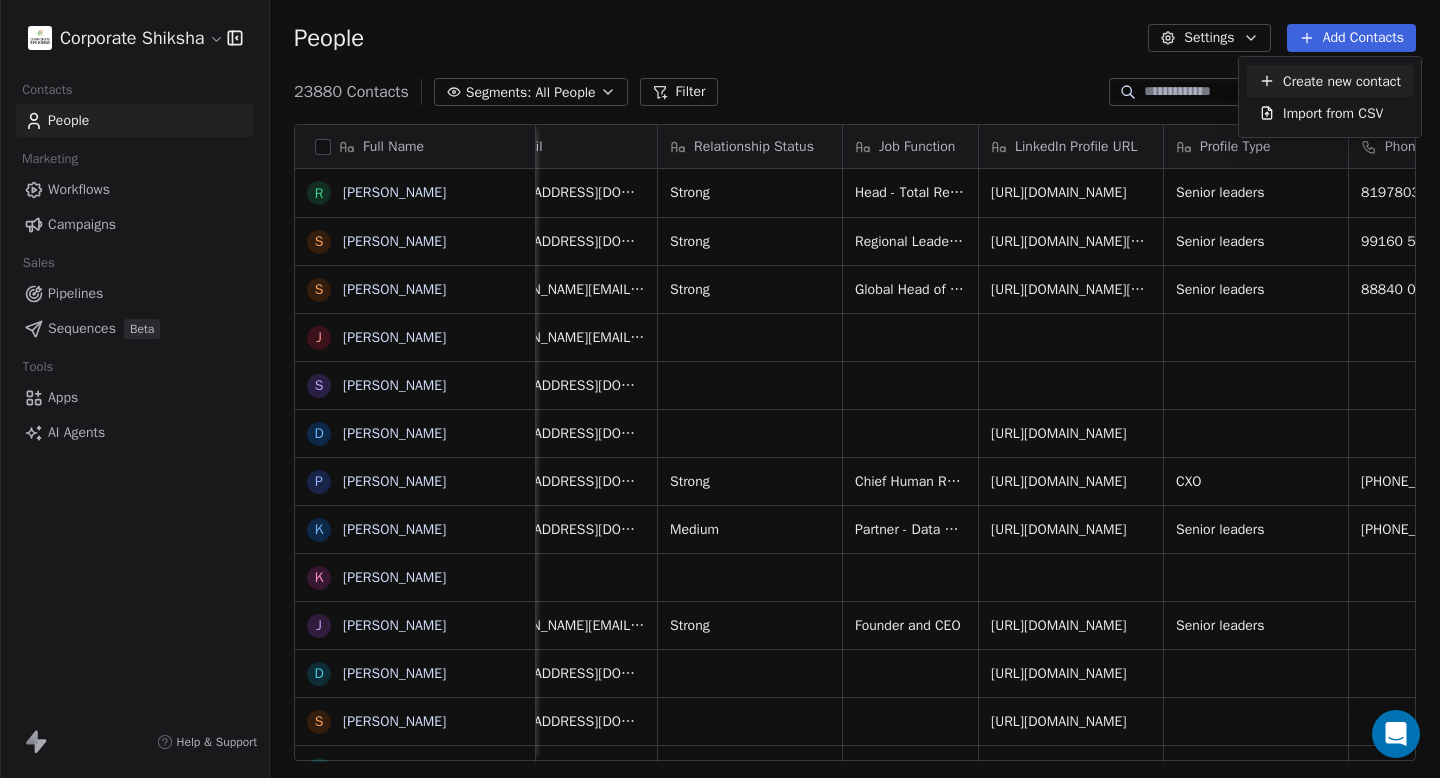 click on "Create new contact" at bounding box center [1330, 81] 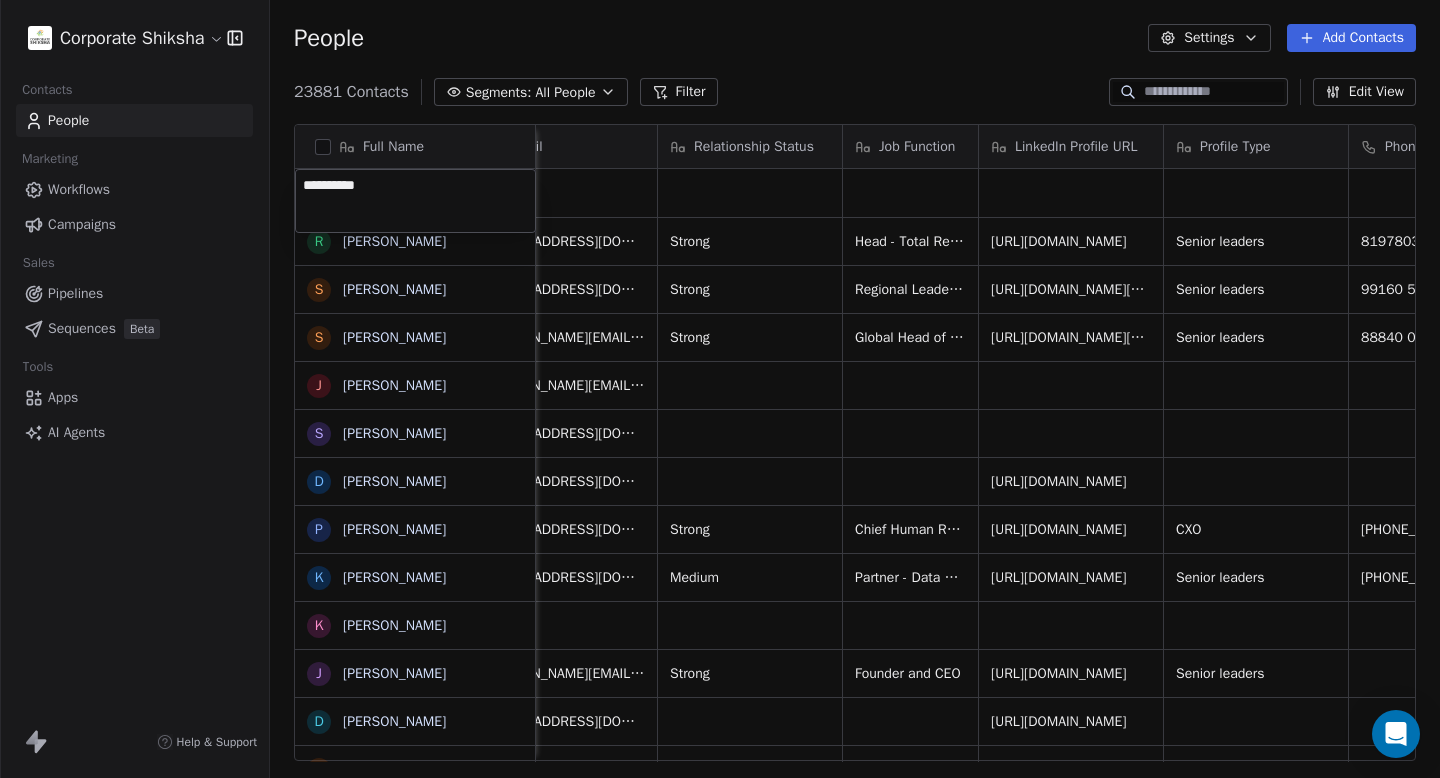 type on "**********" 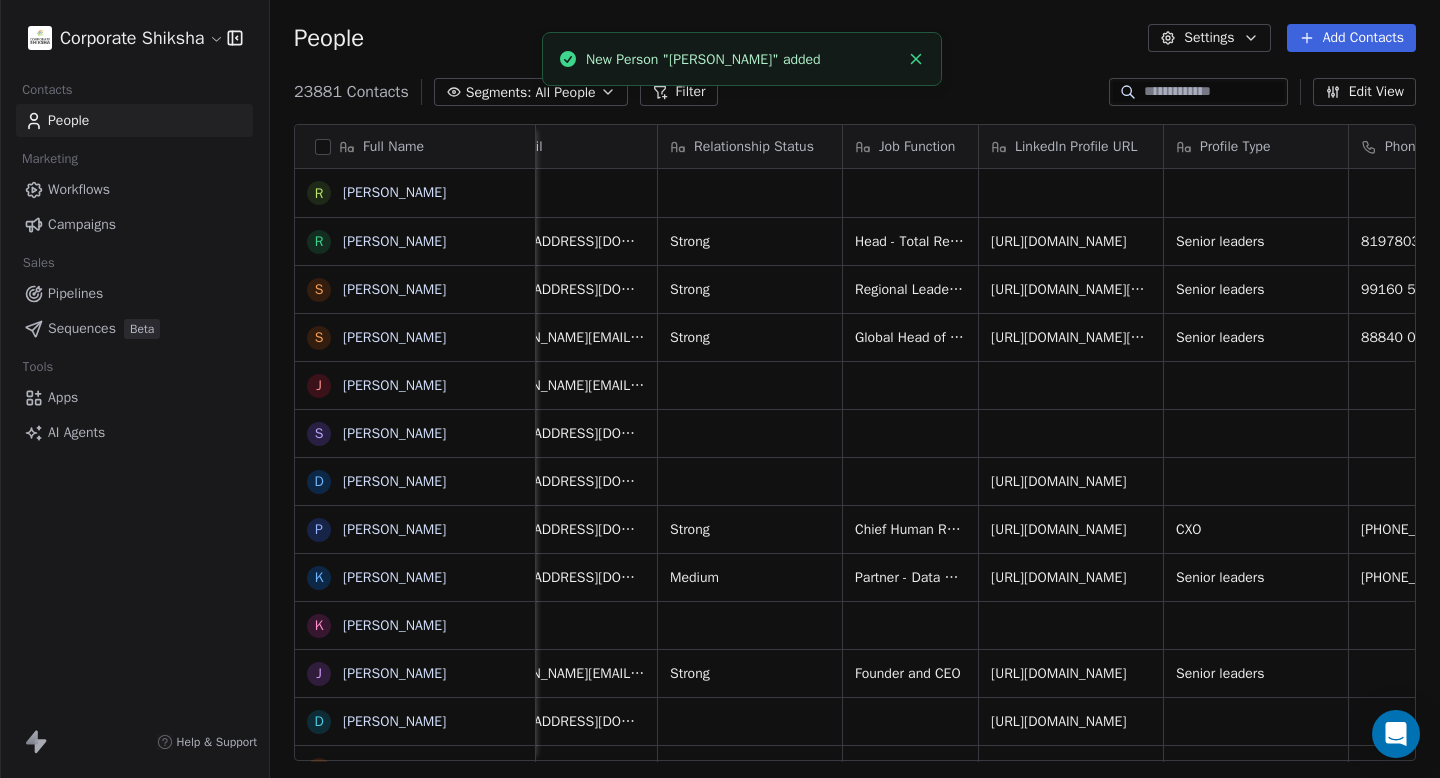 scroll, scrollTop: 0, scrollLeft: 0, axis: both 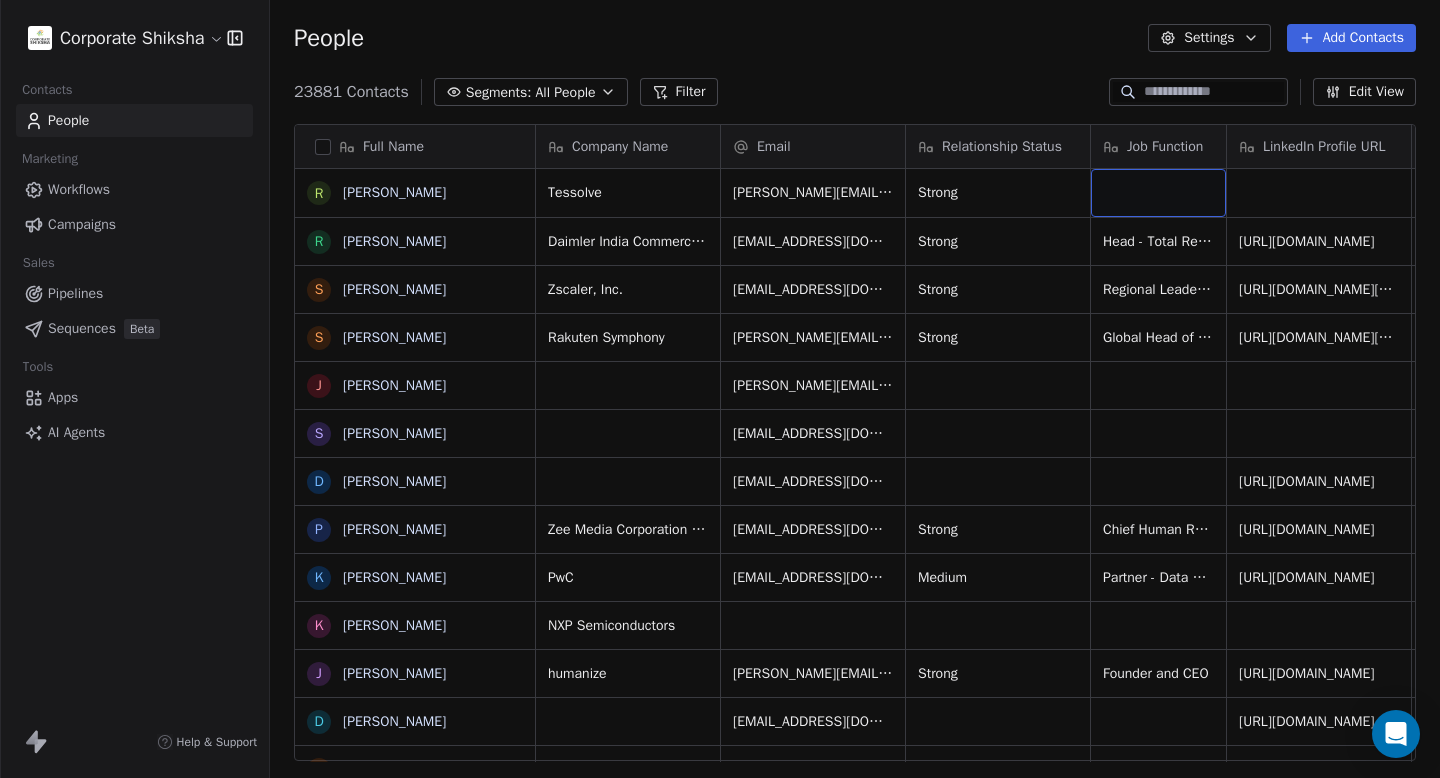 click at bounding box center [1158, 193] 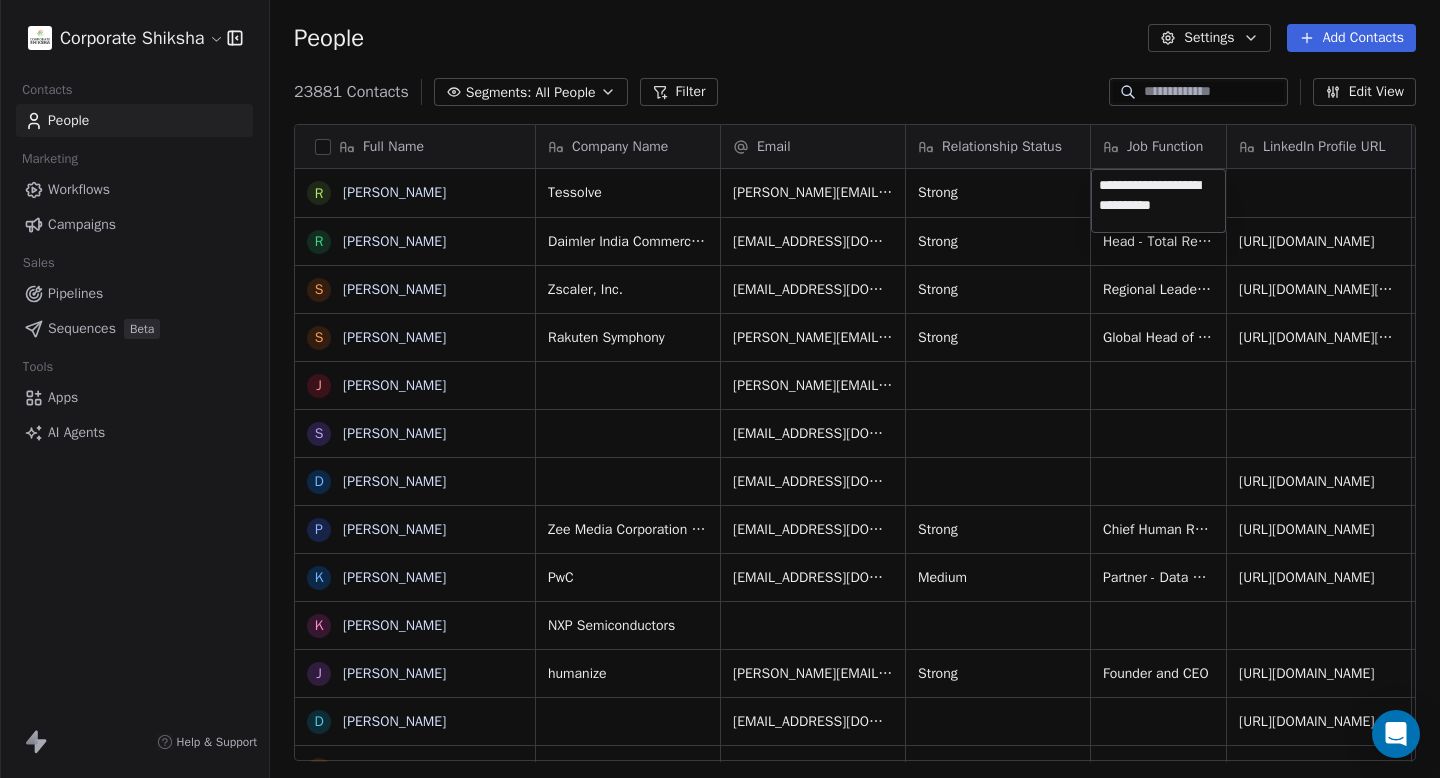 type on "**********" 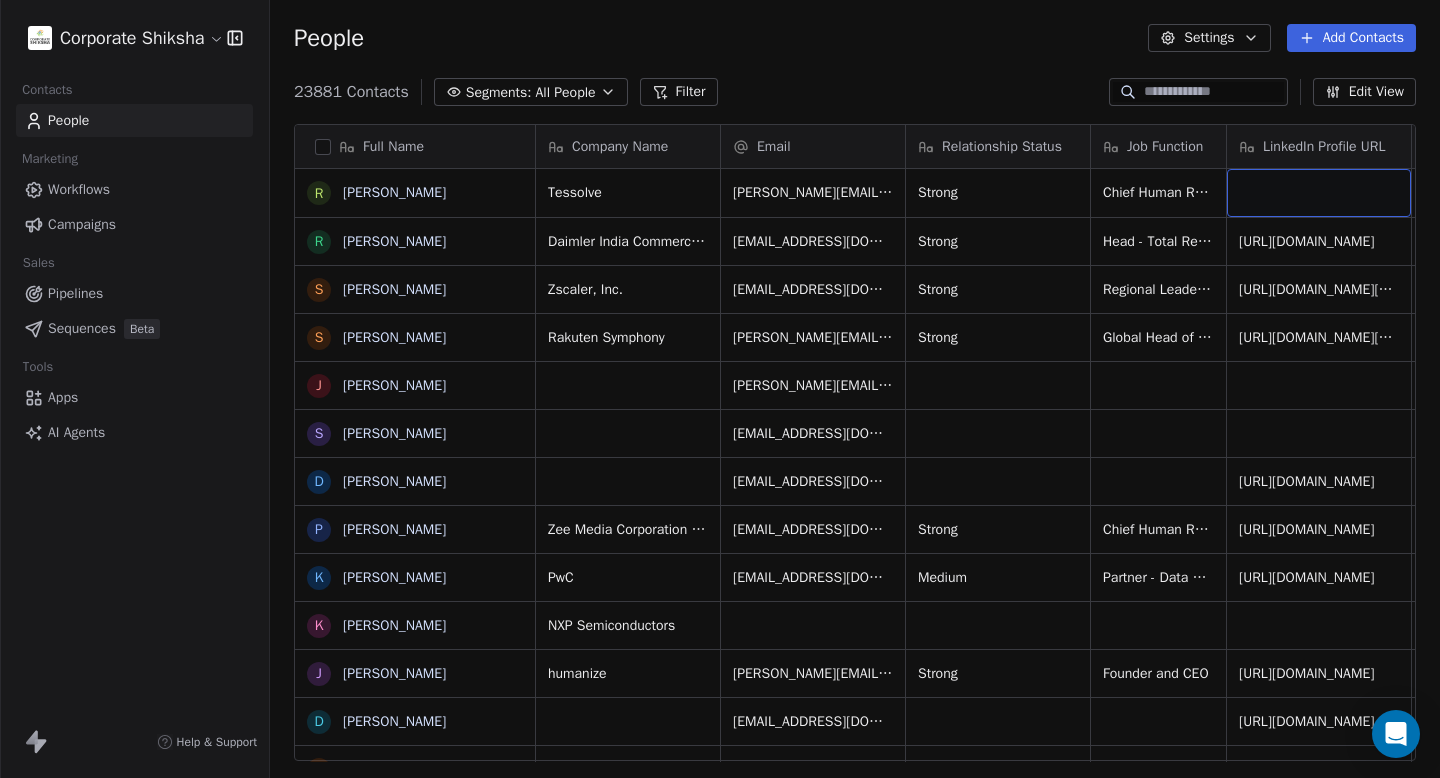 click at bounding box center [1319, 193] 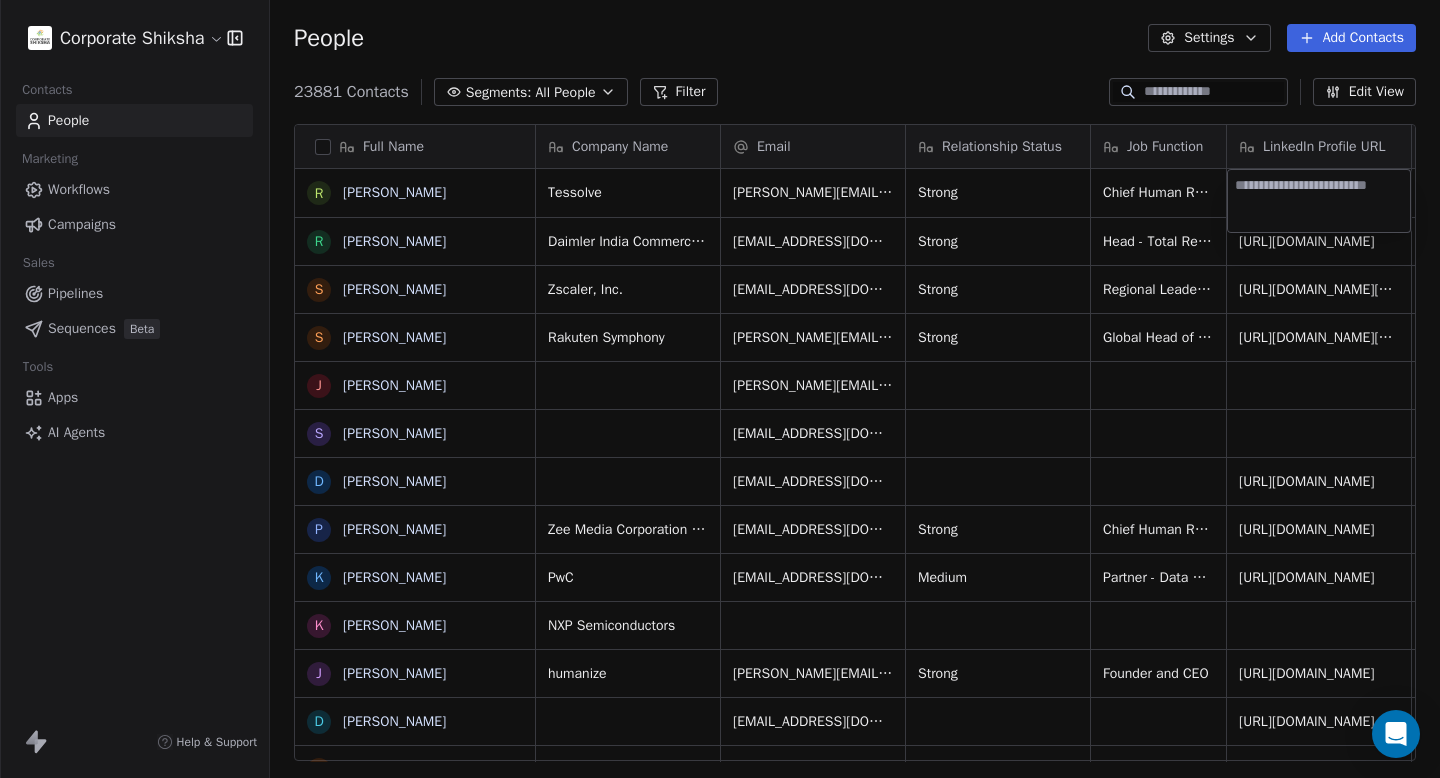 type on "**********" 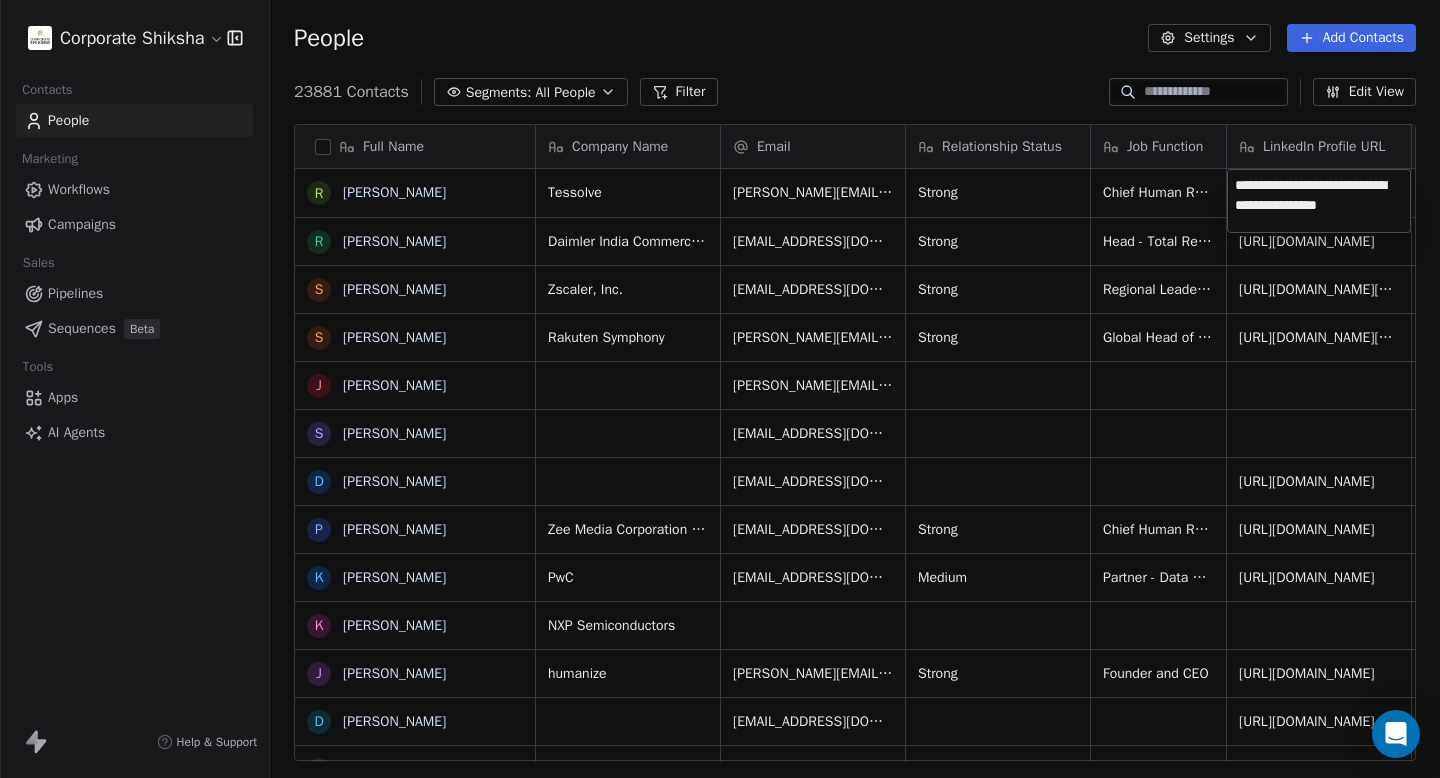 click on "Corporate Shiksha Contacts People Marketing Workflows Campaigns Sales Pipelines Sequences Beta Tools Apps AI Agents Help & Support People Settings  Add Contacts 23881 Contacts Segments: All People Filter  Edit View Tag Add to Sequence Full Name R Renil Kumar R Rajat Sethi S Siddharth Mavinkurve S Subbu Gonella J Juhi S Sahej Kaur D Dinesh Mahto P Pavel Chopra k kunal Kaushal K Kankana Karkun J Jagdish Mitra D Dr. Deepak Deshpande S Shilpa Pradhan K Kavita Desai N Nitin Patil K Kapil S Seema Naik M Mahesh M Murali N S Shashank Saraswat V Vibha Mishra H Higenyi Simon Kasango P Preeti Ahuja M Mansi Nigam A Aarti Singh P Pradeep Kumar Gulati N Neetu A Ajay Walmiki H Himanshu Jessie Wadia T Taniya Roy S Simar Kaur Kaler J Jayanthi perumal S Santosh Thombre Company Name Email Relationship Status Job Function LinkedIn Profile URL Profile Type Phone Number Mobile2 Location Tessolve renil.kumar@tessolve.com Strong Chief Human Resources Officer Daimler India Commercial Vehicles rajat.sethi@daimlertruck.com Strong CXO" at bounding box center (720, 389) 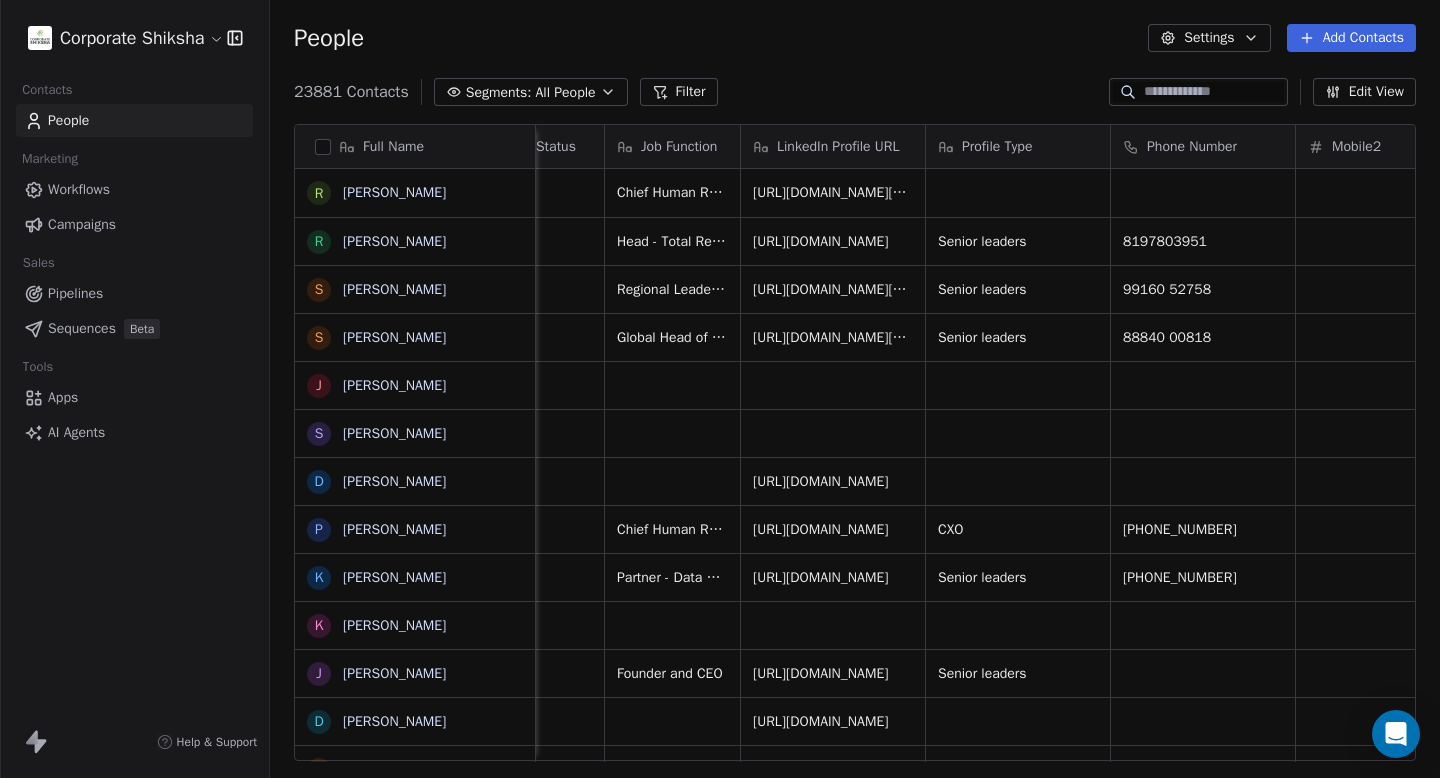 scroll, scrollTop: 0, scrollLeft: 520, axis: horizontal 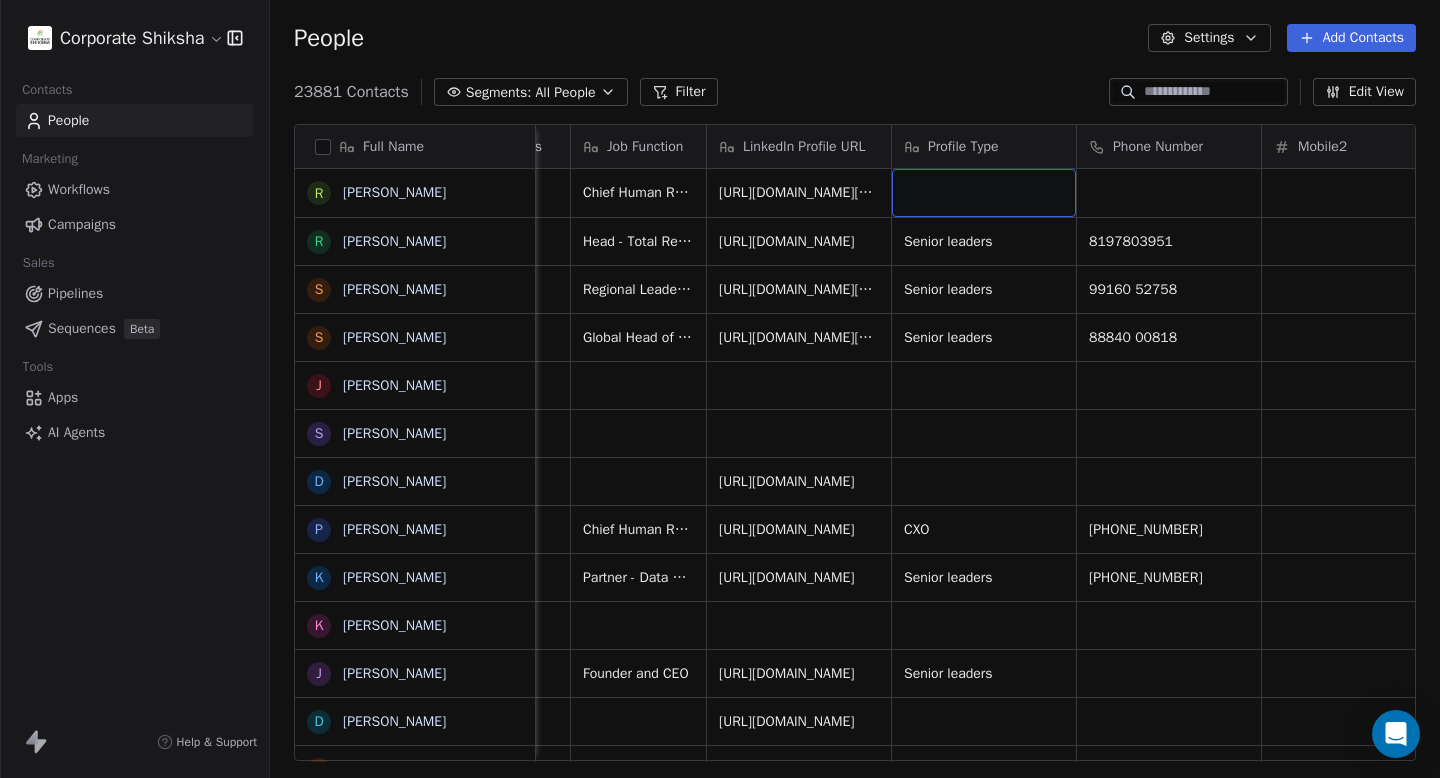 click at bounding box center (984, 193) 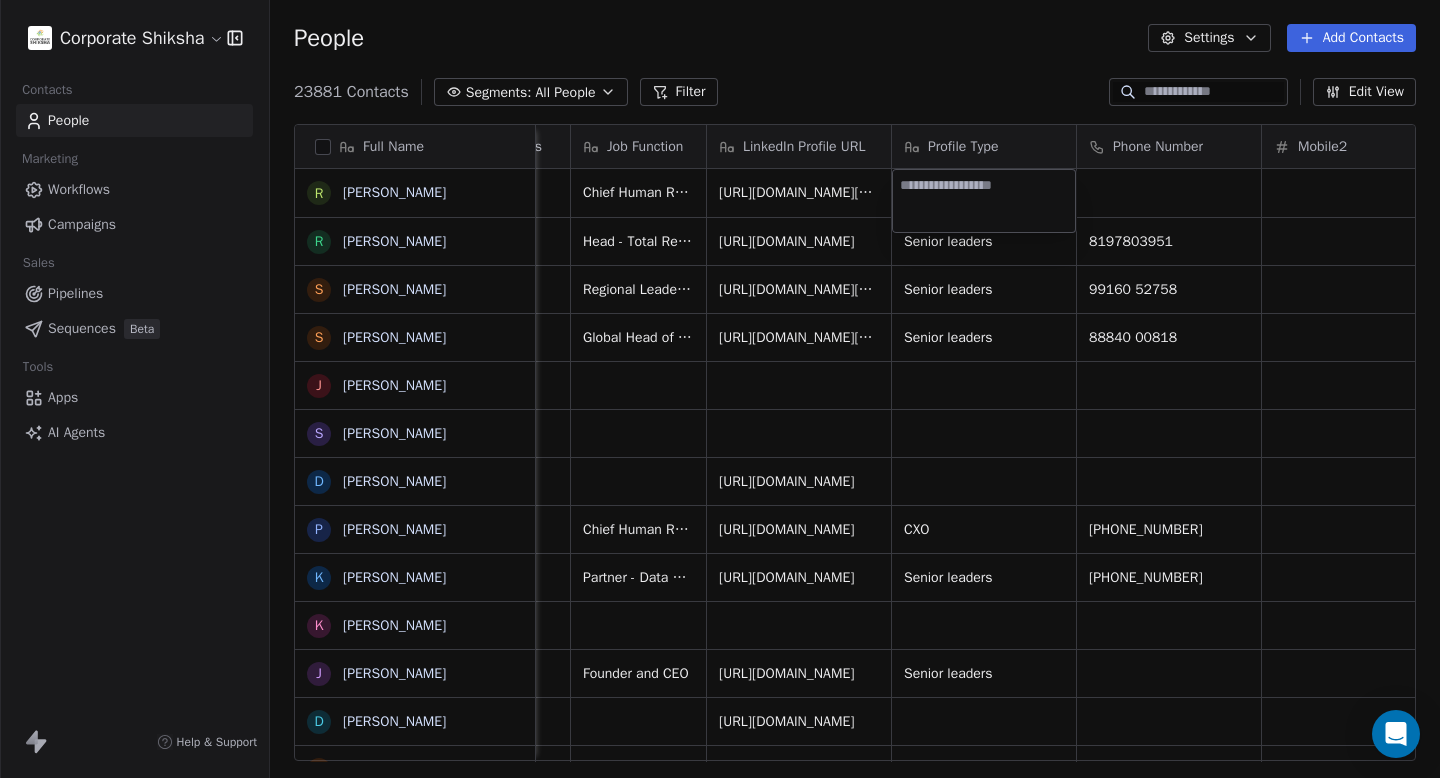 click at bounding box center (984, 201) 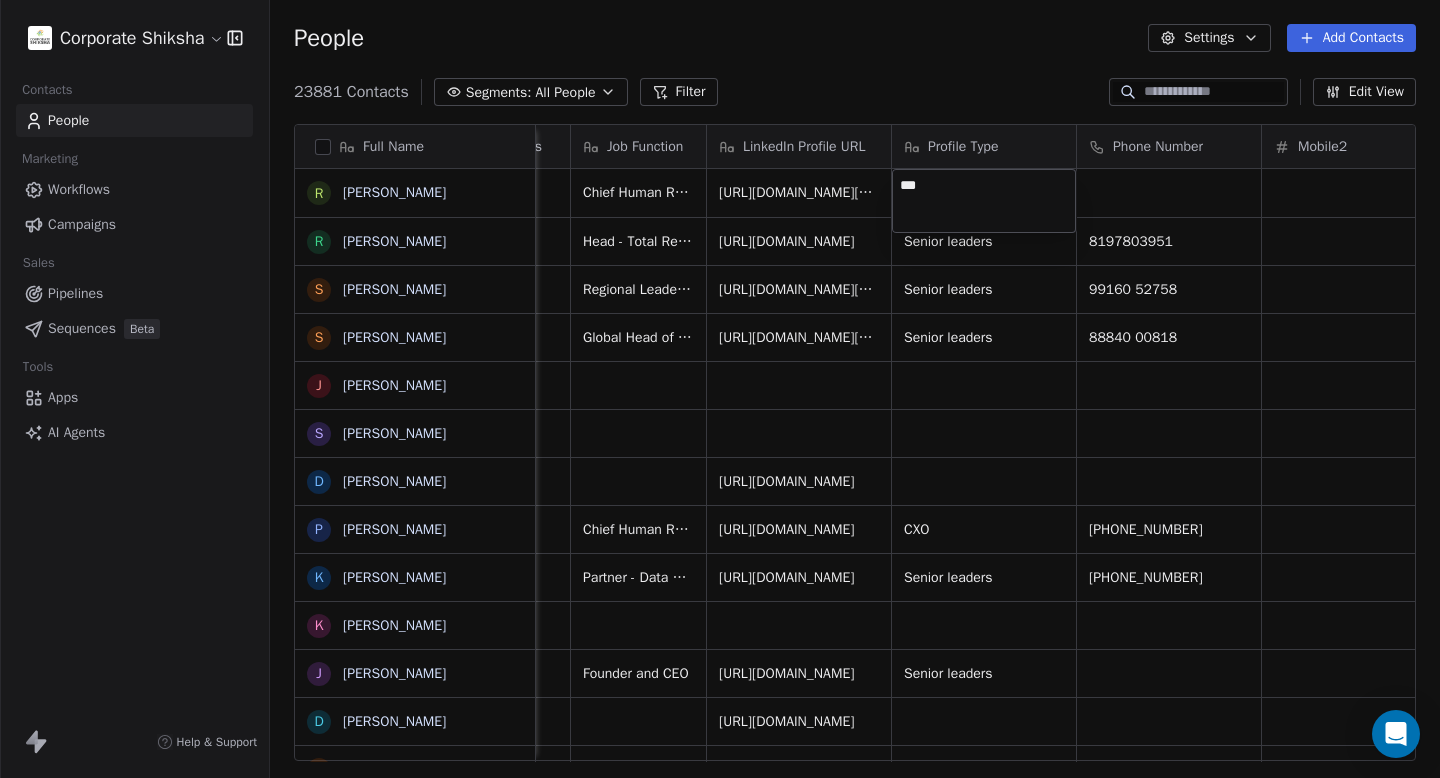 type on "***" 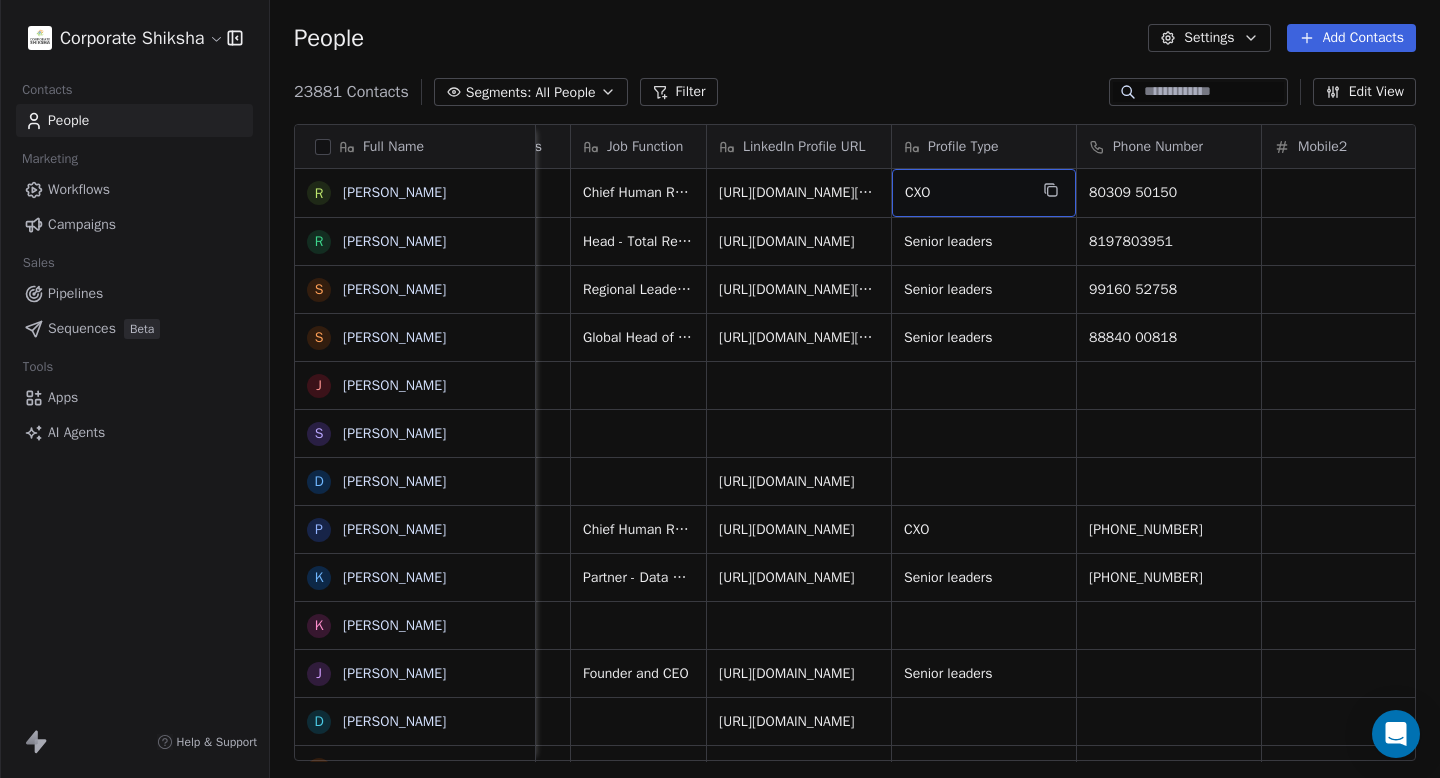 click on "Corporate Shiksha Contacts People Marketing Workflows Campaigns Sales Pipelines Sequences Beta Tools Apps AI Agents Help & Support People Settings  Add Contacts 23881 Contacts Segments: All People Filter  Edit View Tag Add to Sequence Full Name R Renil Kumar R Rajat Sethi S Siddharth Mavinkurve S Subbu Gonella J Juhi S Sahej Kaur D Dinesh Mahto P Pavel Chopra k kunal Kaushal K Kankana Karkun J Jagdish Mitra D Dr. Deepak Deshpande S Shilpa Pradhan K Kavita Desai N Nitin Patil K Kapil S Seema Naik M Mahesh M Murali N S Shashank Saraswat V Vibha Mishra H Higenyi Simon Kasango P Preeti Ahuja M Mansi Nigam A Aarti Singh P Pradeep Kumar Gulati N Neetu A Ajay Walmiki H Himanshu Jessie Wadia T Taniya Roy S Simar Kaur Kaler J Jayanthi perumal S Santosh Thombre Company Name Email Relationship Status Job Function LinkedIn Profile URL Profile Type Phone Number Mobile2 Location Country Created Date IST Tessolve renil.kumar@tessolve.com Strong Chief Human Resources Officer http://www.linkedin.com/in/renil-kumar-8786853" at bounding box center [720, 389] 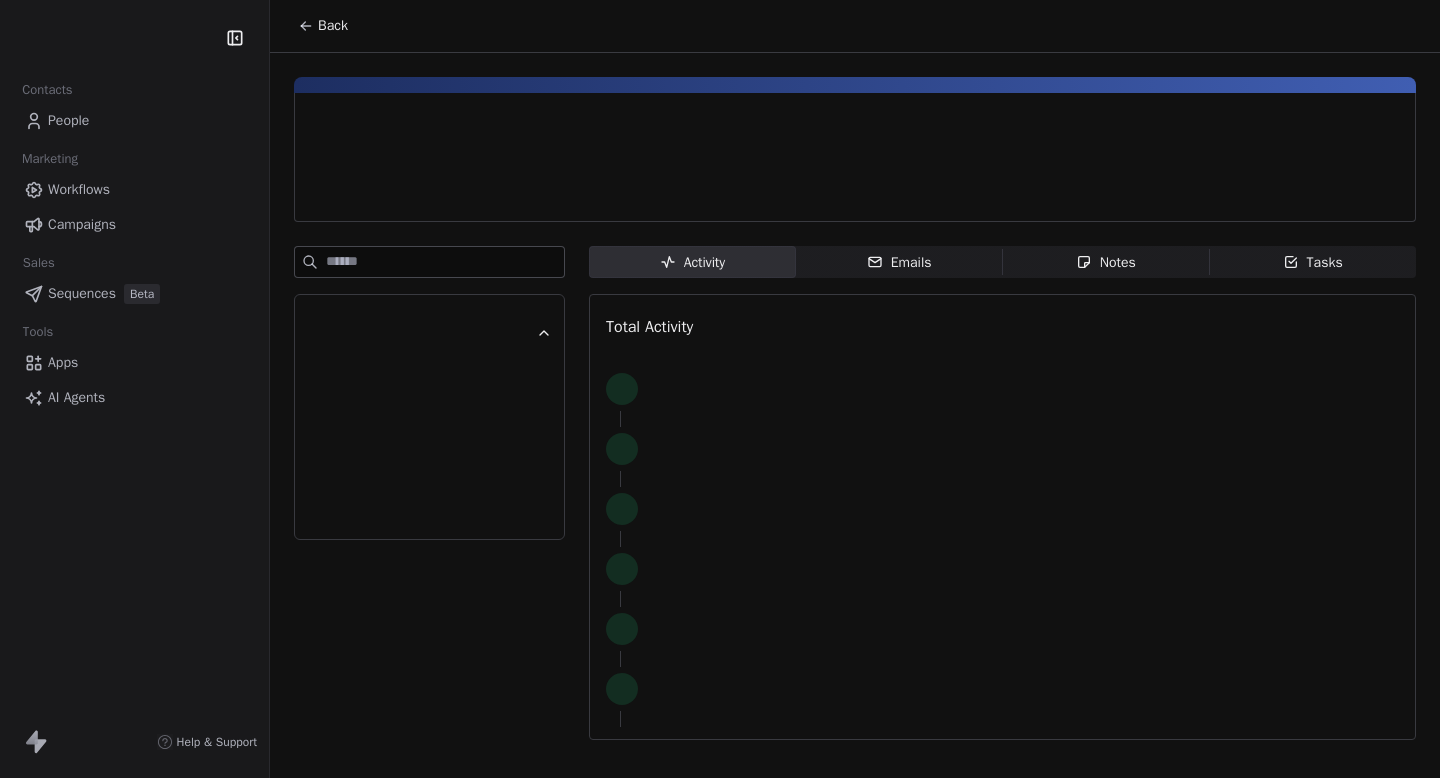 scroll, scrollTop: 0, scrollLeft: 0, axis: both 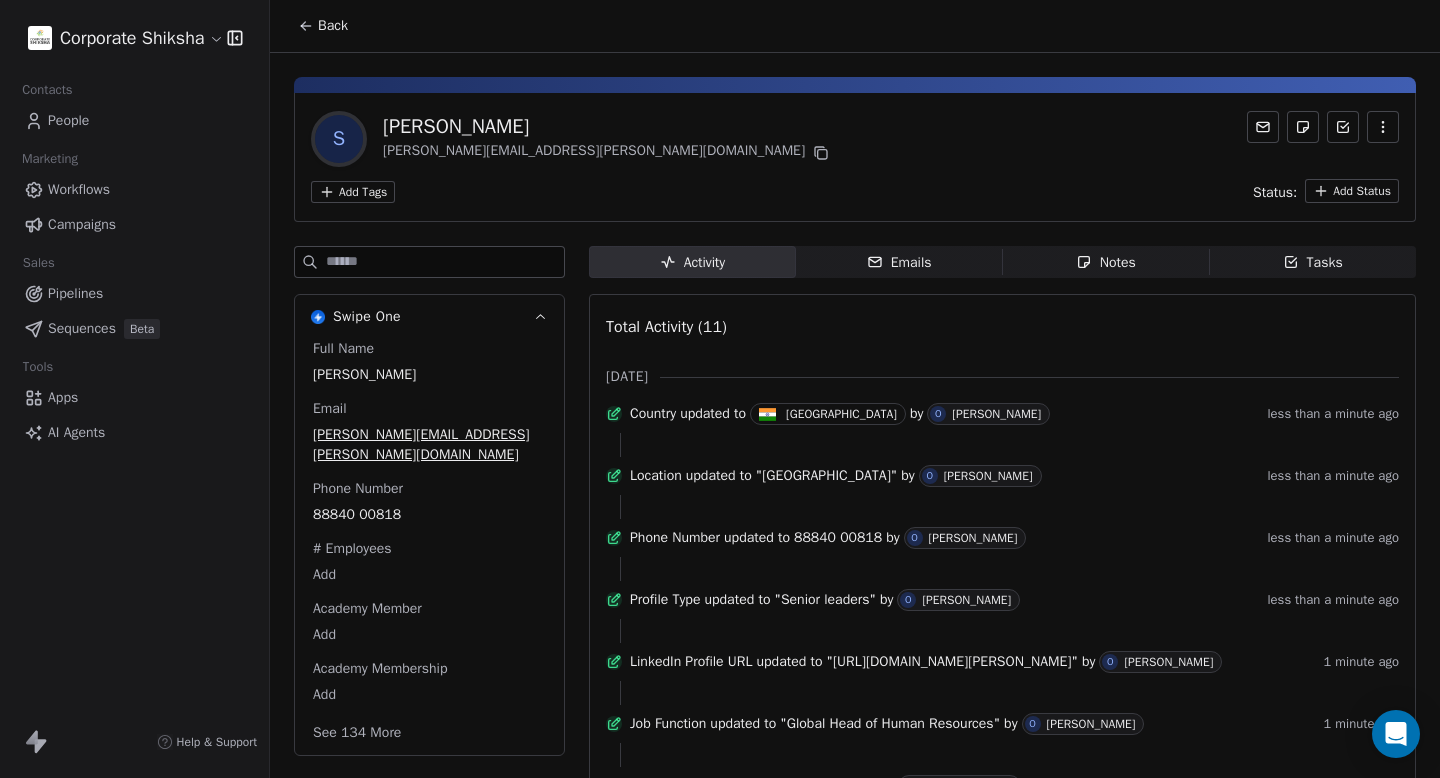 click on "Corporate Shiksha Contacts People Marketing Workflows Campaigns Sales Pipelines Sequences Beta Tools Apps AI Agents Help & Support Back S Subbu Gonella subbu.gonella@rakuten.com  Add Tags Status:   Add Status Swipe One Full Name Subbu Gonella Email subbu.gonella@rakuten.com Phone Number 88840 00818 # Employees Add Academy Member Add Academy Membership Add See   134   More   Activity Activity Emails Emails   Notes   Notes Tasks Tasks Total Activity (11) Jul 2025 Country updated to India by O Ojaswani Bansal   less than a minute ago Location updated to "Bangalore" by O Ojaswani Bansal   less than a minute ago Phone Number updated to 88840 00818 by O Ojaswani Bansal   less than a minute ago Profile Type updated to "Senior leaders" by O Ojaswani Bansal   less than a minute ago LinkedIn Profile URL updated to "https://www.linkedin.com/in/subba-gonella/?originalSubdomain=in" by O Ojaswani Bansal   1 minute ago Job Function updated to "Global Head of Human Resources" by O Ojaswani Bansal   1 minute ago updated to" at bounding box center (720, 389) 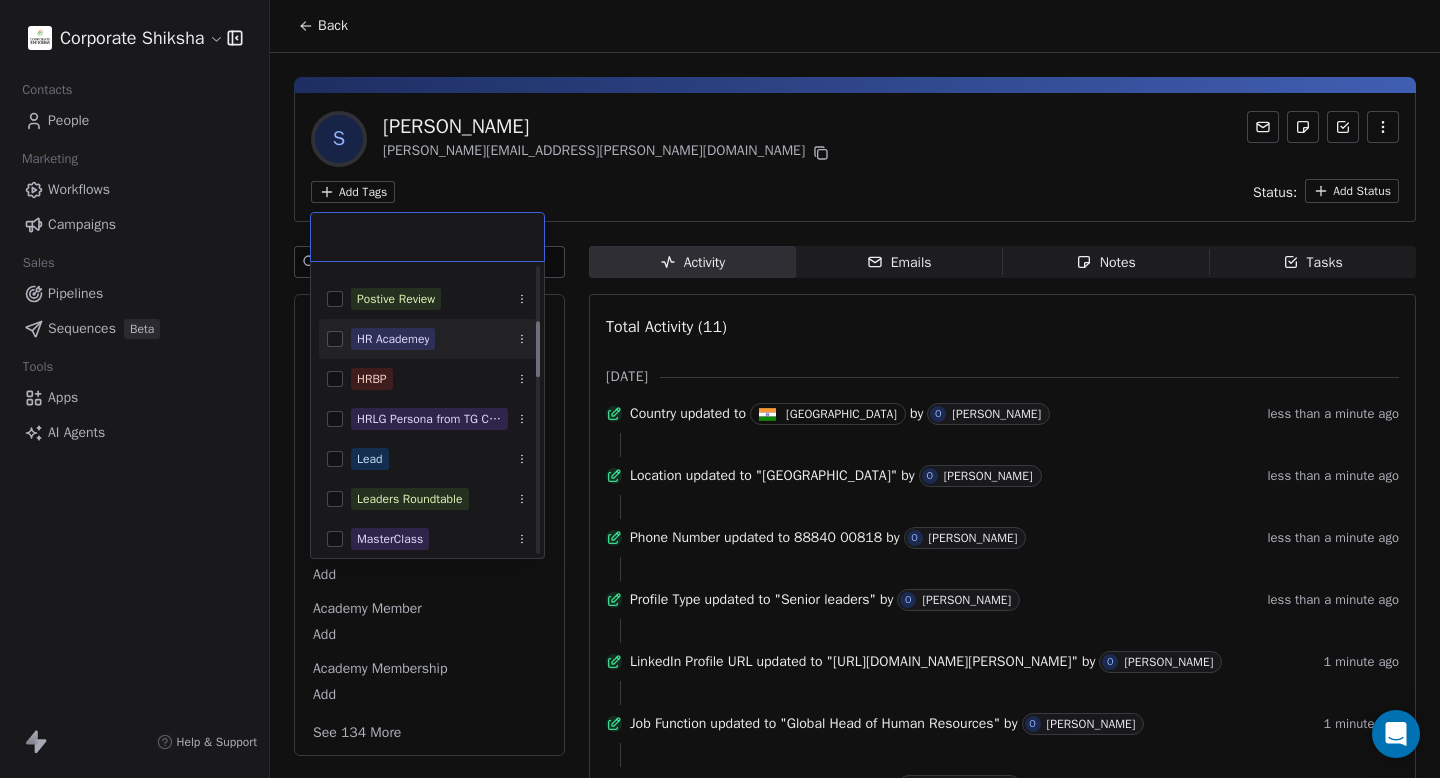 scroll, scrollTop: 276, scrollLeft: 0, axis: vertical 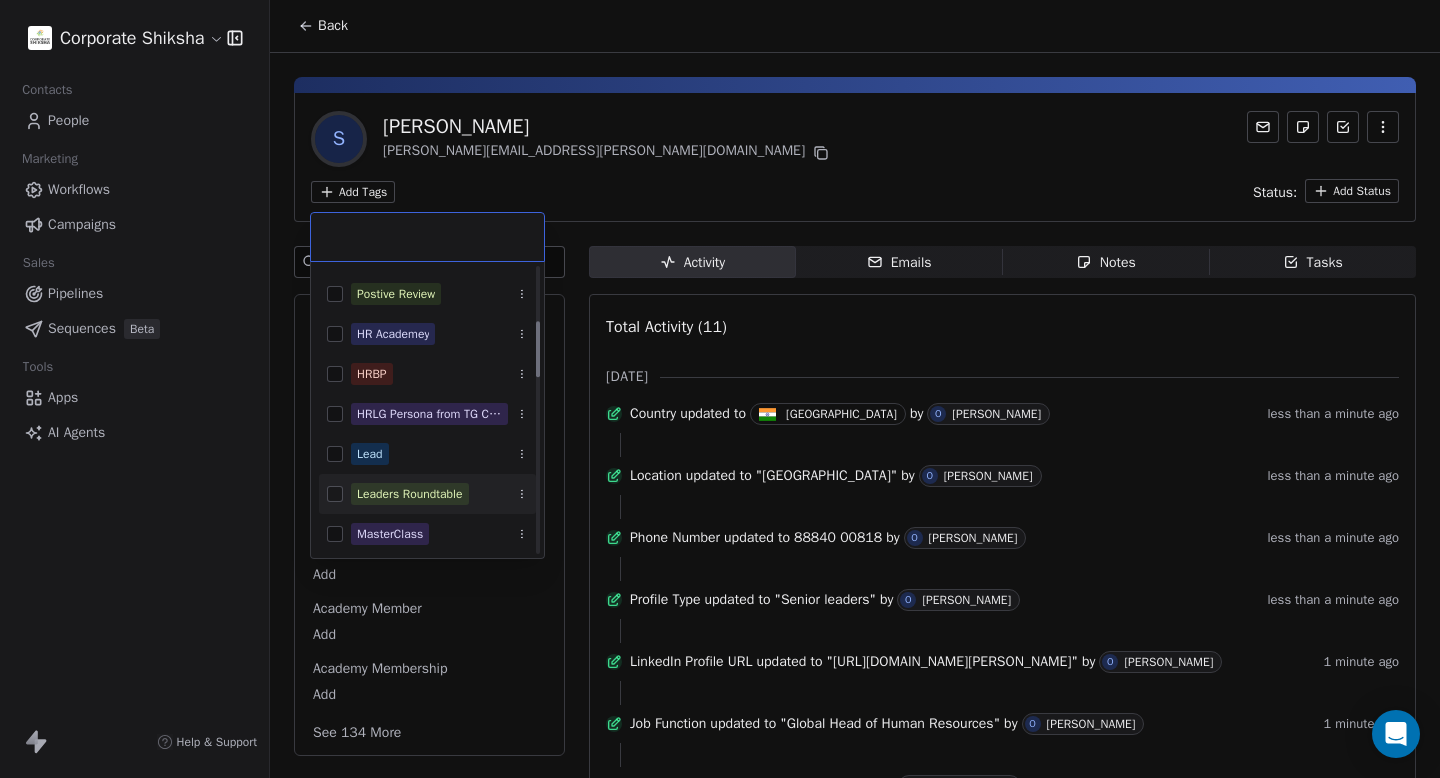click at bounding box center [335, 494] 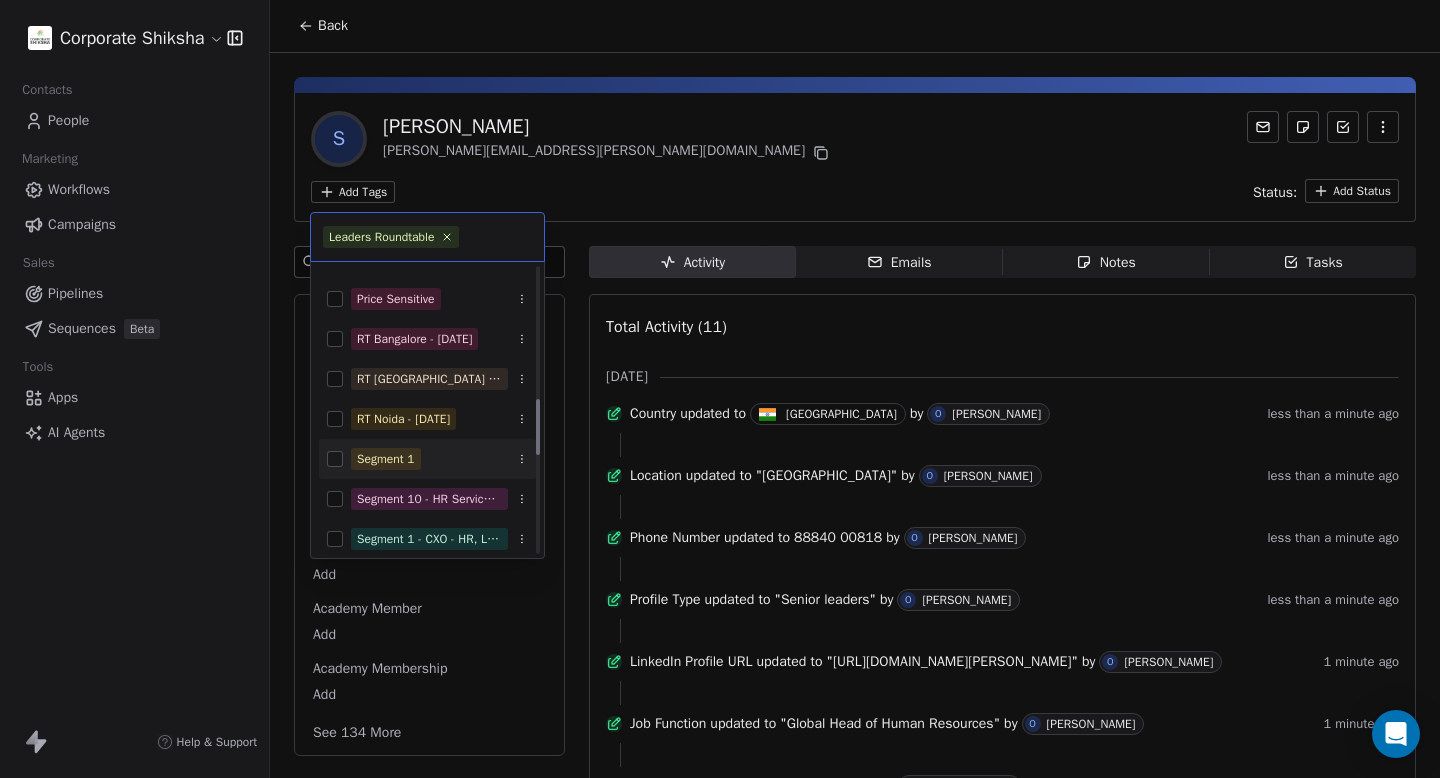 scroll, scrollTop: 665, scrollLeft: 0, axis: vertical 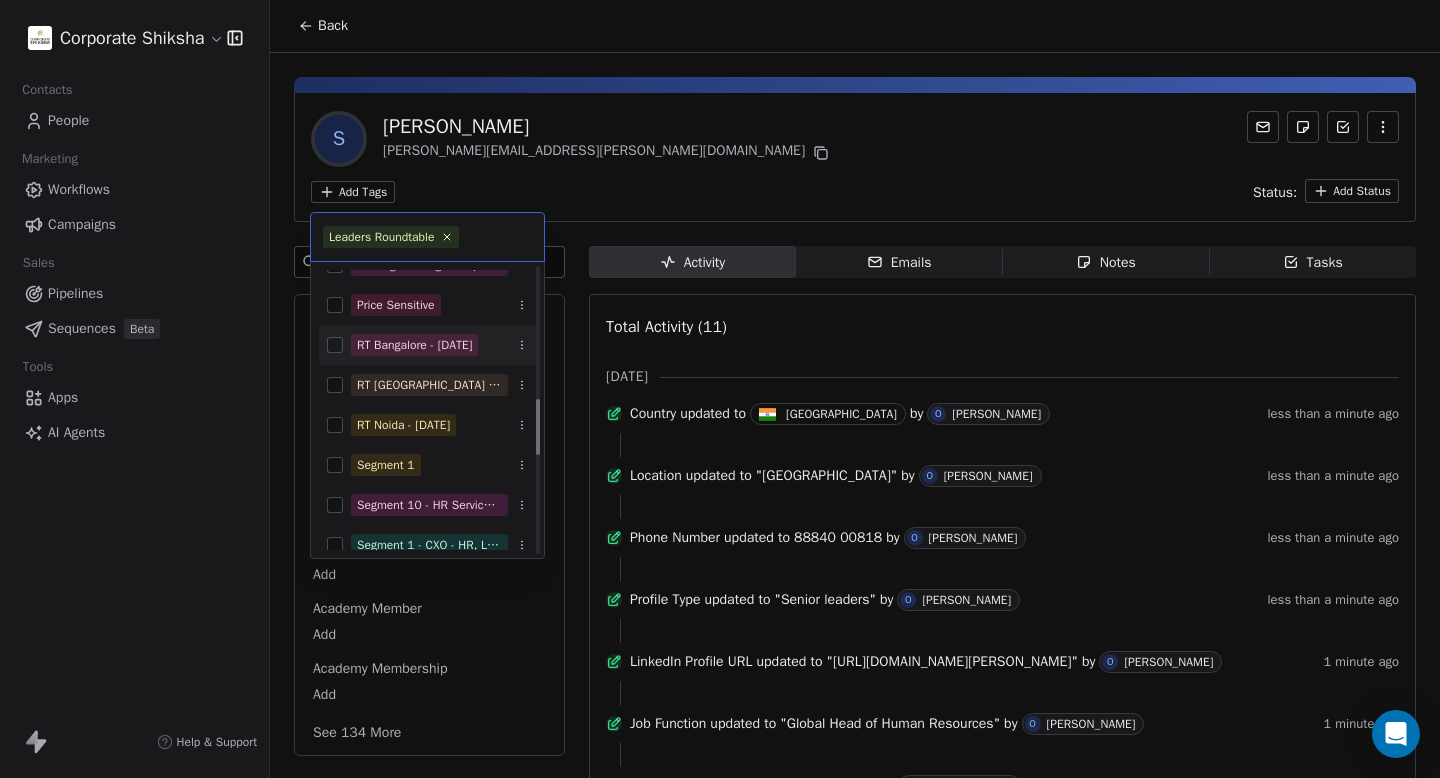 click at bounding box center (335, 345) 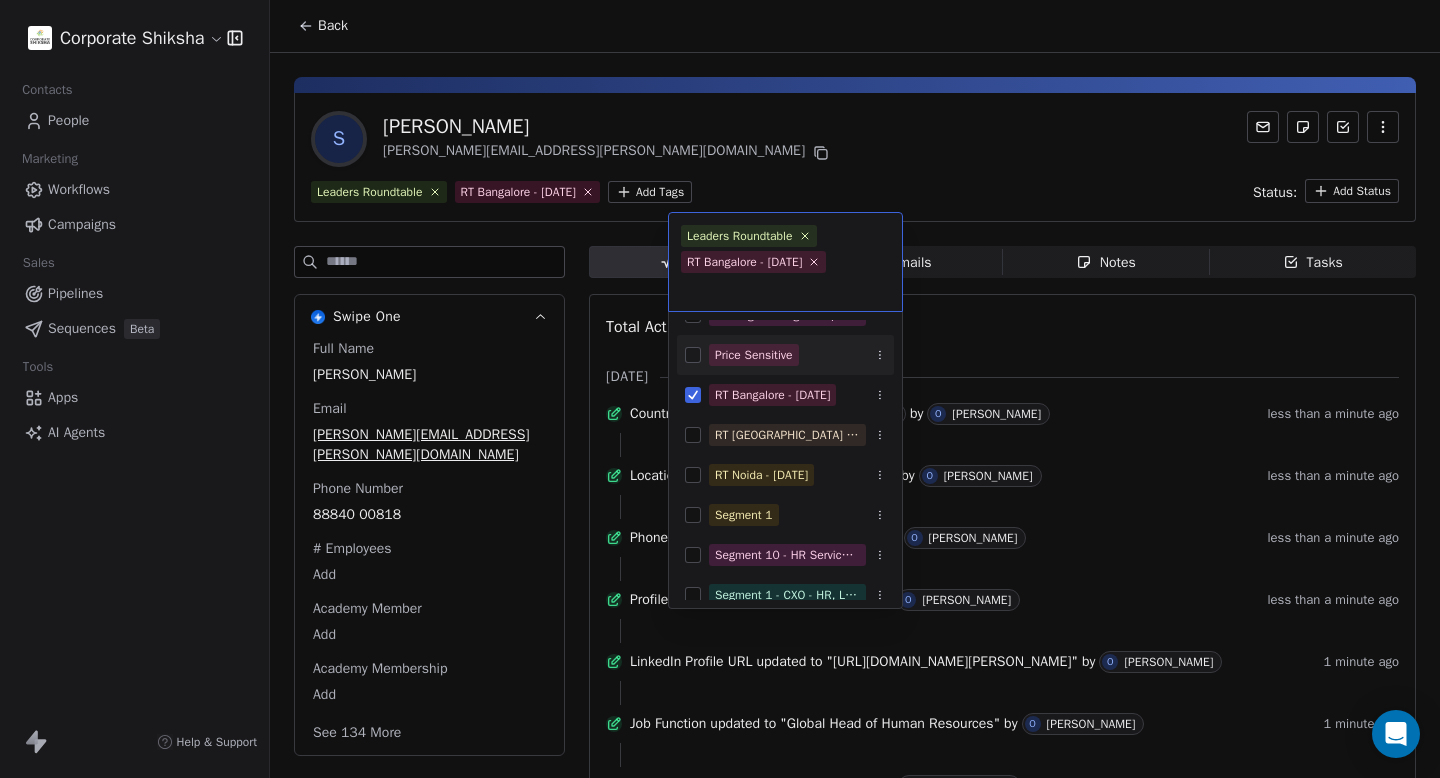 click on "Corporate Shiksha Contacts People Marketing Workflows Campaigns Sales Pipelines Sequences Beta Tools Apps AI Agents Help & Support Back S Subbu Gonella subbu.gonella@rakuten.com Leaders Roundtable RT Bangalore - Mar 18, 2025  Add Tags Status:   Add Status Swipe One Full Name Subbu Gonella Email subbu.gonella@rakuten.com Phone Number 88840 00818 # Employees Add Academy Member Add Academy Membership Add See   134   More   Activity Activity Emails Emails   Notes   Notes Tasks Tasks Total Activity (11) Jul 2025 Country updated to India by O Ojaswani Bansal   less than a minute ago Location updated to "Bangalore" by O Ojaswani Bansal   less than a minute ago Phone Number updated to 88840 00818 by O Ojaswani Bansal   less than a minute ago Profile Type updated to "Senior leaders" by O Ojaswani Bansal   less than a minute ago LinkedIn Profile URL updated to "https://www.linkedin.com/in/subba-gonella/?originalSubdomain=in" by O Ojaswani Bansal   1 minute ago Job Function updated to "Global Head of Human Resources"" at bounding box center [720, 389] 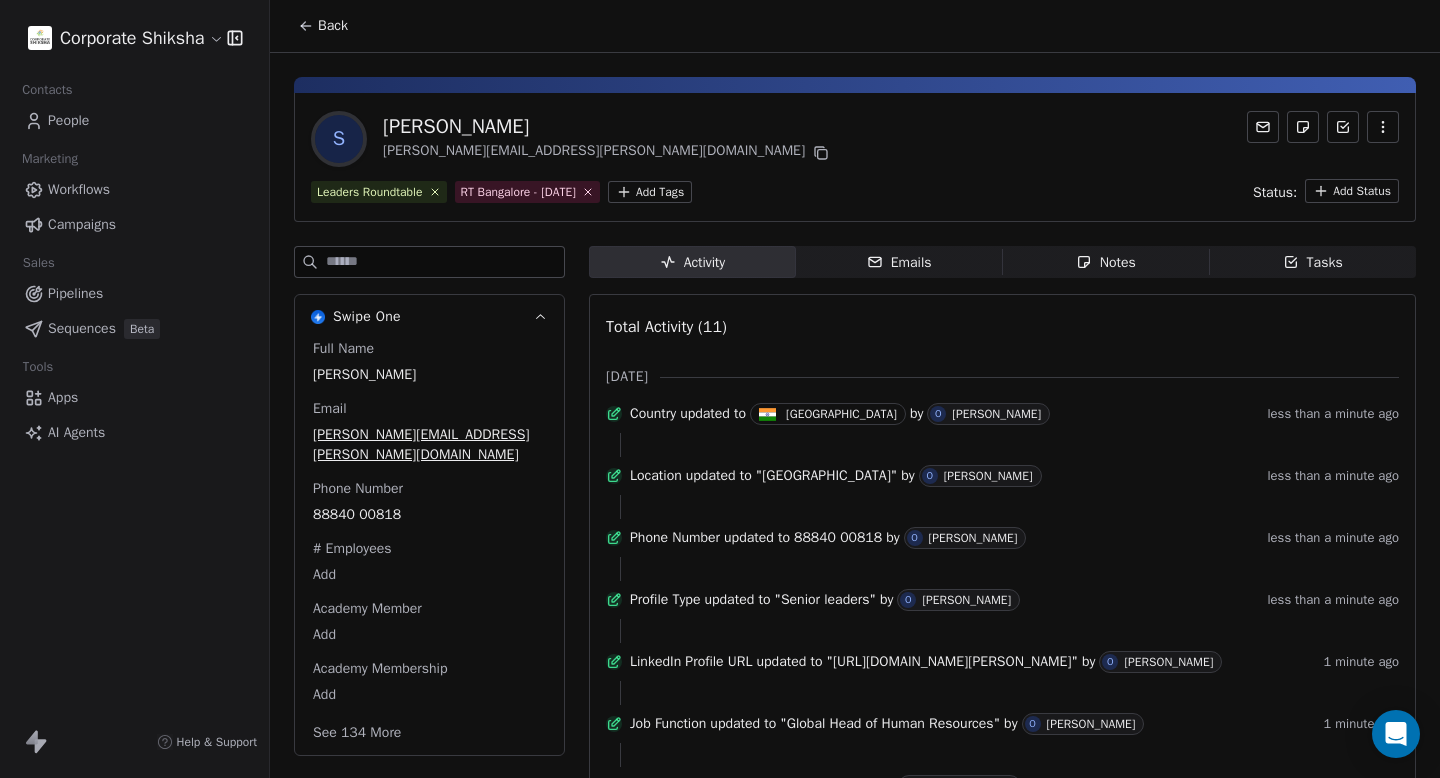 click 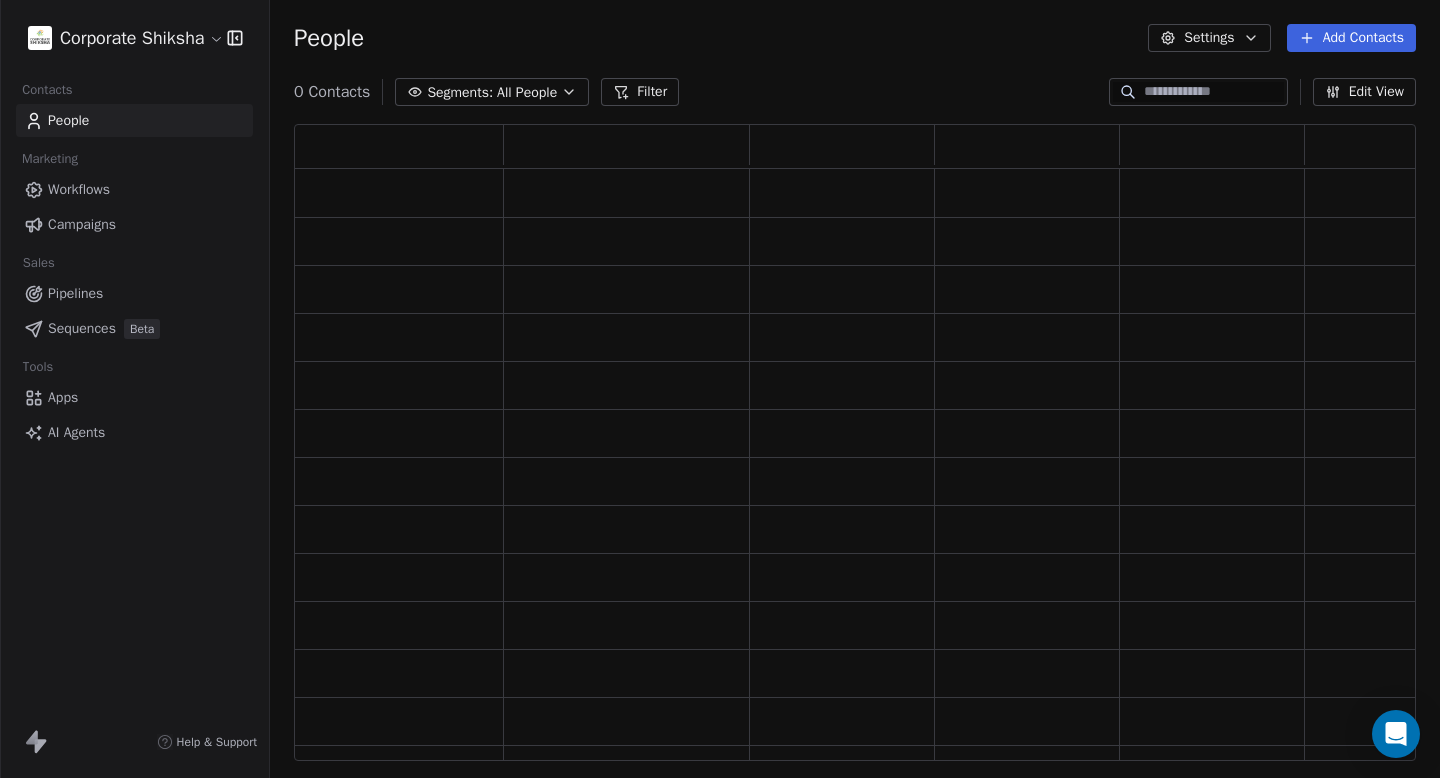 scroll, scrollTop: 1, scrollLeft: 1, axis: both 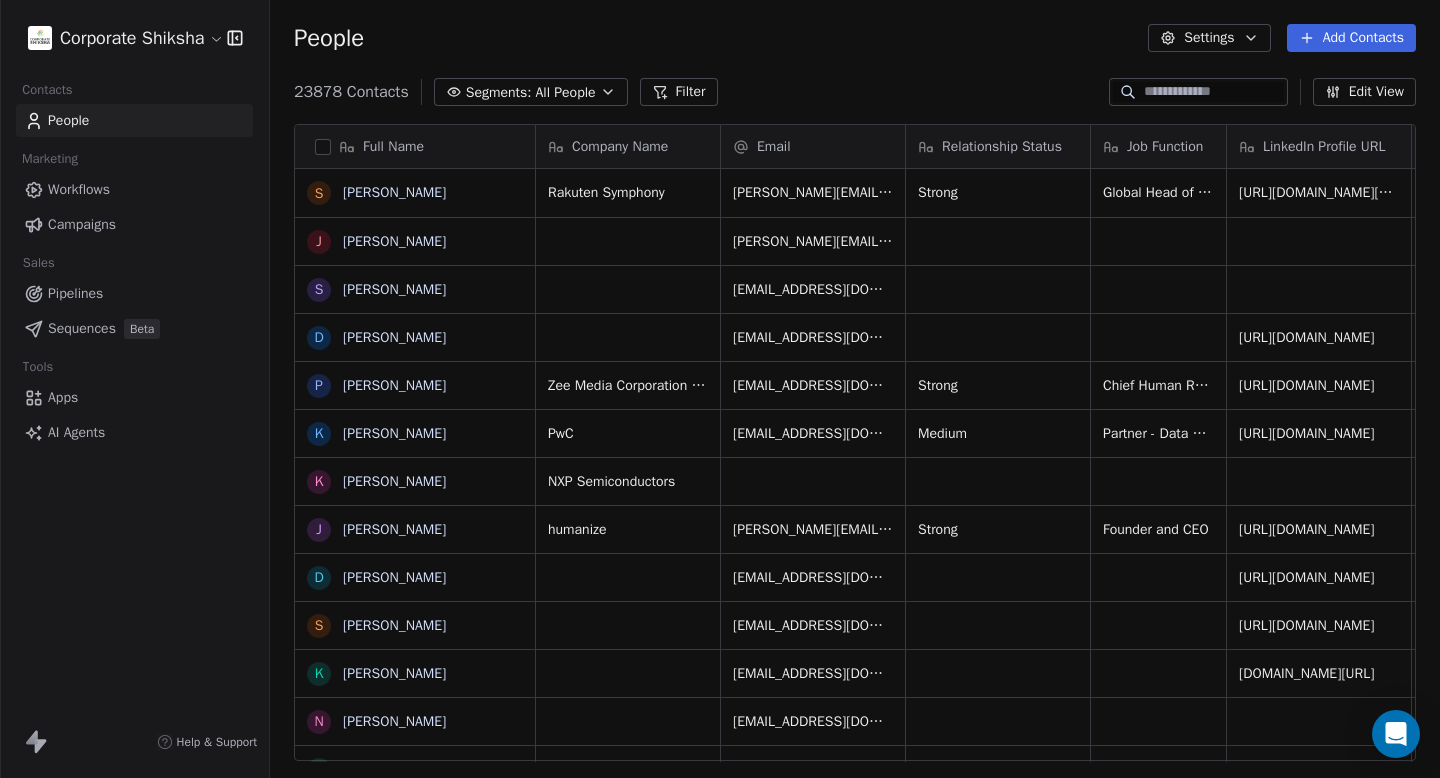 click on "Add Contacts" at bounding box center [1351, 38] 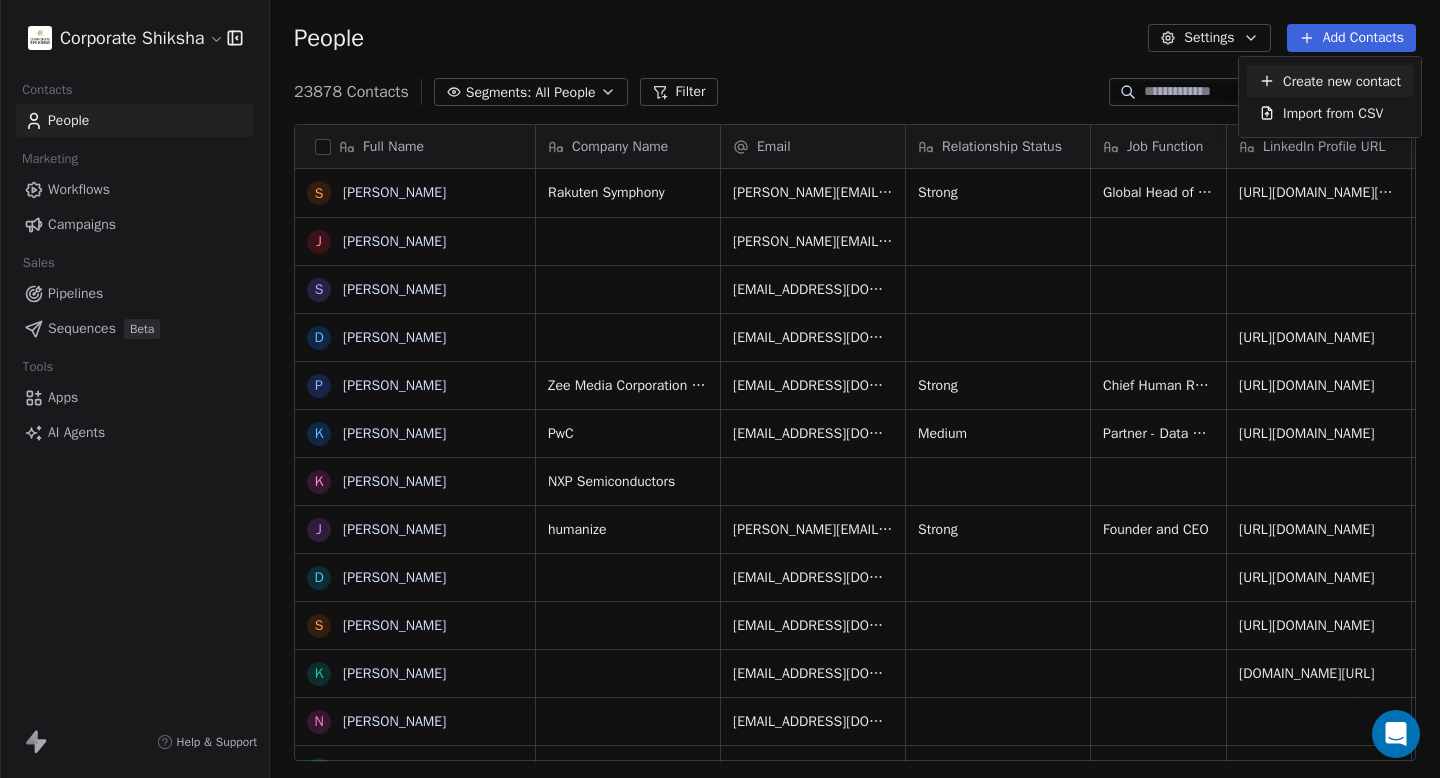 click on "Corporate Shiksha Contacts People Marketing Workflows Campaigns Sales Pipelines Sequences Beta Tools Apps AI Agents Help & Support People Settings  Add Contacts 23878 Contacts Segments: All People Filter  Edit View Tag Add to Sequence Full Name S Subbu Gonella J Juhi S Sahej Kaur D Dinesh Mahto P Pavel Chopra k kunal Kaushal K Kankana Karkun J Jagdish Mitra D Dr. Deepak Deshpande S Shilpa Pradhan K Kavita Desai N Nitin Patil K Kapil S Seema Naik M Mahesh M Murali N S Shashank Saraswat V Vibha Mishra H Higenyi Simon Kasango P Preeti Ahuja M Mansi Nigam A Aarti Singh P Pradeep Kumar Gulati N Neetu A Ajay Walmiki H Himanshu Jessie Wadia T Taniya Roy S Simar Kaur Kaler J Jayanthi perumal S Santosh Thombre S Savio Ferrao M Maruti Kate D Deepak Dubey Company Name Email Relationship Status Job Function LinkedIn Profile URL Profile Type Phone Number Mobile2 Location Rakuten Symphony subbu.gonella@rakuten.com Strong Global Head of Human Resources https://www.linkedin.com/in/subba-gonella/?originalSubdomain=in Strong" at bounding box center (720, 389) 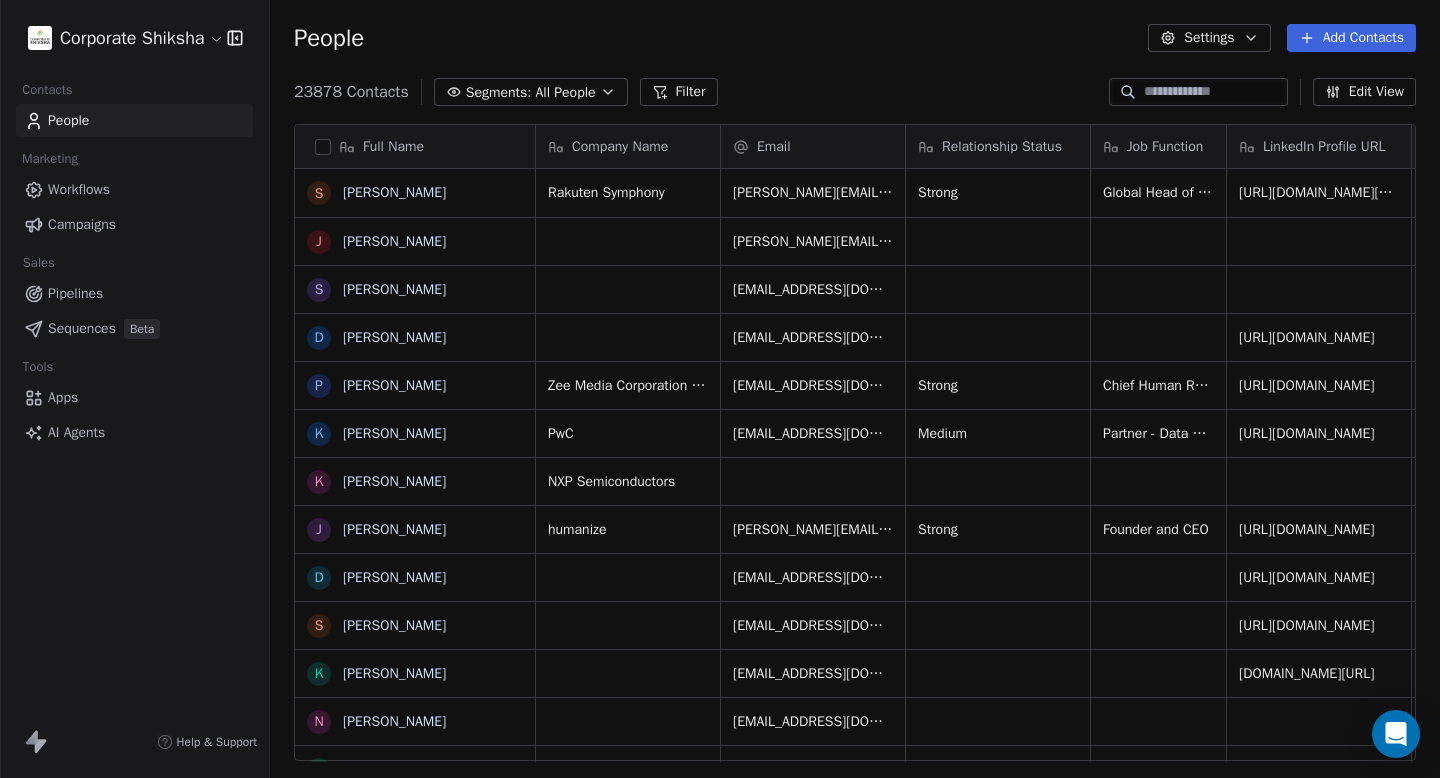 click on "Add Contacts" at bounding box center (1351, 38) 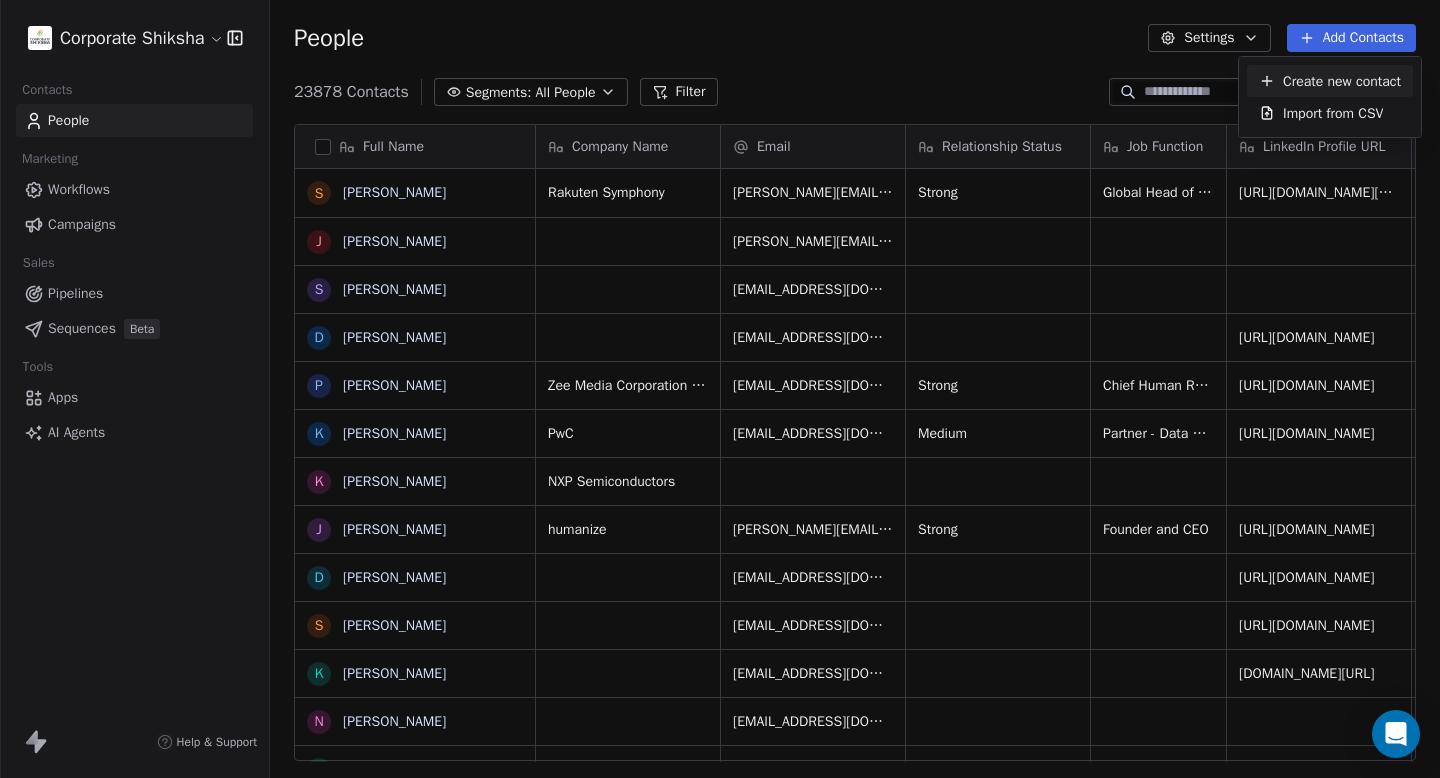 click on "Create new contact" at bounding box center [1342, 81] 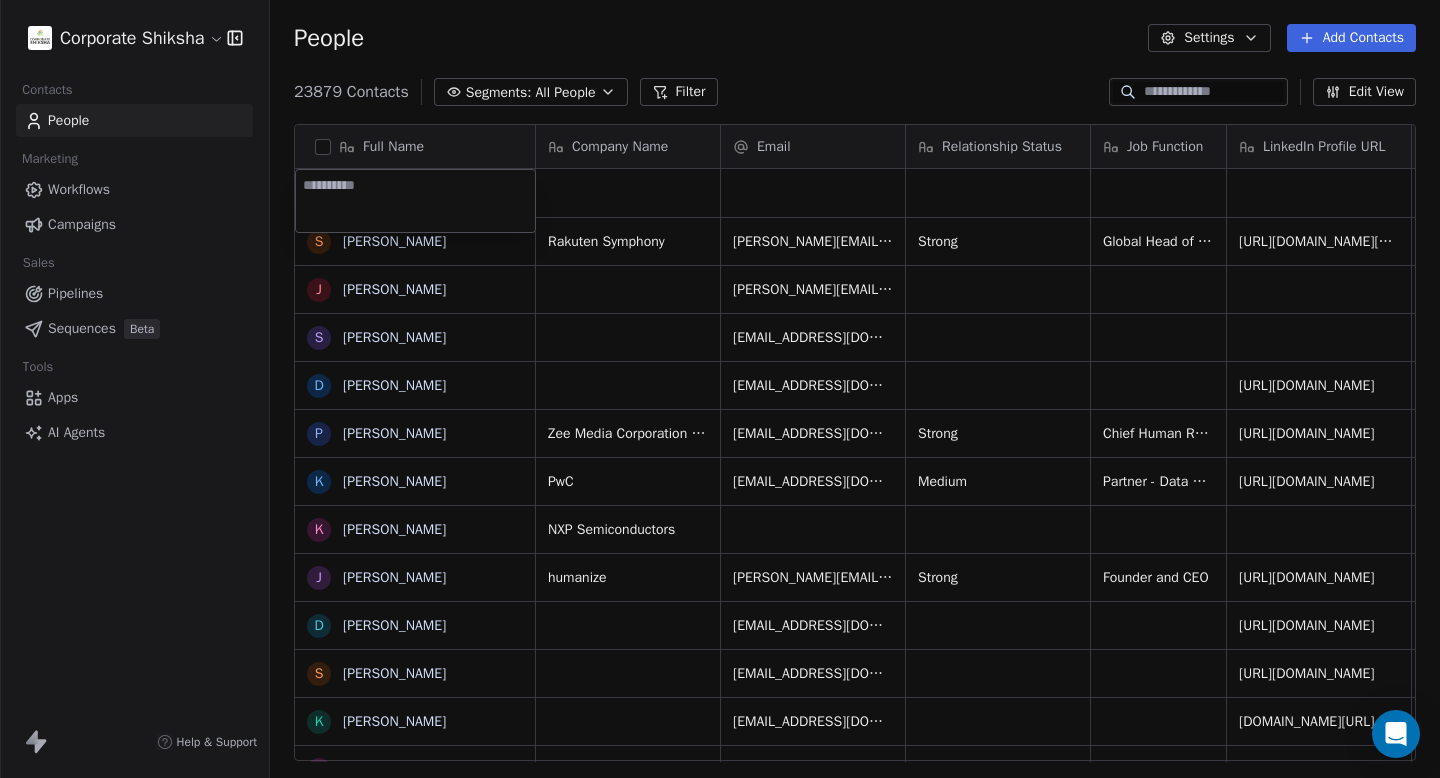 type on "**********" 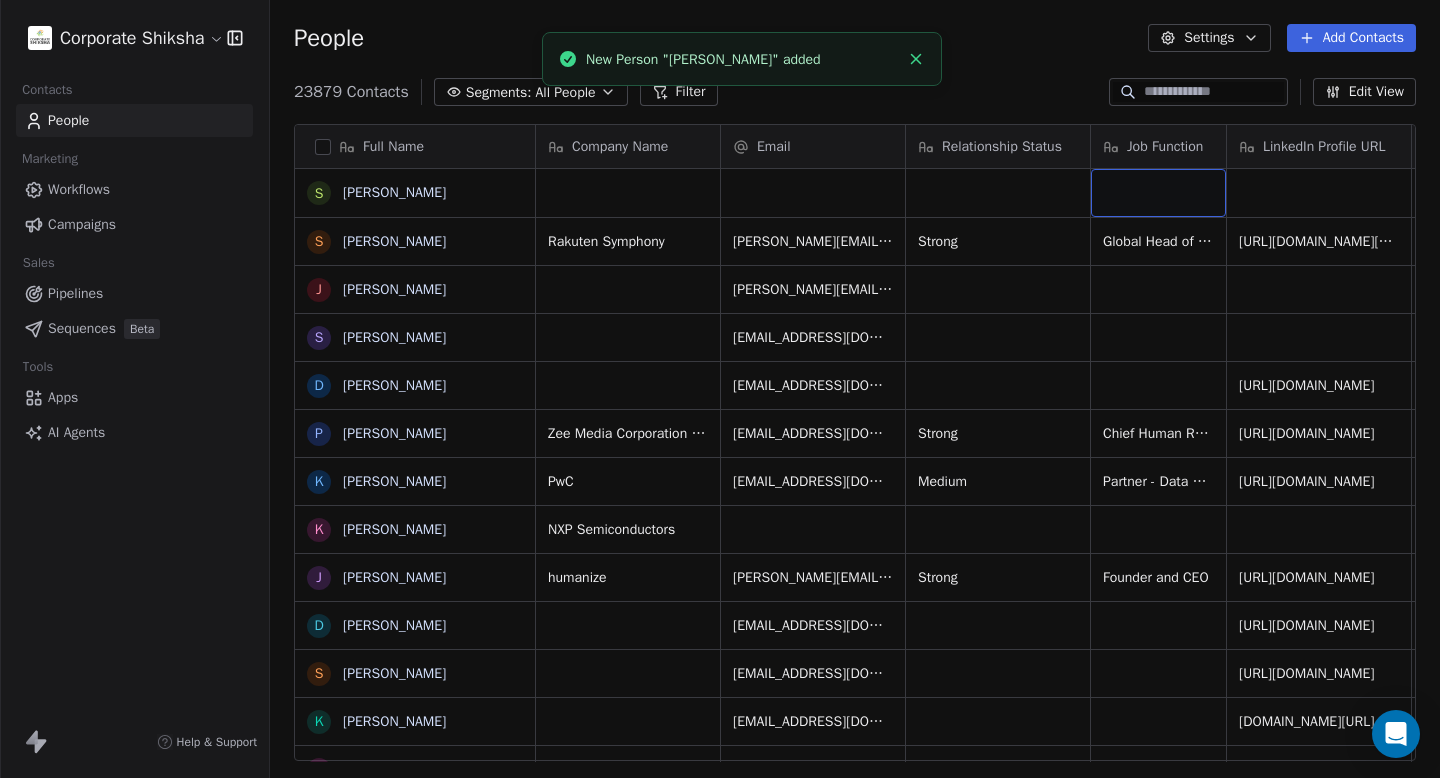 click at bounding box center (1158, 193) 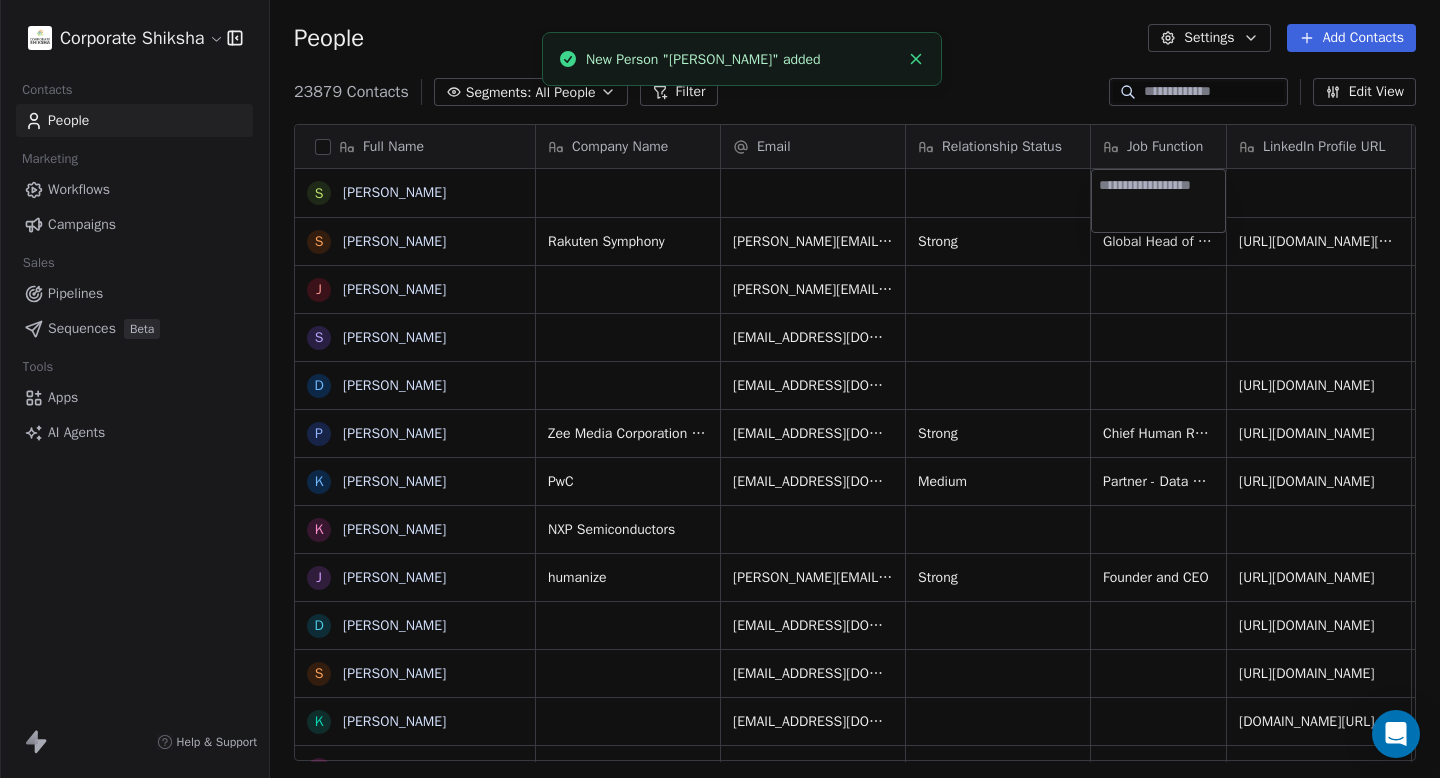 click at bounding box center (1158, 201) 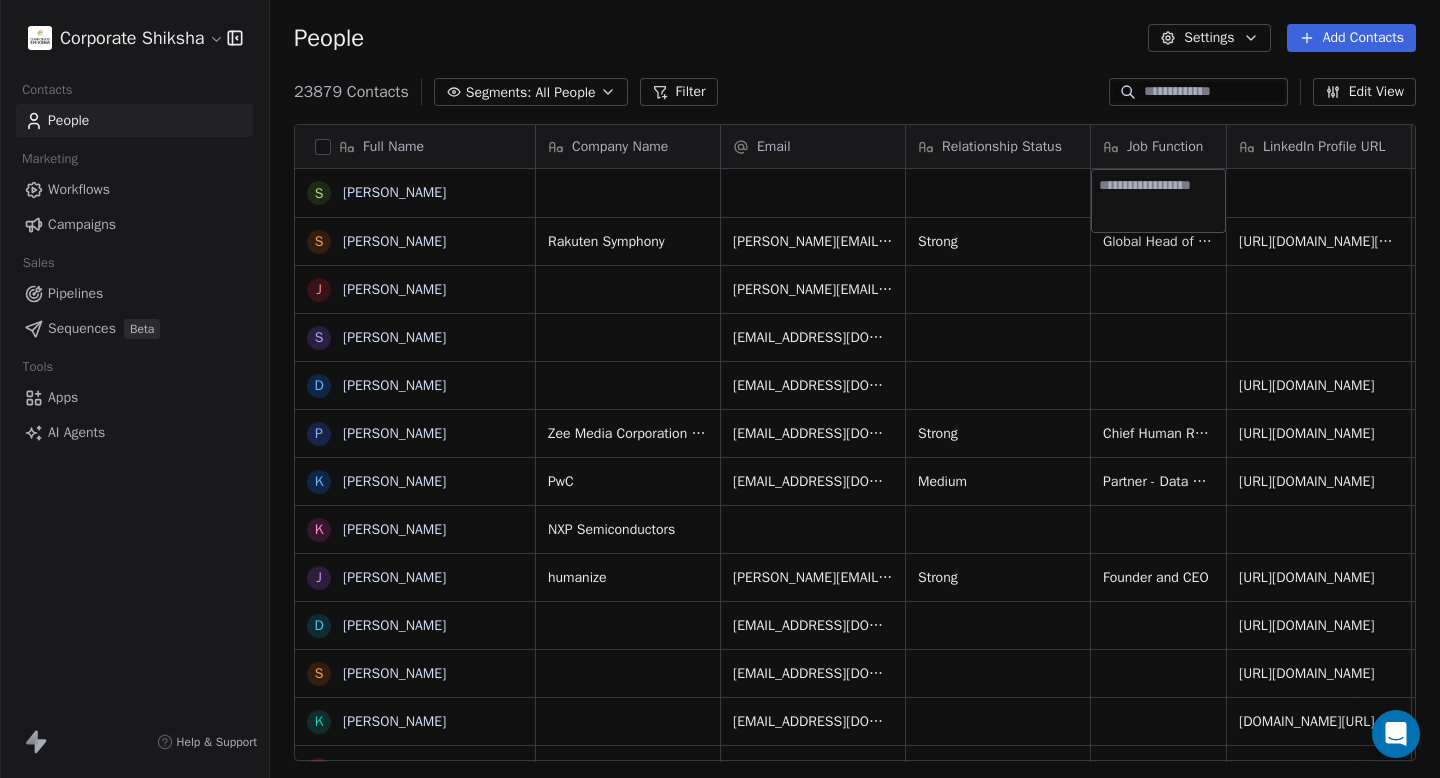 type on "**********" 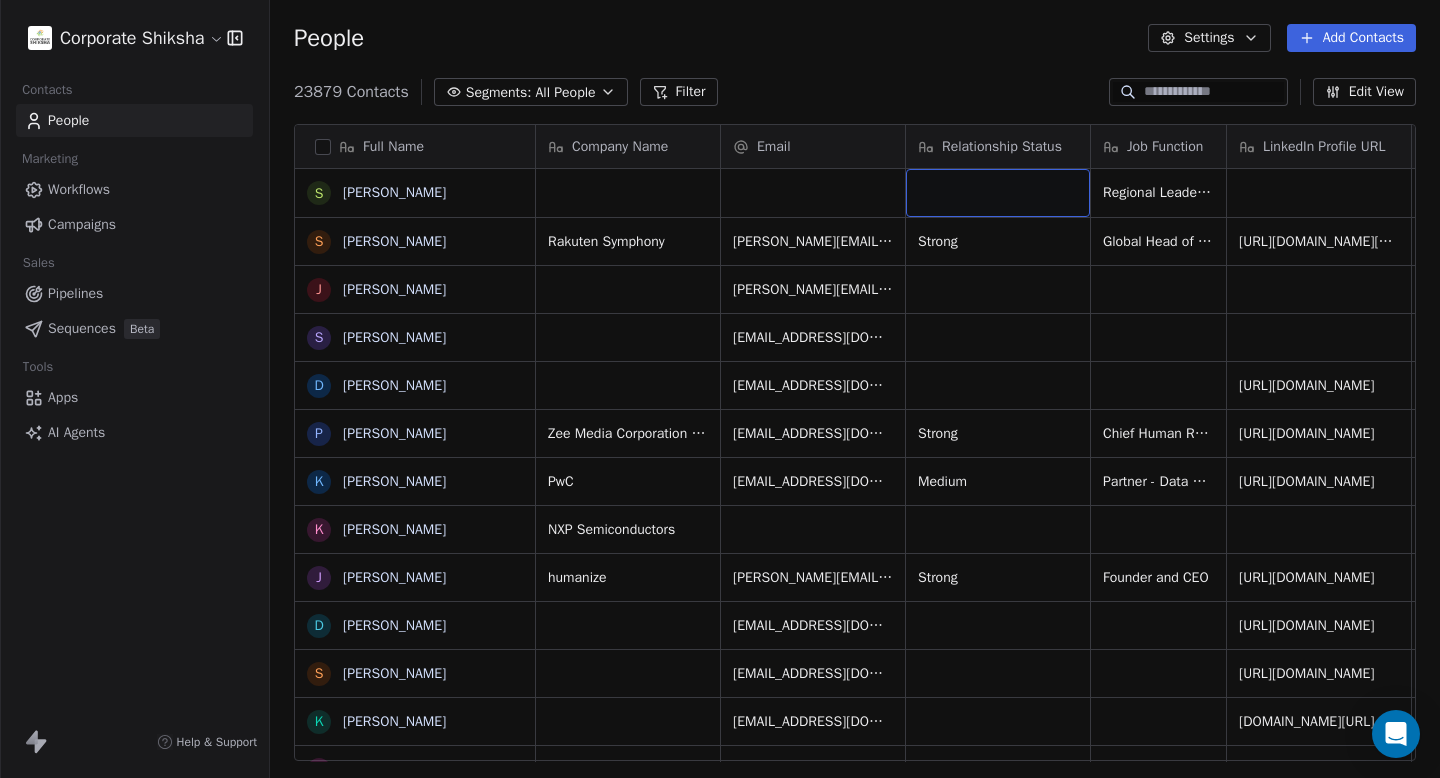 click at bounding box center (998, 193) 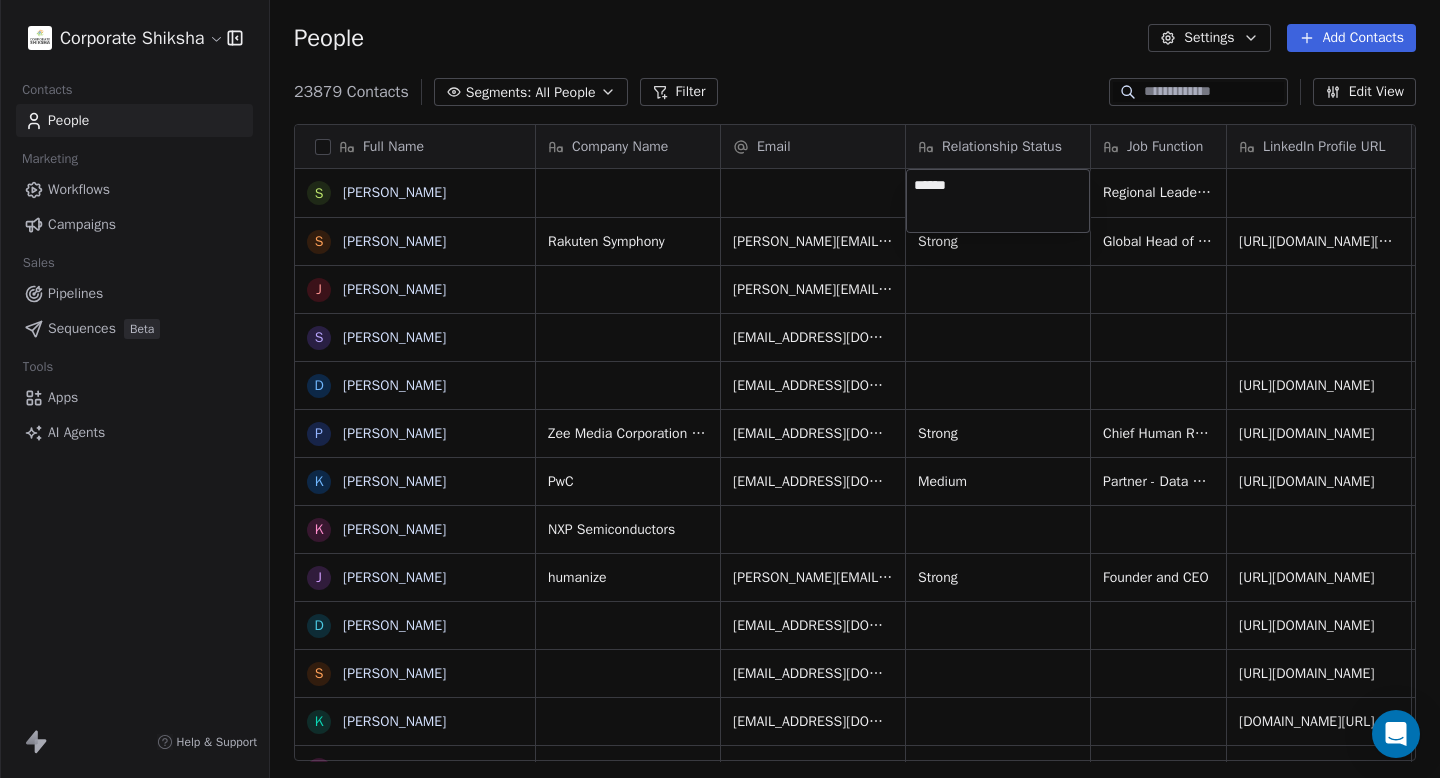 type on "******" 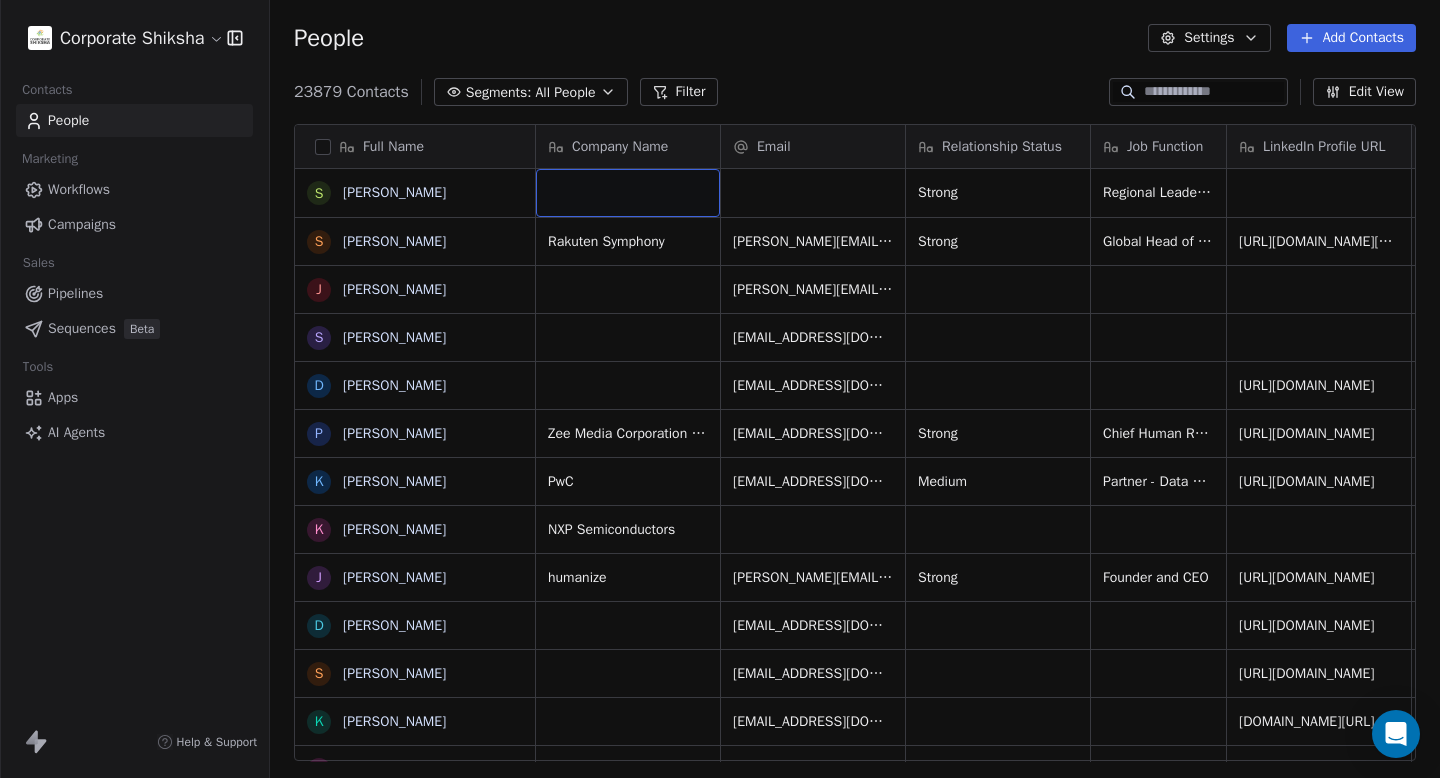 click at bounding box center (628, 193) 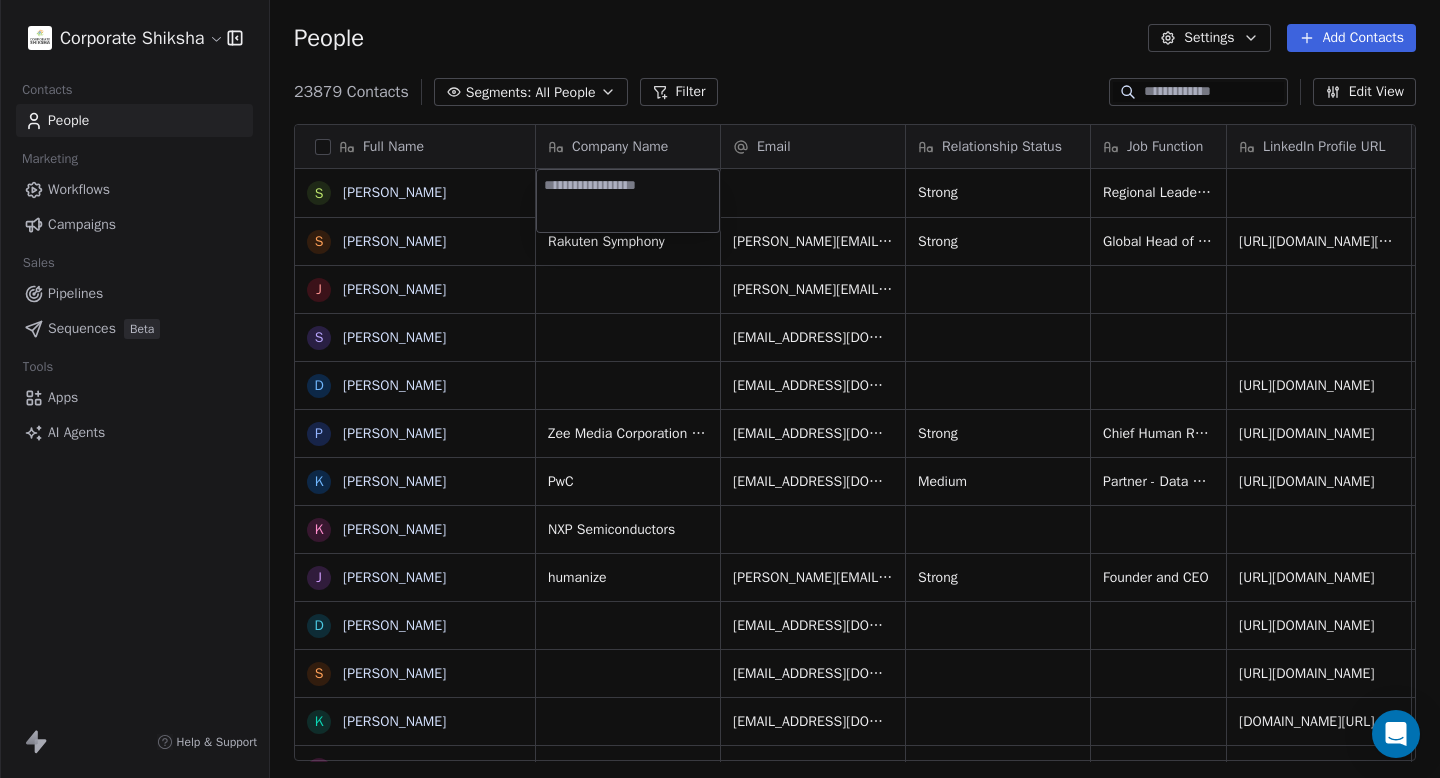 click at bounding box center [628, 201] 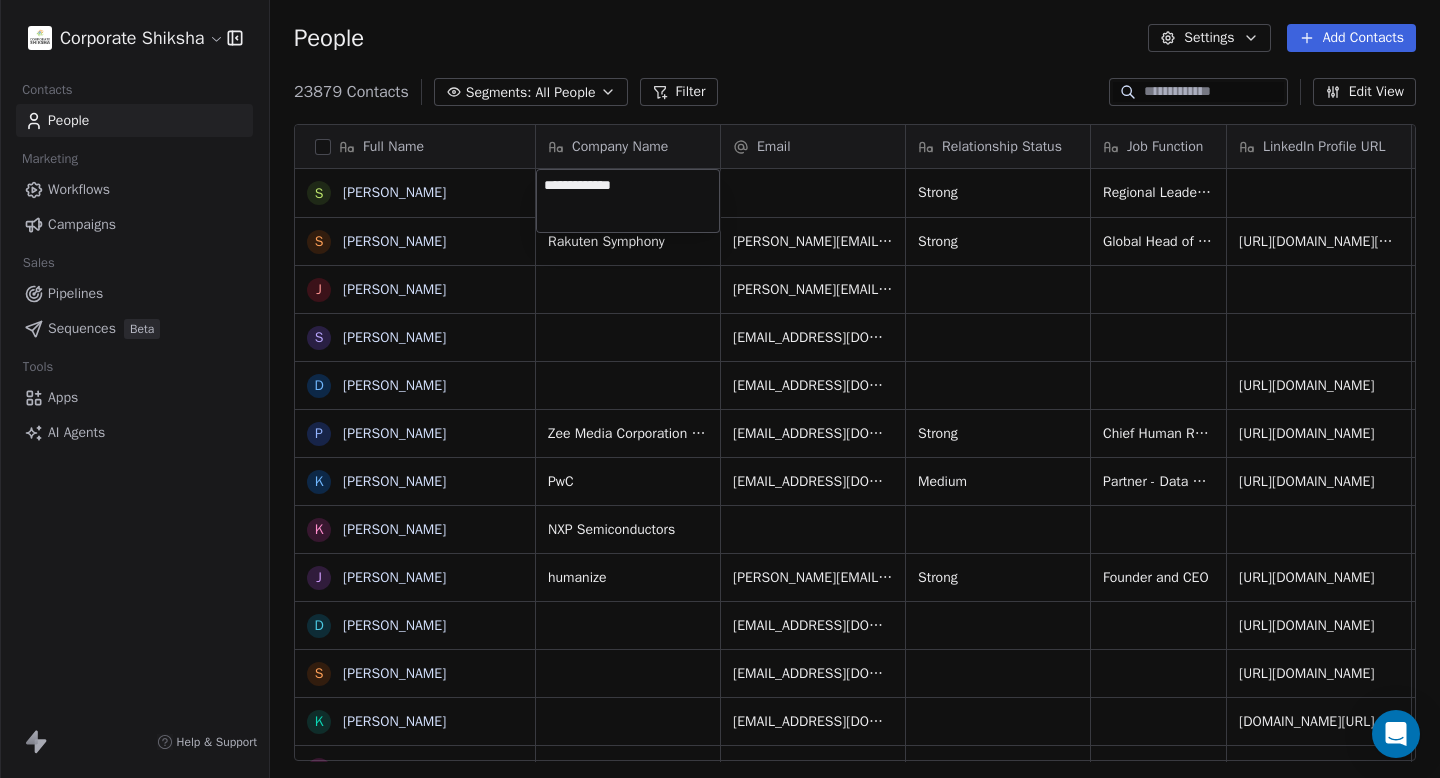 click on "Corporate Shiksha Contacts People Marketing Workflows Campaigns Sales Pipelines Sequences Beta Tools Apps AI Agents Help & Support People Settings  Add Contacts 23879 Contacts Segments: All People Filter  Edit View Tag Add to Sequence Full Name S Siddharth Mavinkurve S Subbu Gonella J Juhi S Sahej Kaur D Dinesh Mahto P Pavel Chopra k kunal Kaushal K Kankana Karkun J Jagdish Mitra D Dr. Deepak Deshpande S Shilpa Pradhan K Kavita Desai N Nitin Patil K Kapil S Seema Naik M Mahesh M Murali N S Shashank Saraswat V Vibha Mishra H Higenyi Simon Kasango P Preeti Ahuja M Mansi Nigam A Aarti Singh P Pradeep Kumar Gulati N Neetu A Ajay Walmiki H Himanshu Jessie Wadia T Taniya Roy S Simar Kaur Kaler J Jayanthi perumal S Santosh Thombre S Savio Ferrao M Maruti Kate Company Name Email Relationship Status Job Function LinkedIn Profile URL Profile Type Phone Number Mobile2 Location Strong Regional Leader - People & Culture Rakuten Symphony subbu.gonella@rakuten.com Strong Global Head of Human Resources Senior leaders CXO" at bounding box center [720, 389] 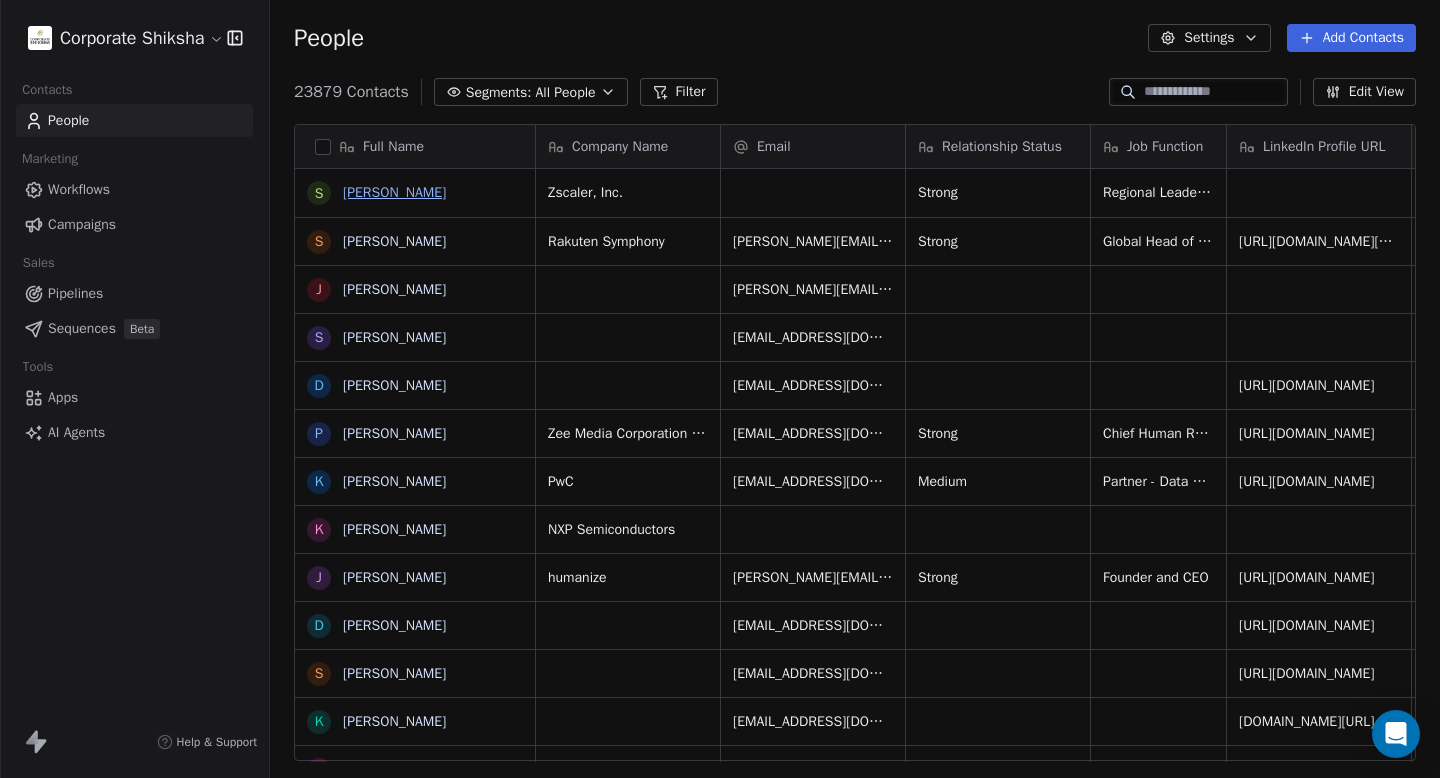 click on "Siddharth Mavinkurve" at bounding box center [394, 192] 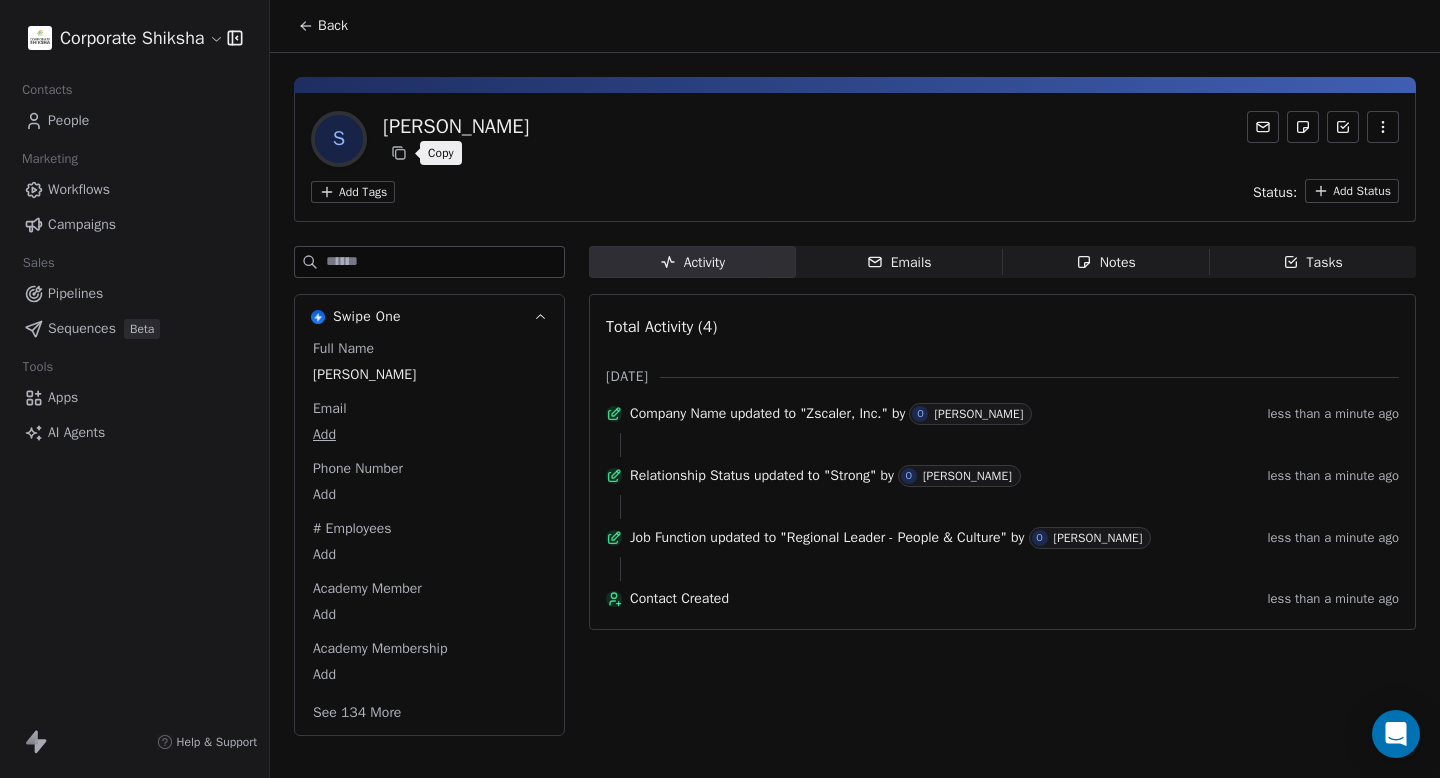 click 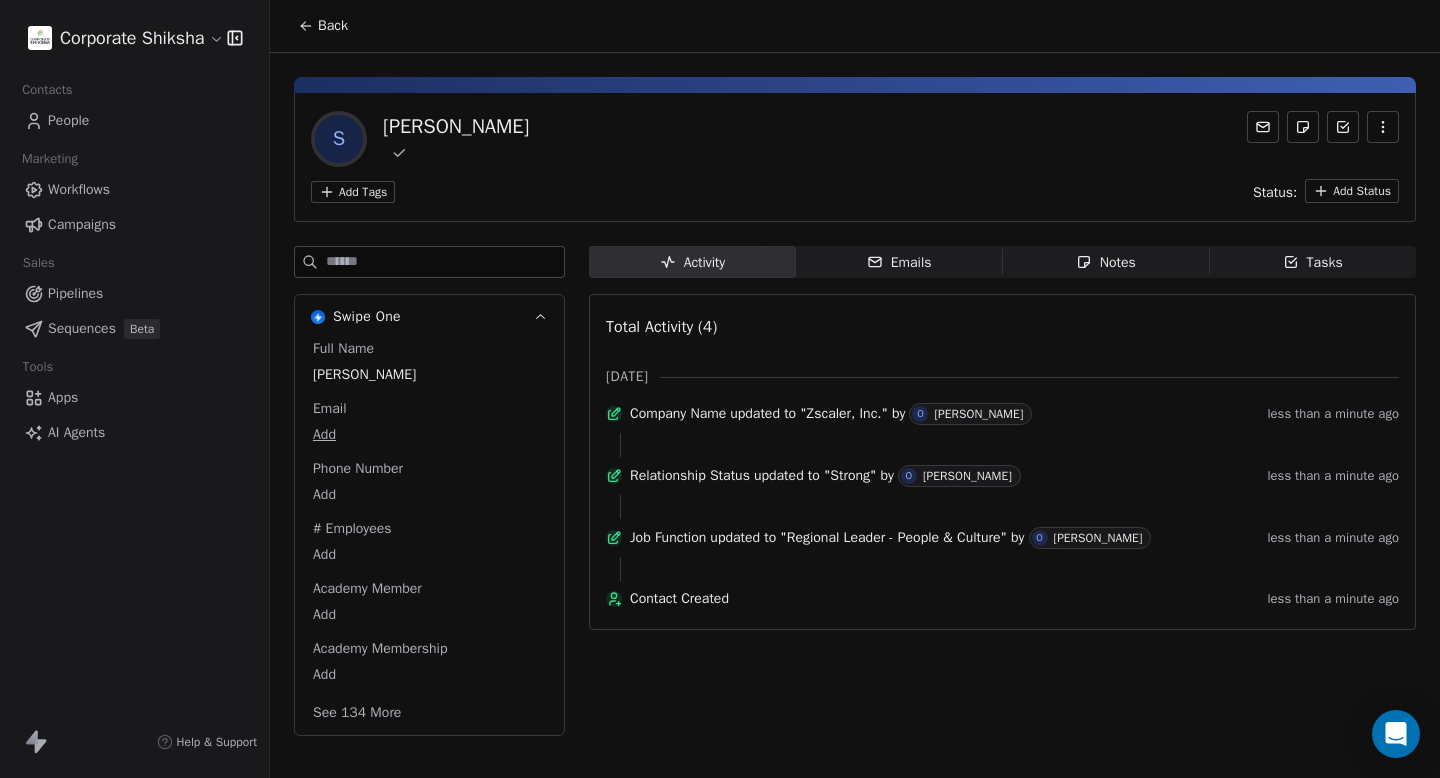 click 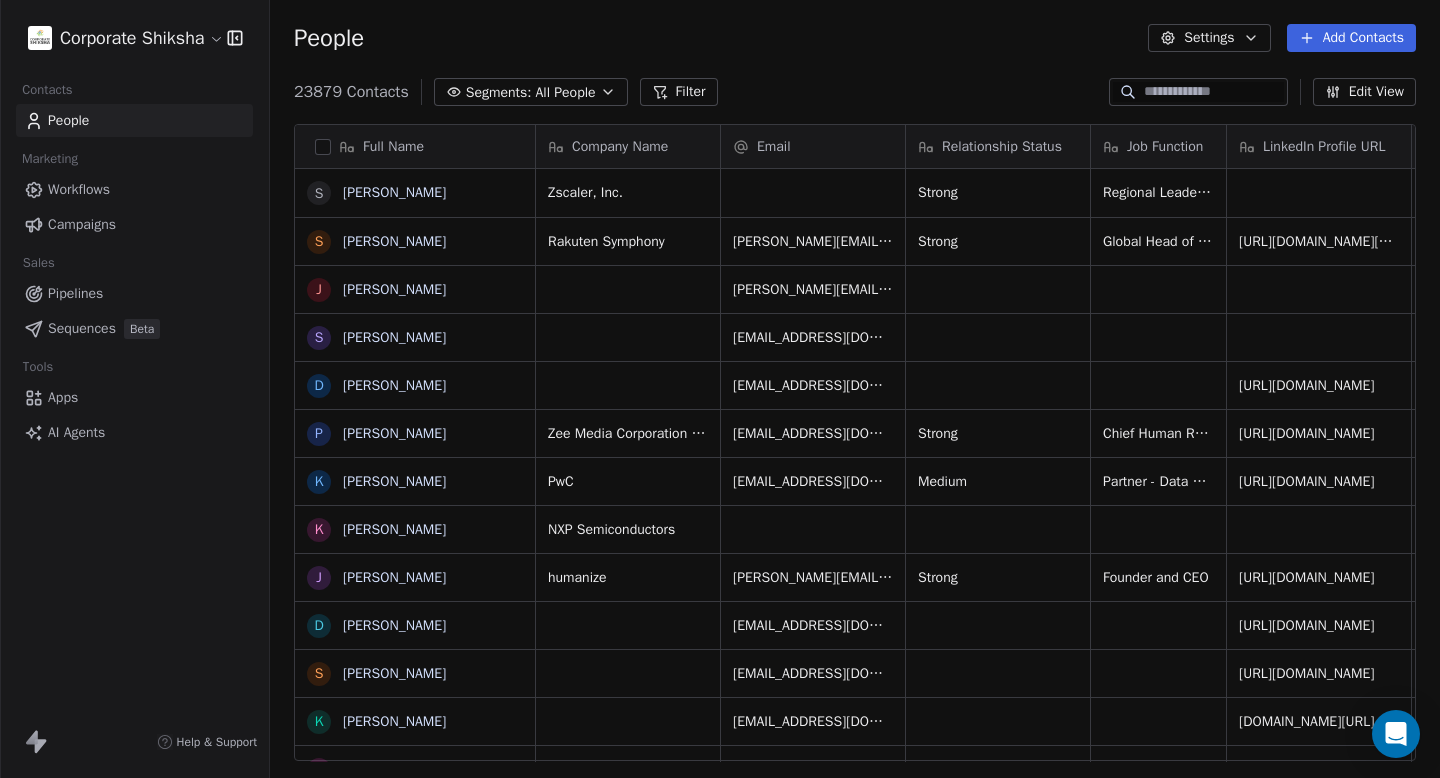 scroll, scrollTop: 1, scrollLeft: 1, axis: both 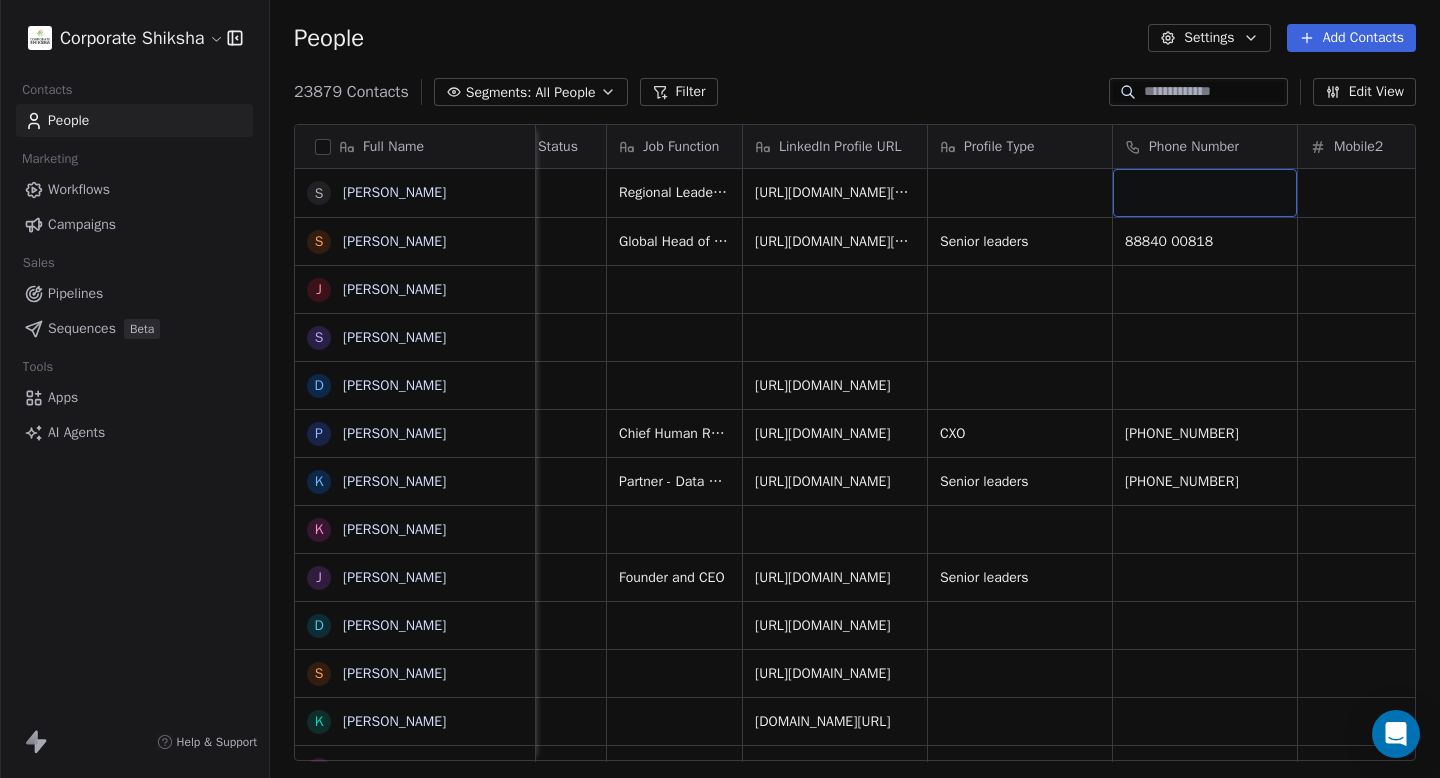 click at bounding box center [1205, 193] 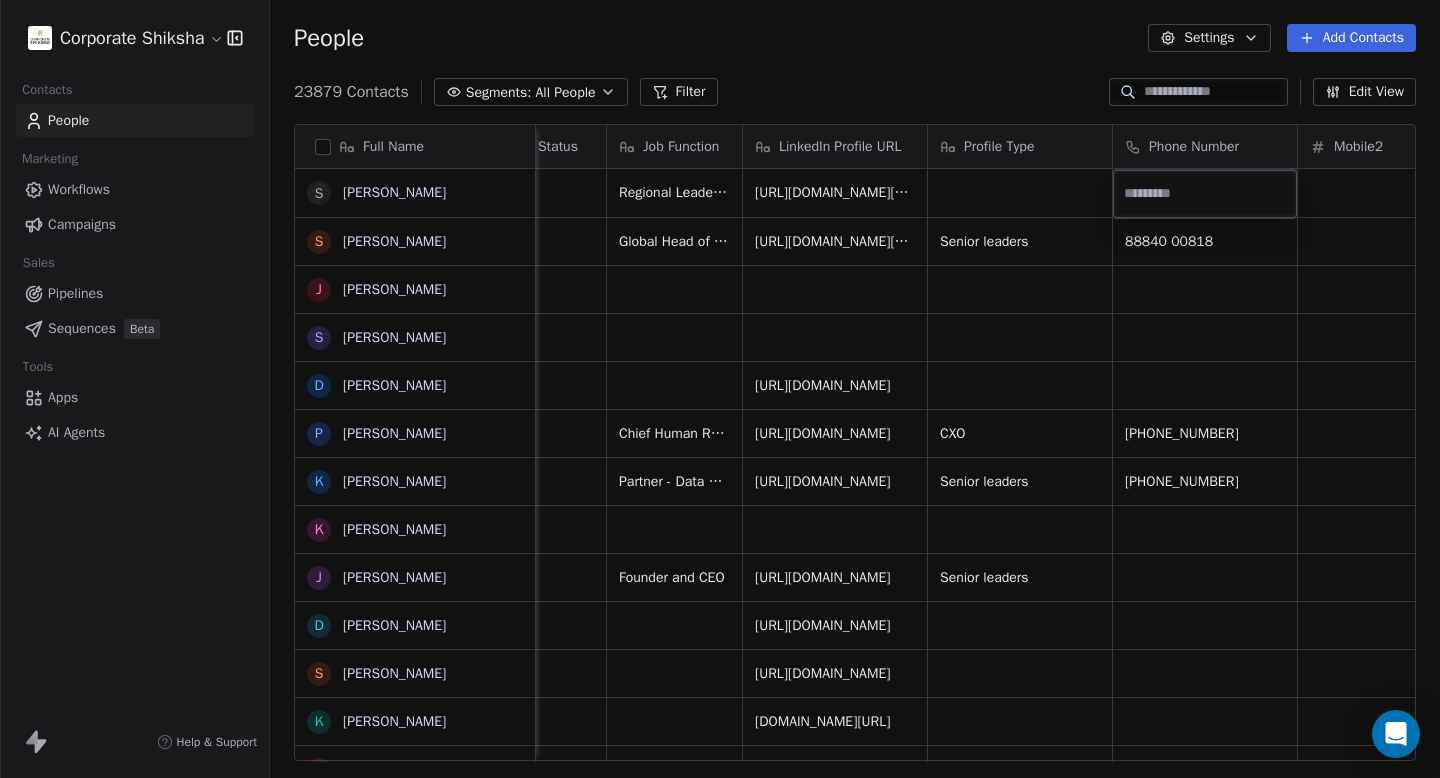 type on "**********" 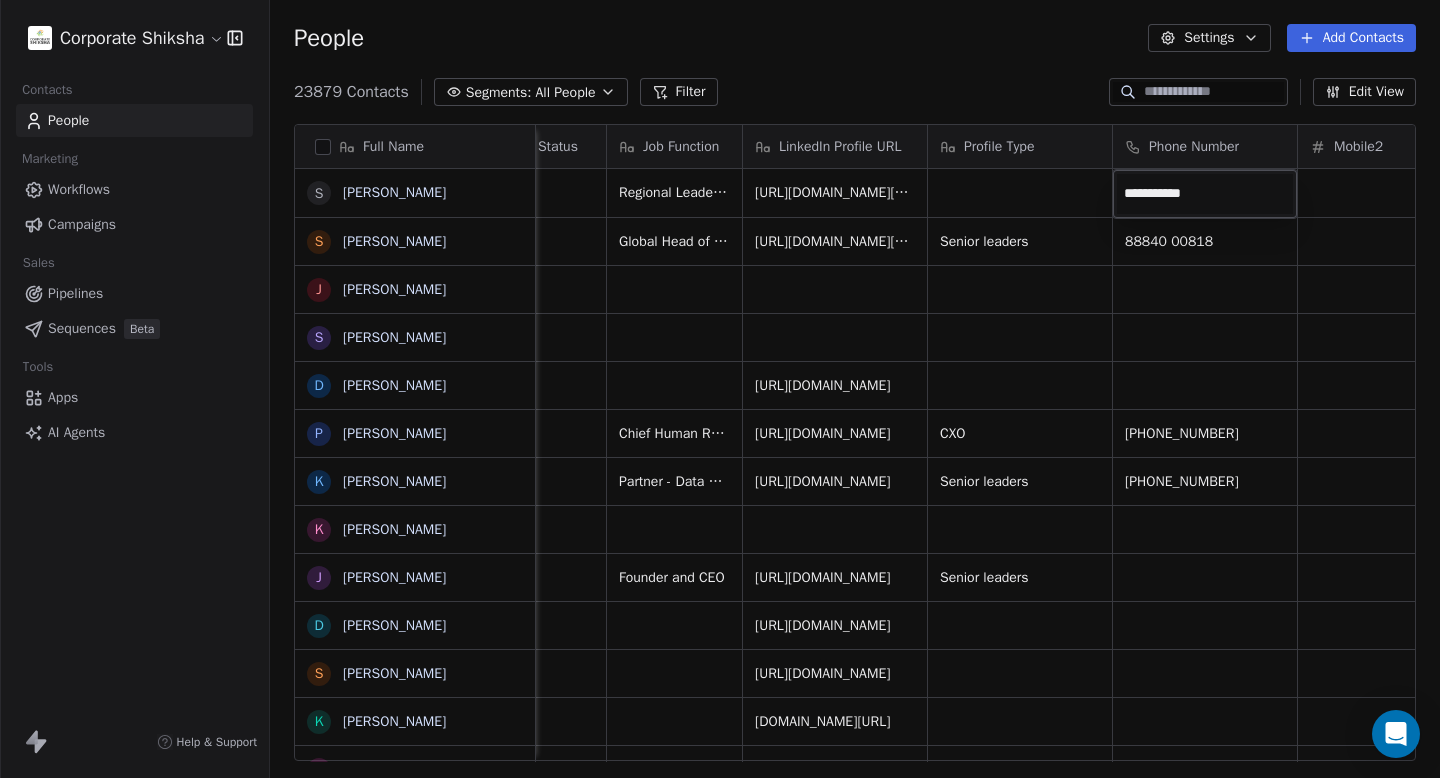 click on "Corporate Shiksha Contacts People Marketing Workflows Campaigns Sales Pipelines Sequences Beta Tools Apps AI Agents Help & Support People Settings  Add Contacts 23879 Contacts Segments: All People Filter  Edit View Tag Add to Sequence Full Name S Siddharth Mavinkurve S Subbu Gonella J Juhi S Sahej Kaur D Dinesh Mahto P Pavel Chopra k kunal Kaushal K Kankana Karkun J Jagdish Mitra D Dr. Deepak Deshpande S Shilpa Pradhan K Kavita Desai N Nitin Patil K Kapil S Seema Naik M Mahesh M Murali N S Shashank Saraswat V Vibha Mishra H Higenyi Simon Kasango P Preeti Ahuja M Mansi Nigam A Aarti Singh P Pradeep Kumar Gulati N Neetu A Ajay Walmiki H Himanshu Jessie Wadia T Taniya Roy S Simar Kaur Kaler J Jayanthi perumal S Santosh Thombre S Savio Ferrao M Maruti Kate Company Name Email Relationship Status Job Function LinkedIn Profile URL Profile Type Phone Number Mobile2 Location Country Created Date IST Zscaler, Inc. smavinkurve@zscaler.com Strong Regional Leader - People & Culture Jul 07, 2025 07:09 PM Rakuten Symphony" at bounding box center [720, 389] 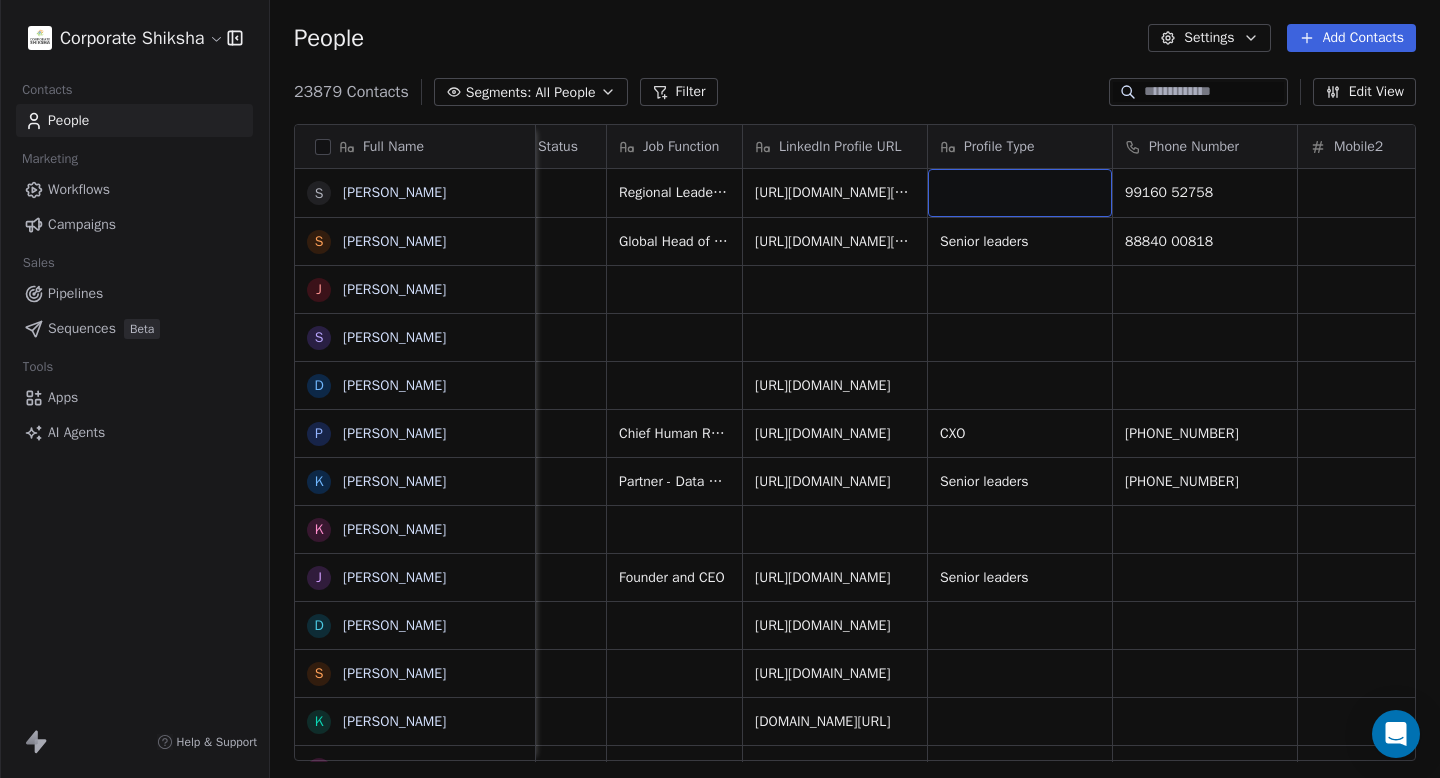 click at bounding box center (1020, 193) 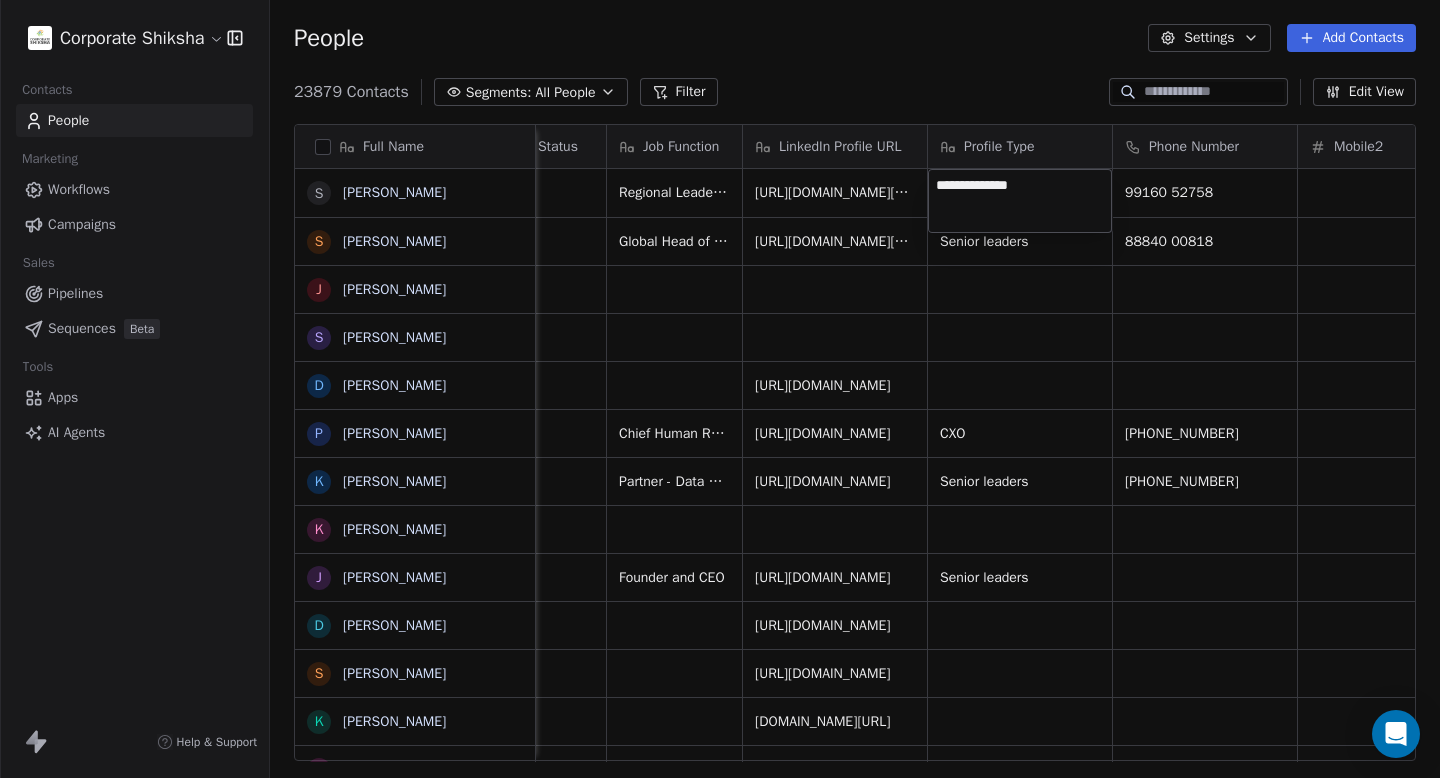 click on "**********" at bounding box center (1020, 201) 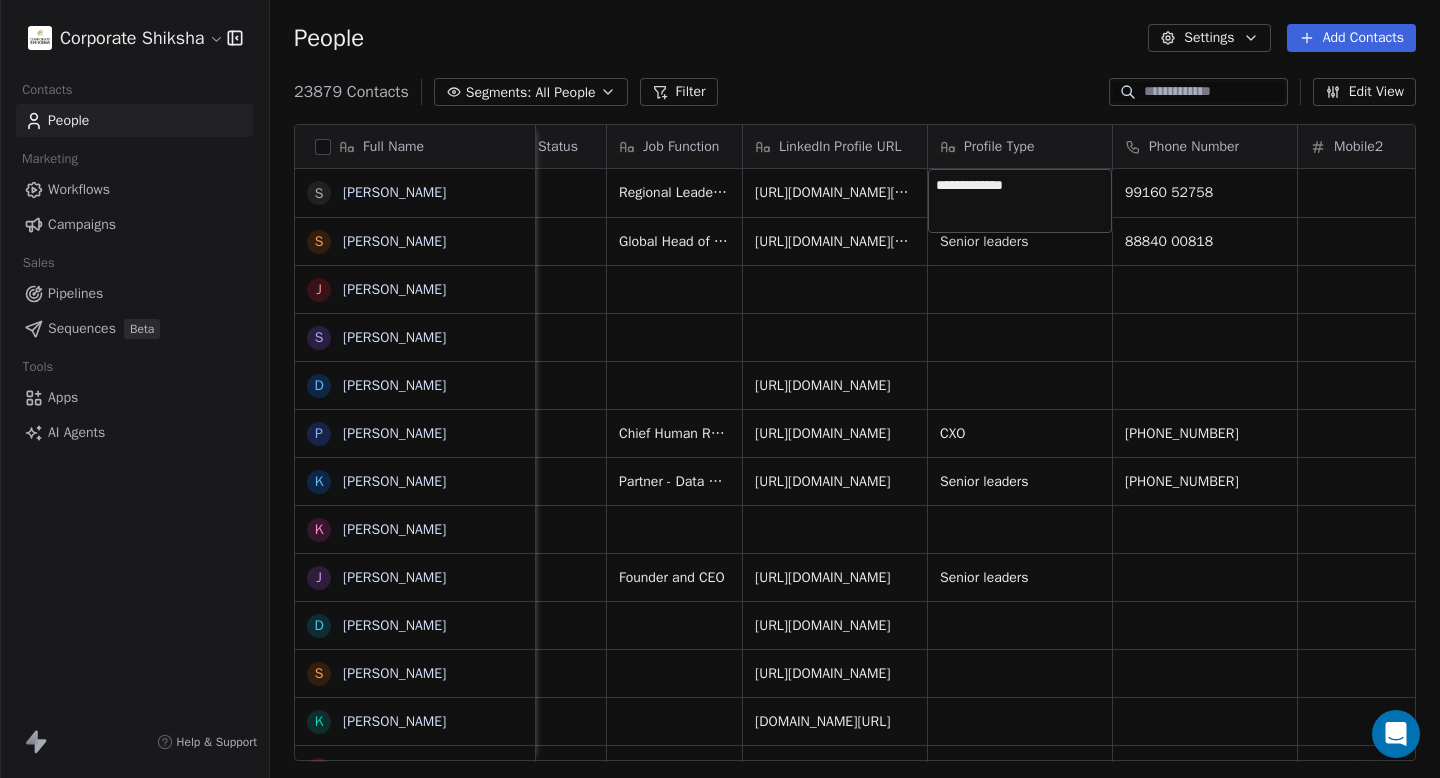 type on "**********" 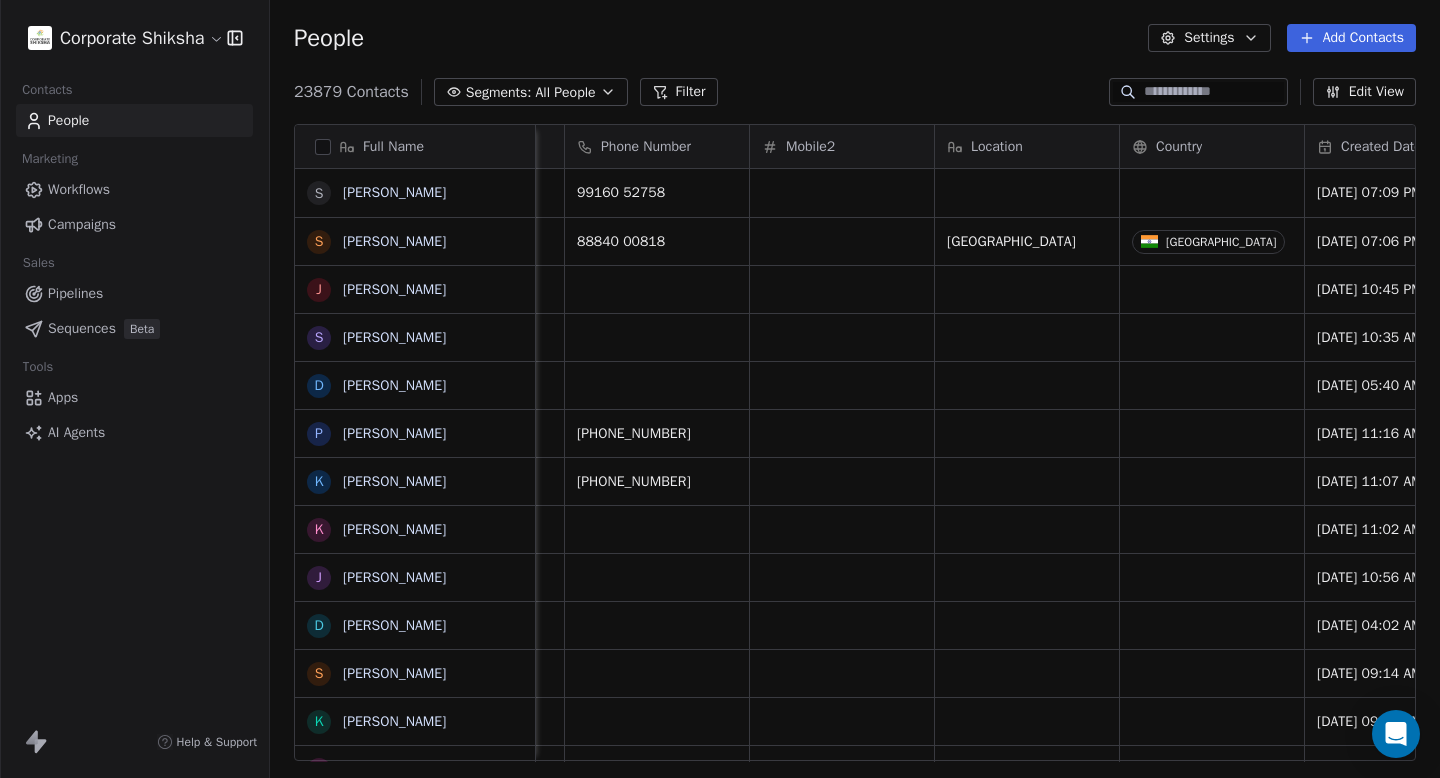 scroll, scrollTop: 0, scrollLeft: 1048, axis: horizontal 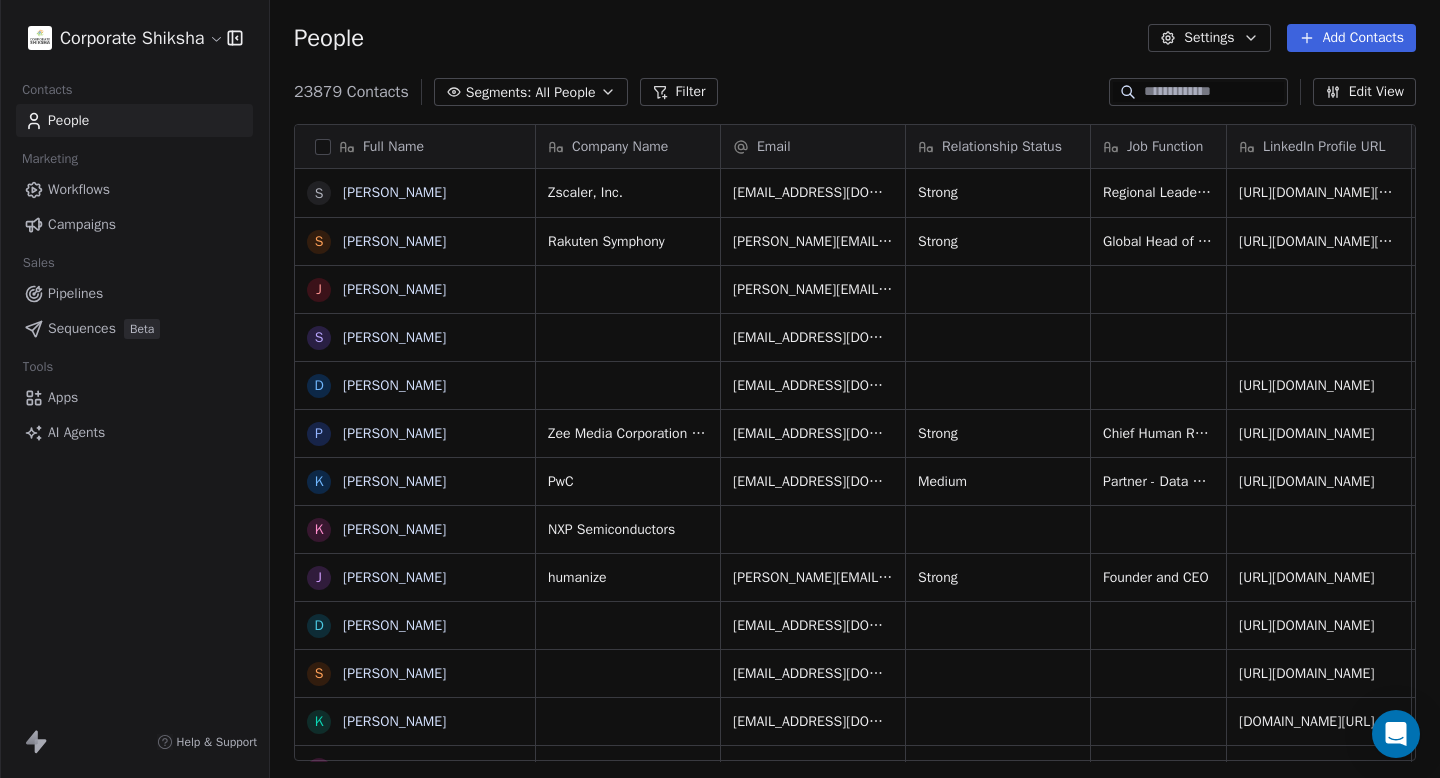 click on "Add Contacts" at bounding box center (1351, 38) 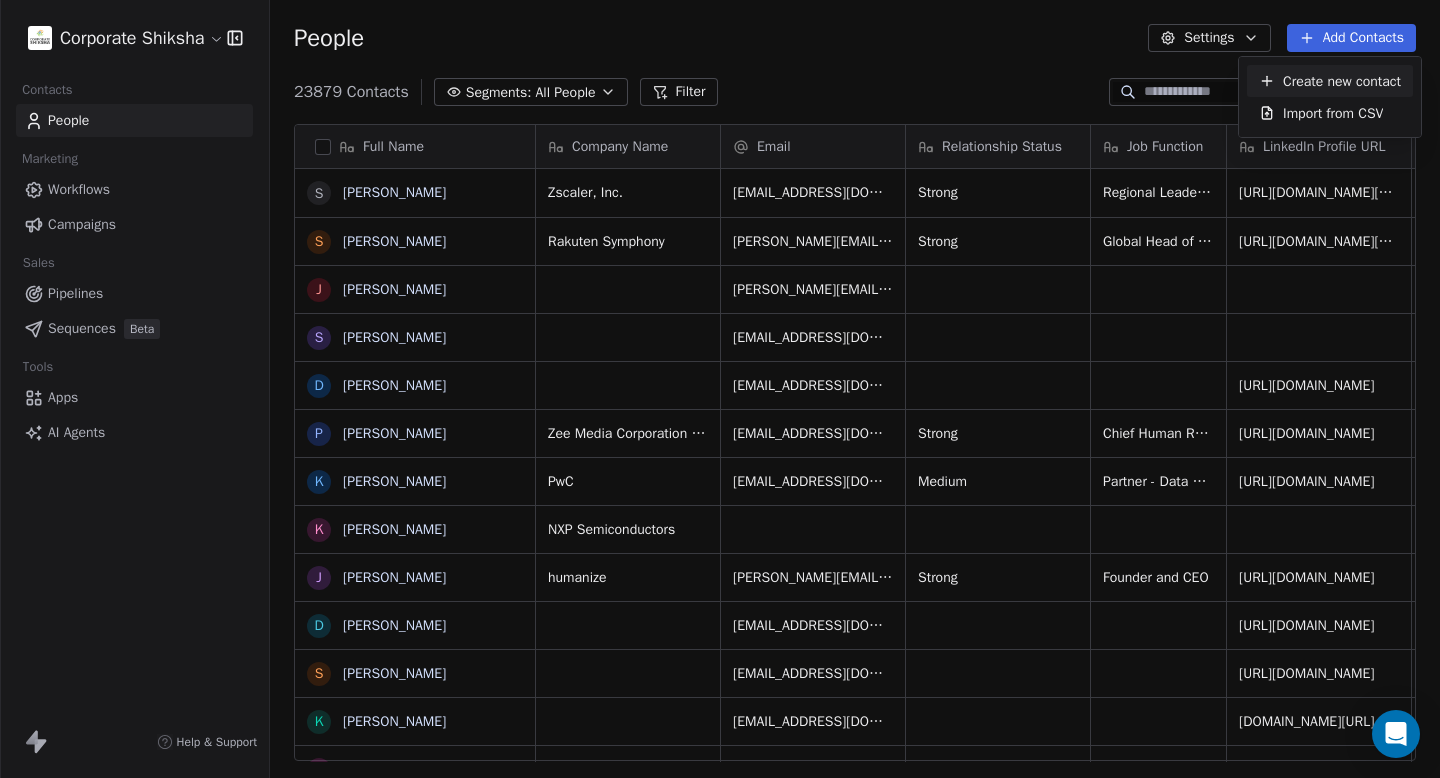 click on "Create new contact" at bounding box center [1342, 81] 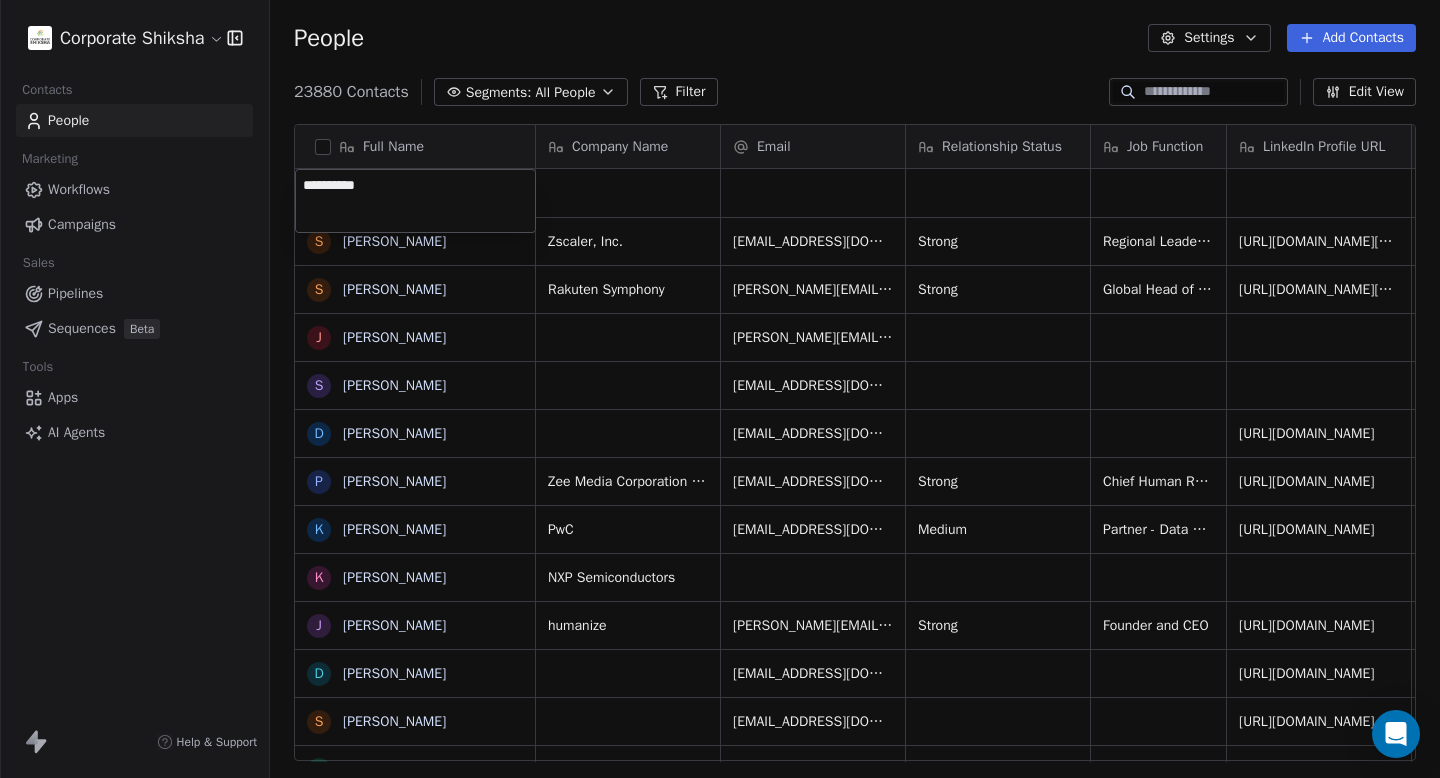 type on "**********" 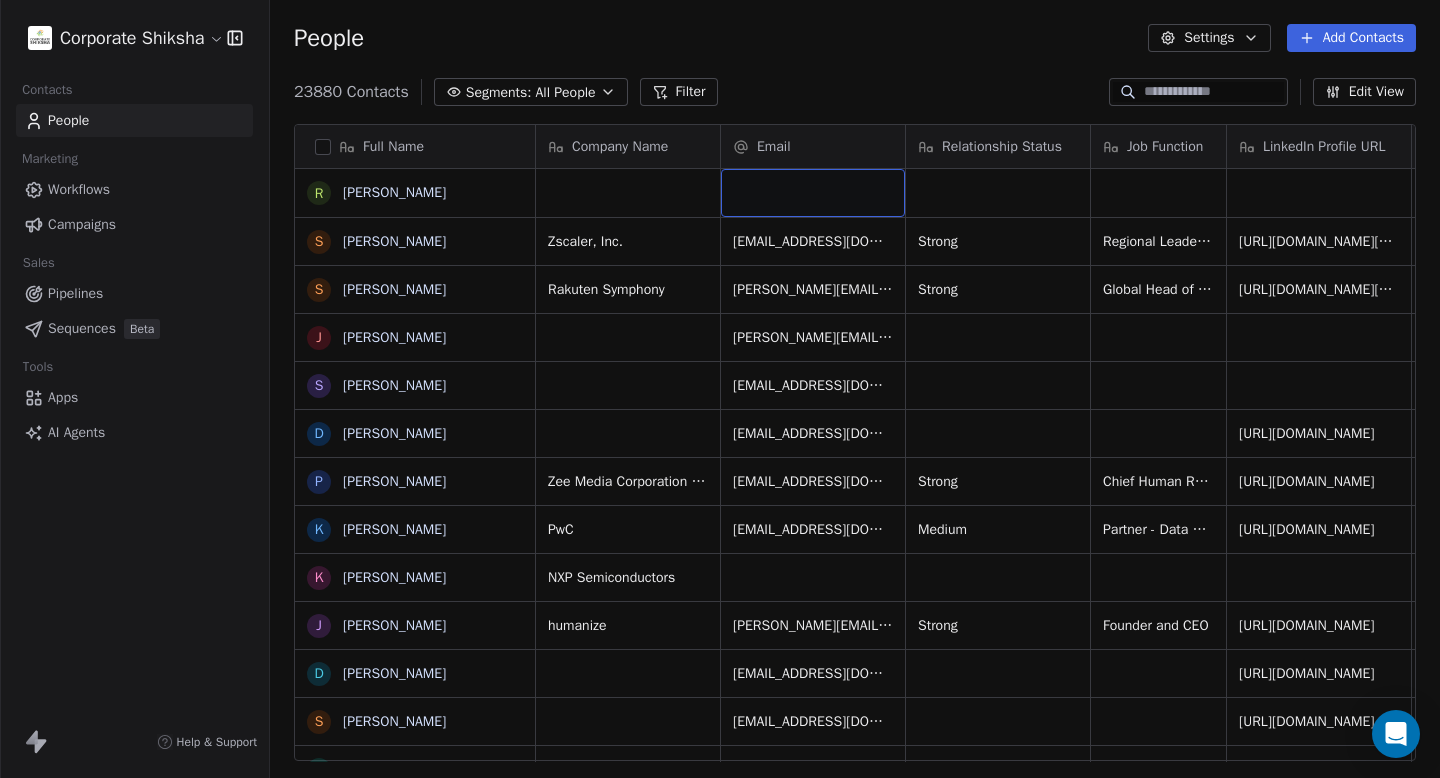 click at bounding box center (813, 193) 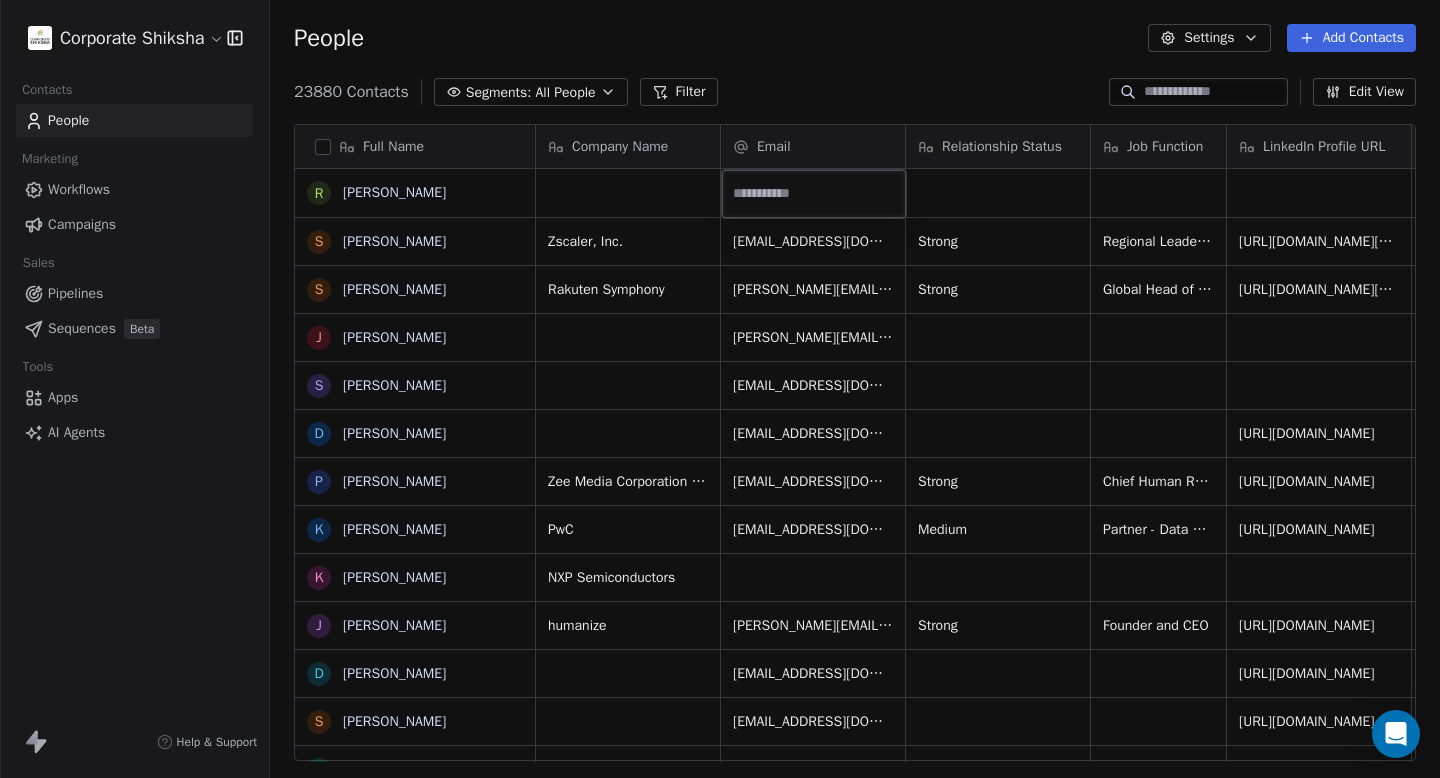 click at bounding box center [814, 194] 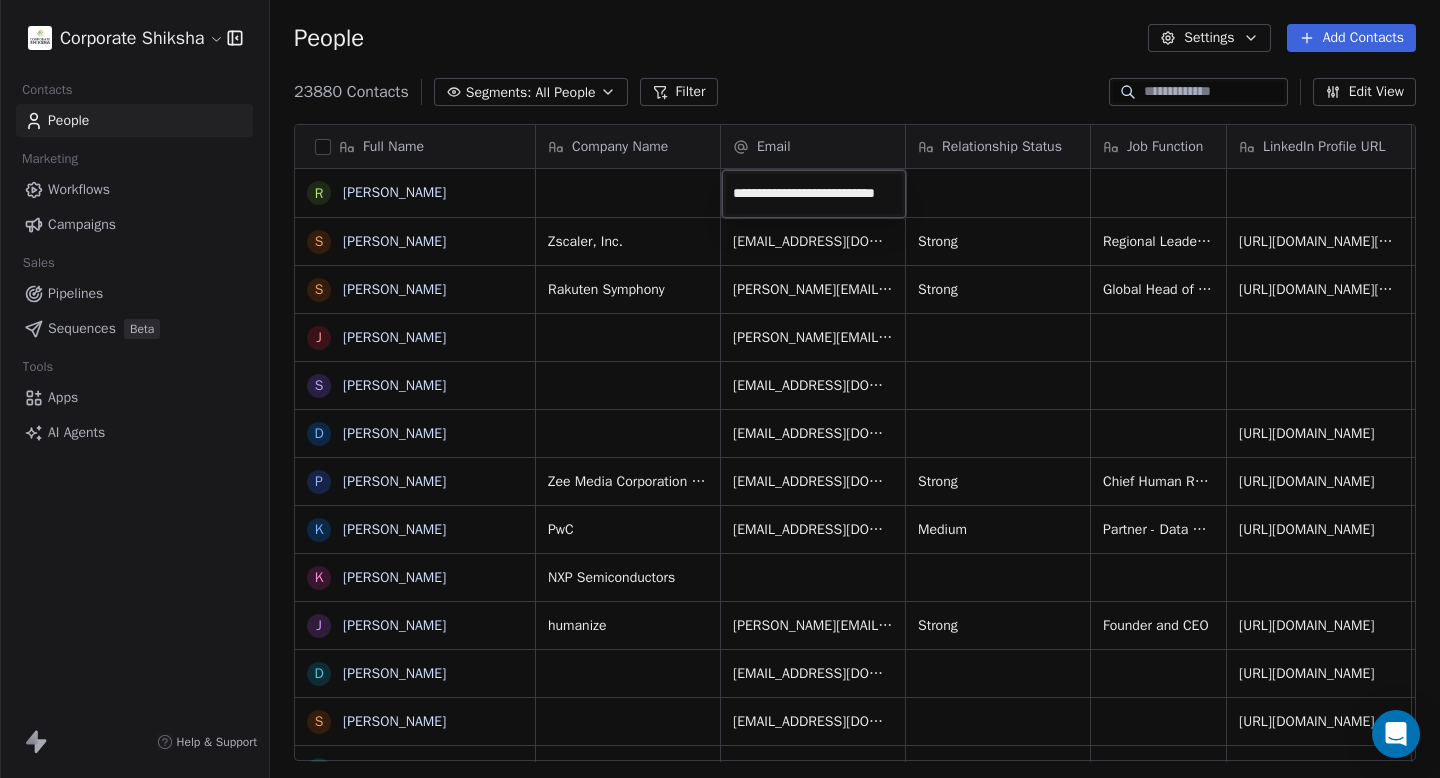 scroll, scrollTop: 0, scrollLeft: 20, axis: horizontal 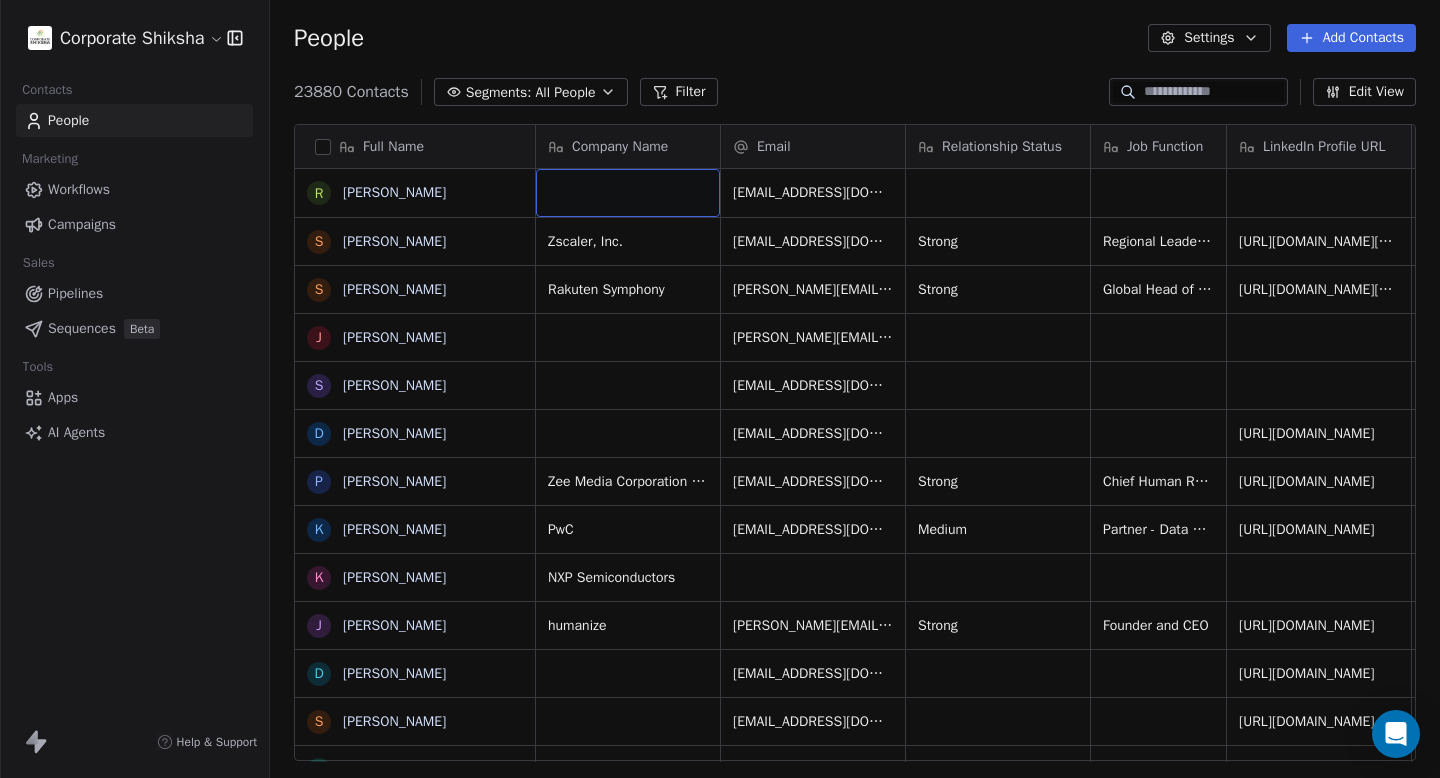 click at bounding box center [628, 193] 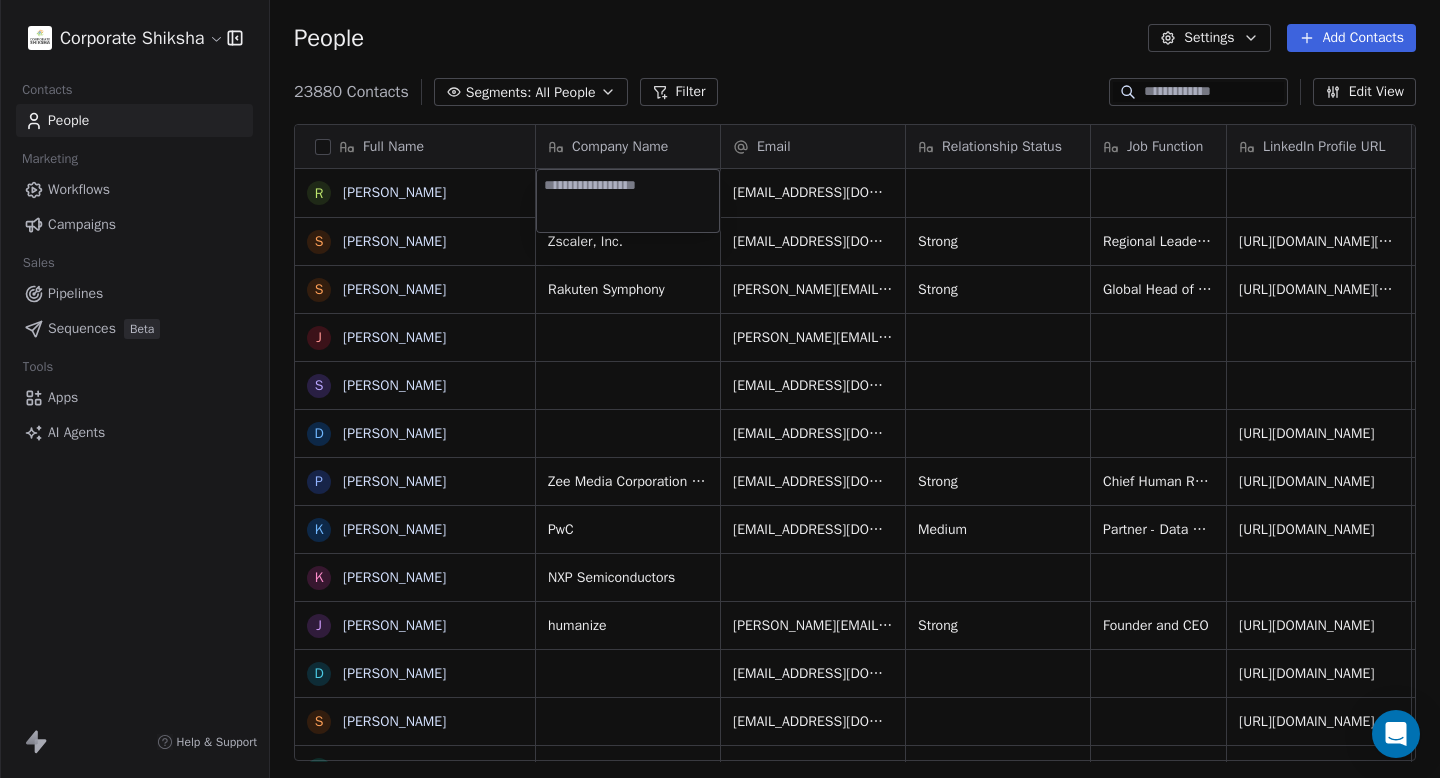 type on "**********" 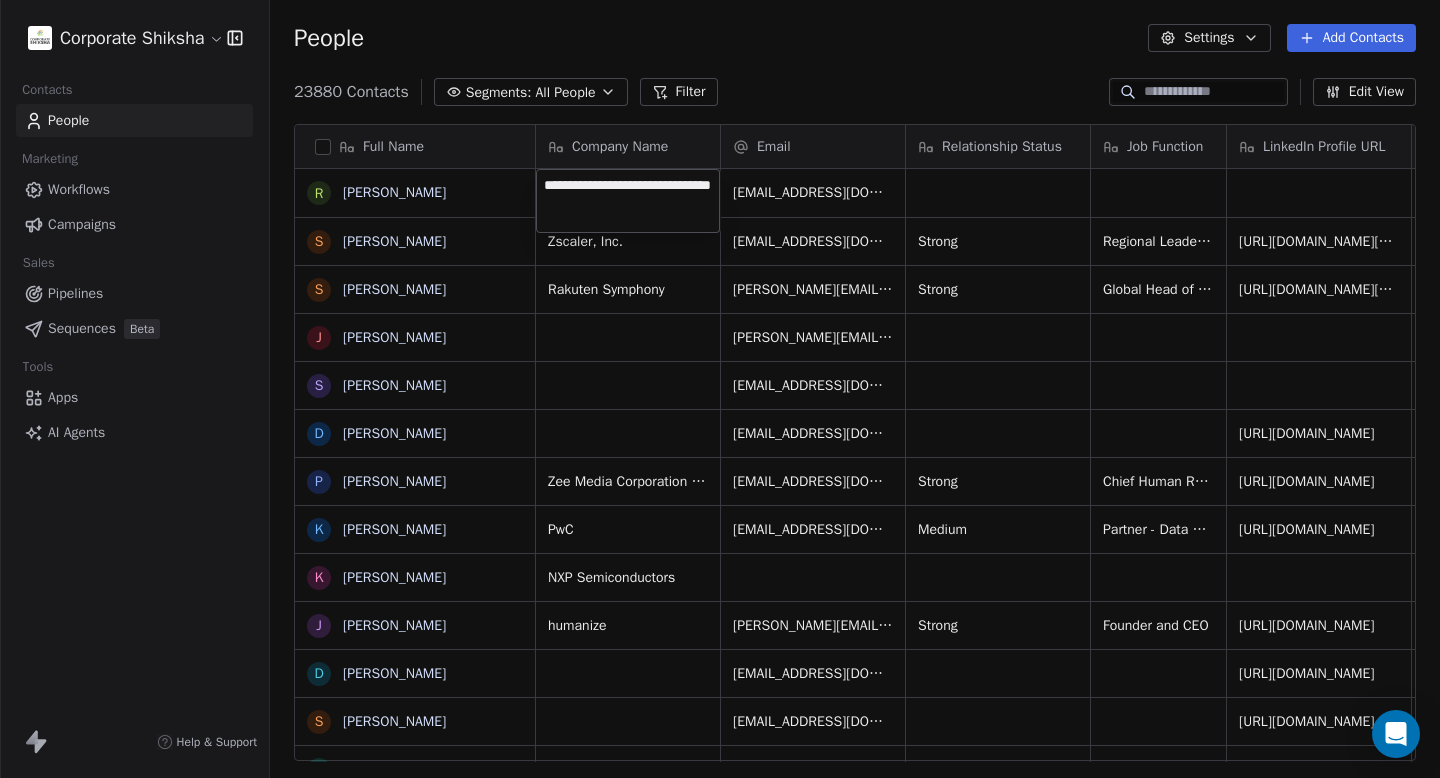 click on "Corporate Shiksha Contacts People Marketing Workflows Campaigns Sales Pipelines Sequences Beta Tools Apps AI Agents Help & Support People Settings  Add Contacts 23880 Contacts Segments: All People Filter  Edit View Tag Add to Sequence Full Name R Rajat Sethi S Siddharth Mavinkurve S Subbu Gonella J Juhi S Sahej Kaur D Dinesh Mahto P Pavel Chopra k kunal Kaushal K Kankana Karkun J Jagdish Mitra D Dr. Deepak Deshpande S Shilpa Pradhan K Kavita Desai N Nitin Patil K Kapil S Seema Naik M Mahesh M Murali N S Shashank Saraswat V Vibha Mishra H Higenyi Simon Kasango P Preeti Ahuja M Mansi Nigam A Aarti Singh P Pradeep Kumar Gulati N Neetu A Ajay Walmiki H Himanshu Jessie Wadia T Taniya Roy S Simar Kaur Kaler J Jayanthi perumal S Santosh Thombre S Savio Ferrao Company Name Email Relationship Status Job Function LinkedIn Profile URL Profile Type Phone Number Mobile2 Location rajat.sethi@daimlertruck.com Zscaler, Inc. smavinkurve@zscaler.com Strong Regional Leader - People & Culture Senior leaders 99160 52758 Strong" at bounding box center (720, 389) 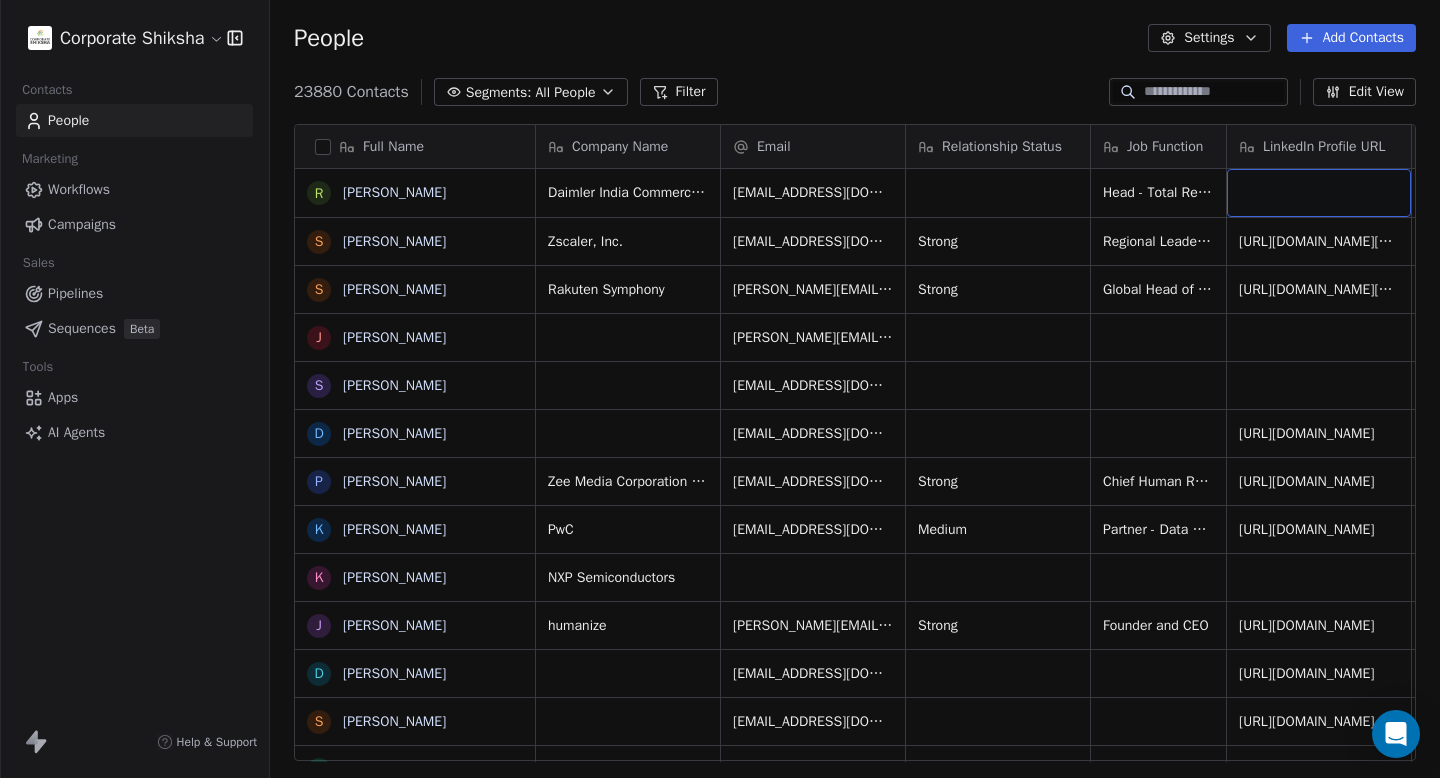 click at bounding box center (1319, 193) 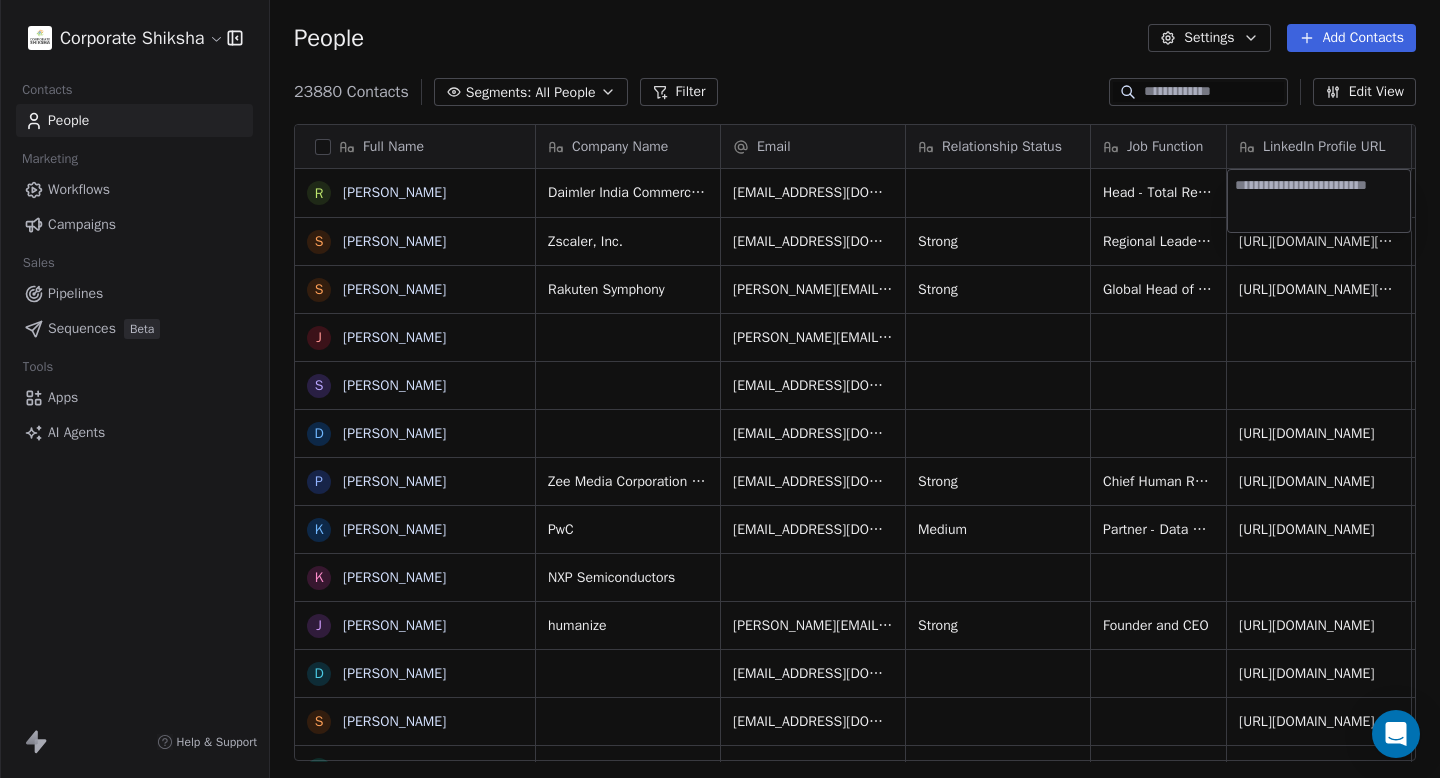 type on "**********" 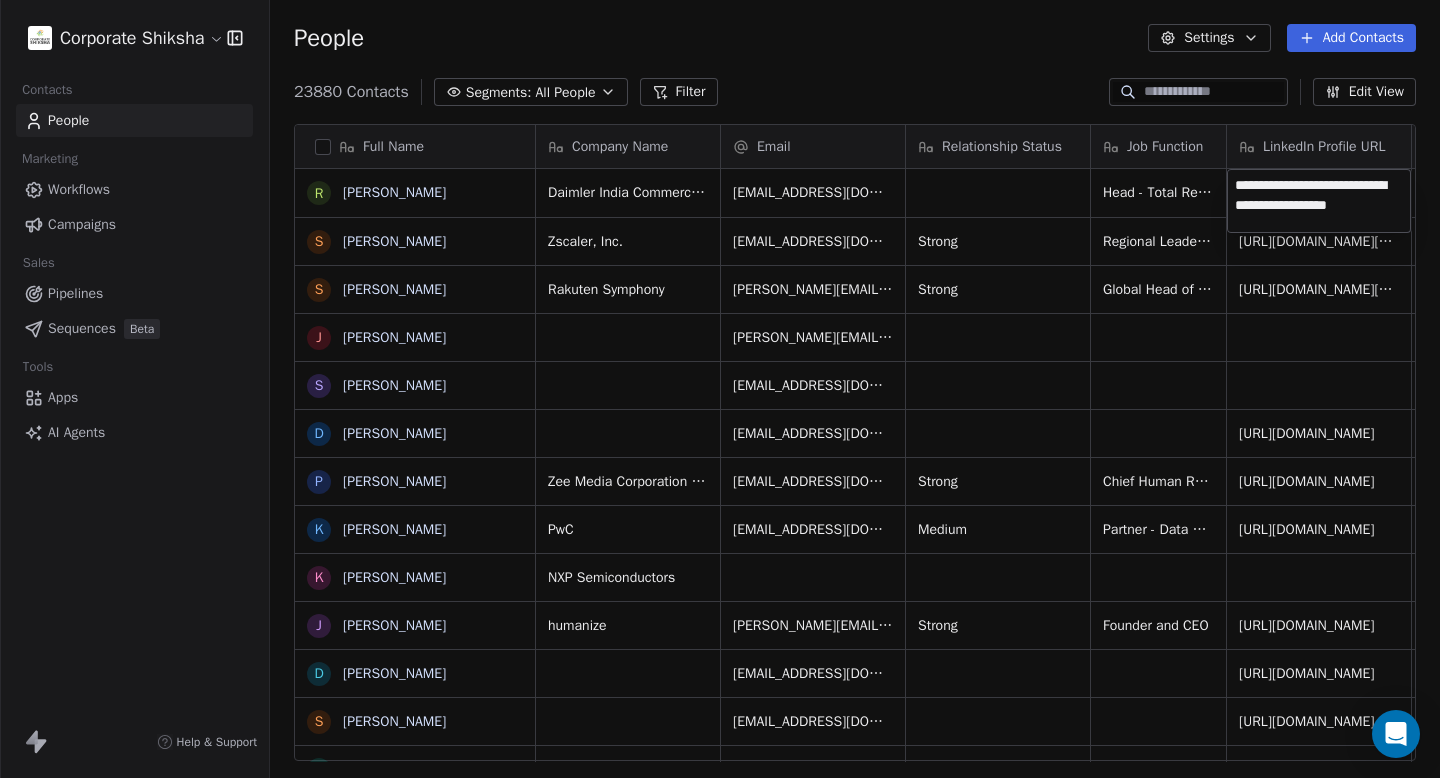 click on "Corporate Shiksha Contacts People Marketing Workflows Campaigns Sales Pipelines Sequences Beta Tools Apps AI Agents Help & Support People Settings  Add Contacts 23880 Contacts Segments: All People Filter  Edit View Tag Add to Sequence Full Name R Rajat Sethi S Siddharth Mavinkurve S Subbu Gonella J Juhi S Sahej Kaur D Dinesh Mahto P Pavel Chopra k kunal Kaushal K Kankana Karkun J Jagdish Mitra D Dr. Deepak Deshpande S Shilpa Pradhan K Kavita Desai N Nitin Patil K Kapil S Seema Naik M Mahesh M Murali N S Shashank Saraswat V Vibha Mishra H Higenyi Simon Kasango P Preeti Ahuja M Mansi Nigam A Aarti Singh P Pradeep Kumar Gulati N Neetu A Ajay Walmiki H Himanshu Jessie Wadia T Taniya Roy S Simar Kaur Kaler J Jayanthi perumal S Santosh Thombre S Savio Ferrao Company Name Email Relationship Status Job Function LinkedIn Profile URL Profile Type Phone Number Mobile2 Location Daimler India Commercial Vehicles rajat.sethi@daimlertruck.com Head - Total Rewards, Employee Relations & Talent Management Zscaler, Inc. CXO" at bounding box center (720, 389) 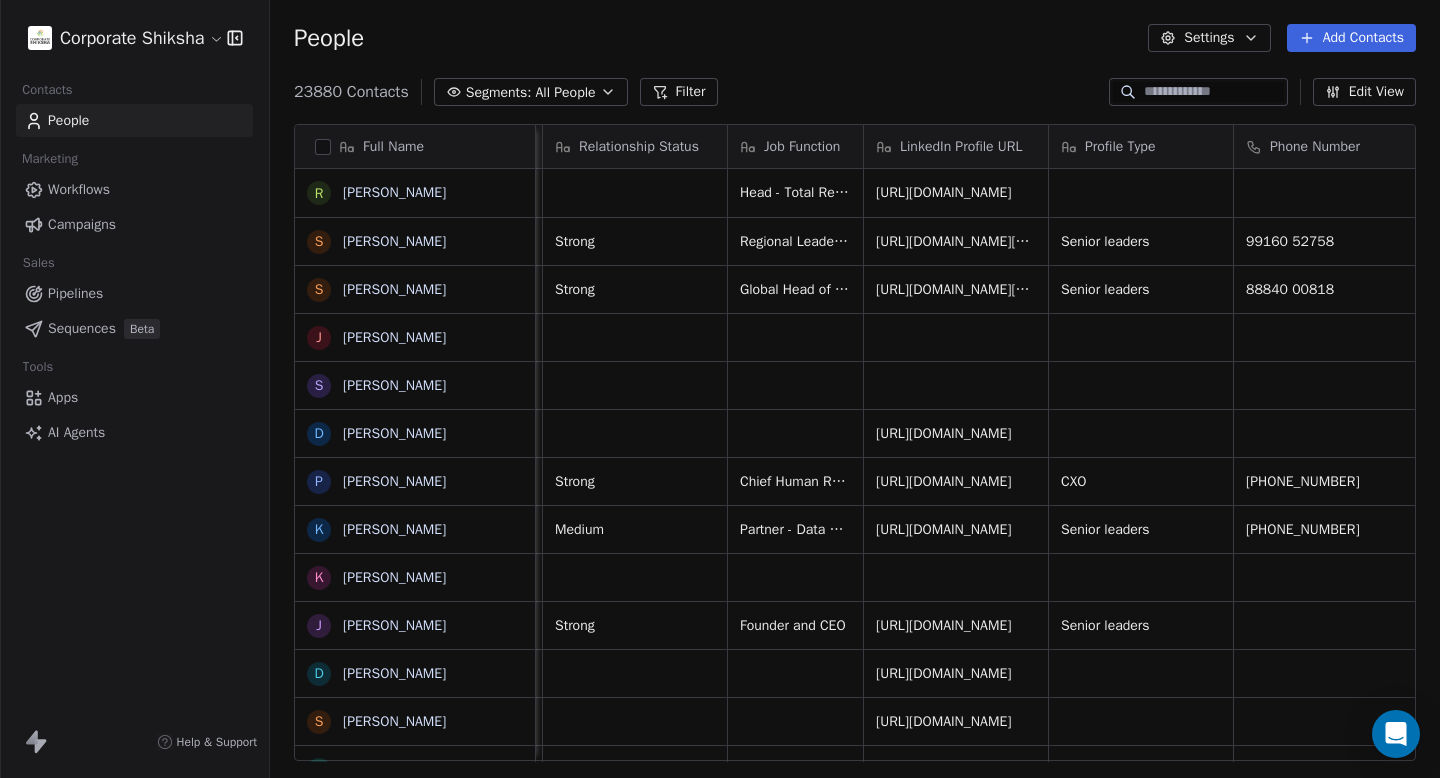 scroll, scrollTop: 0, scrollLeft: 328, axis: horizontal 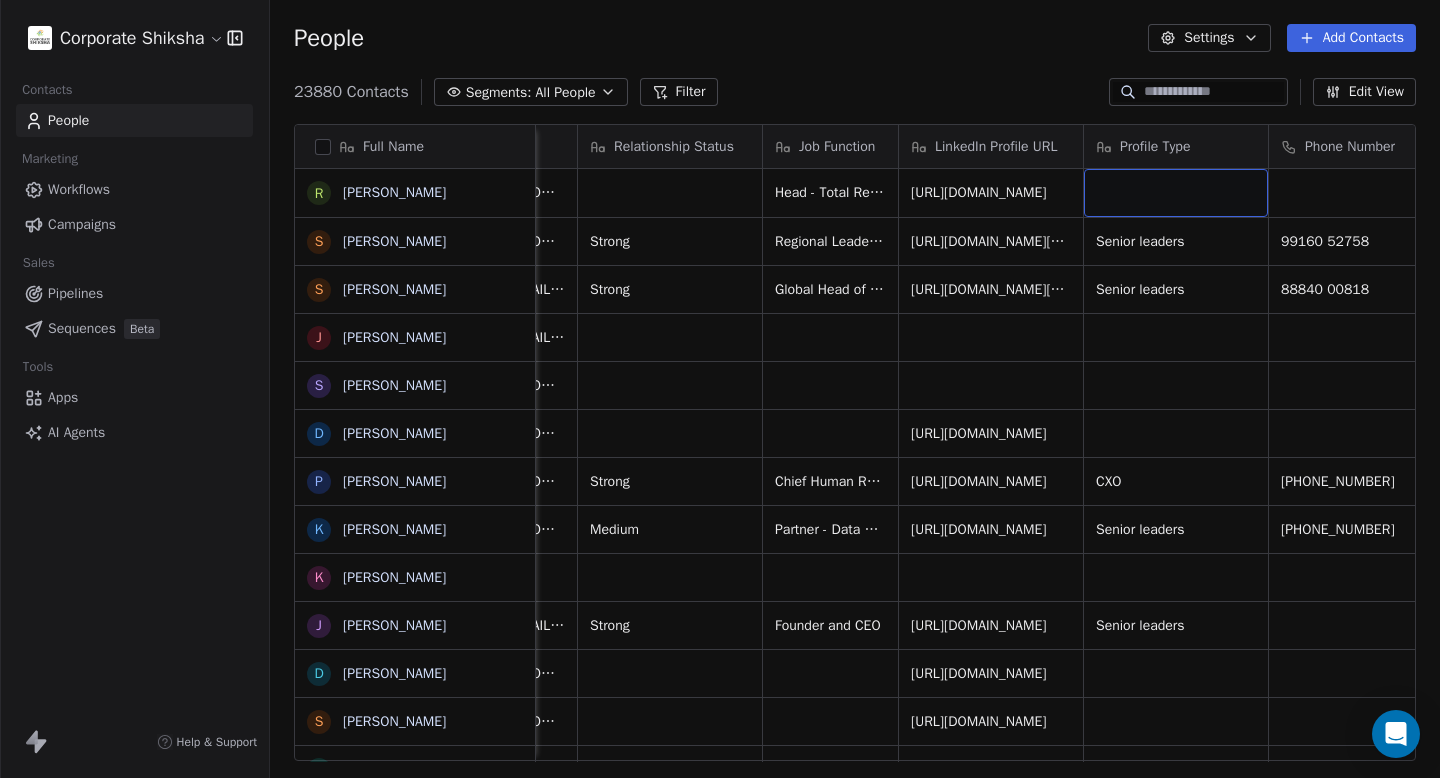 click at bounding box center (1176, 193) 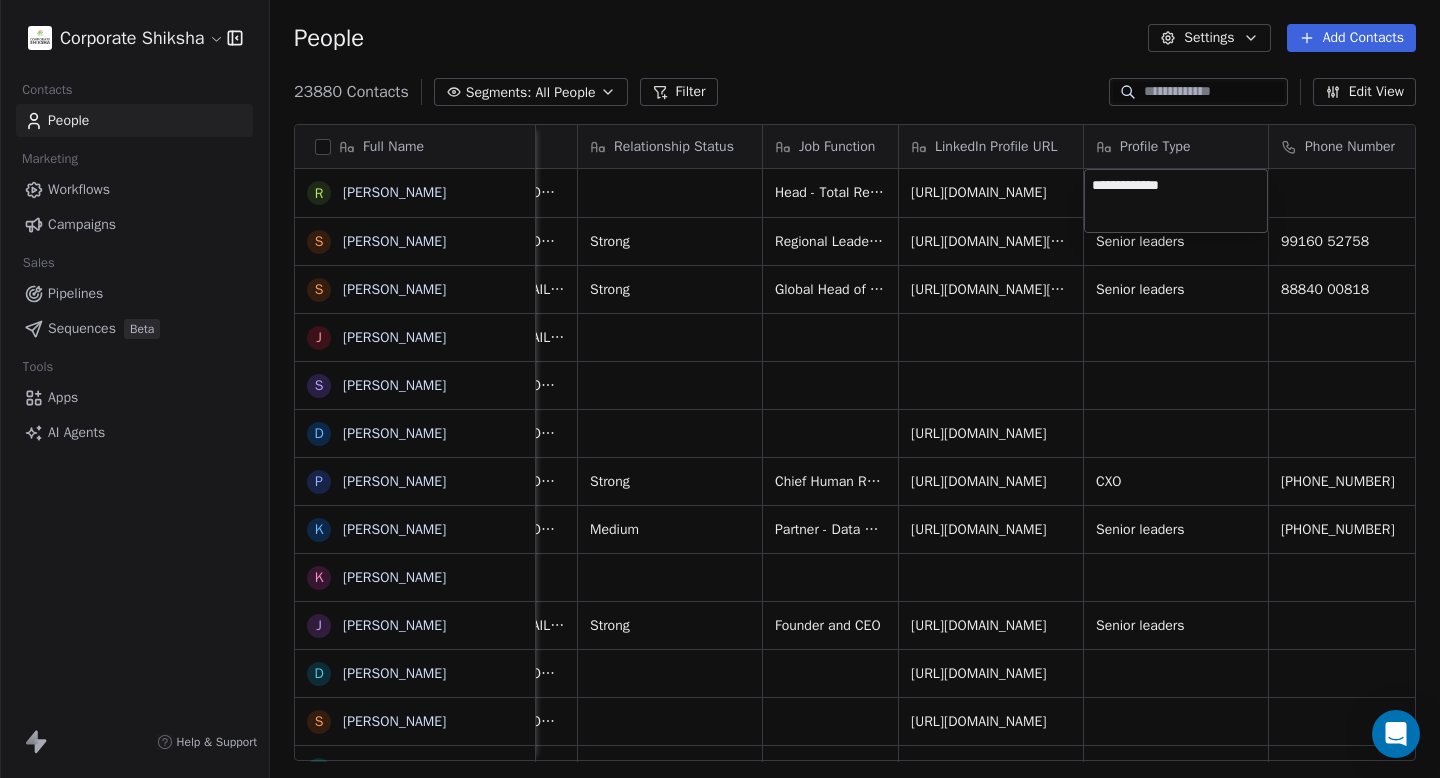 type on "**********" 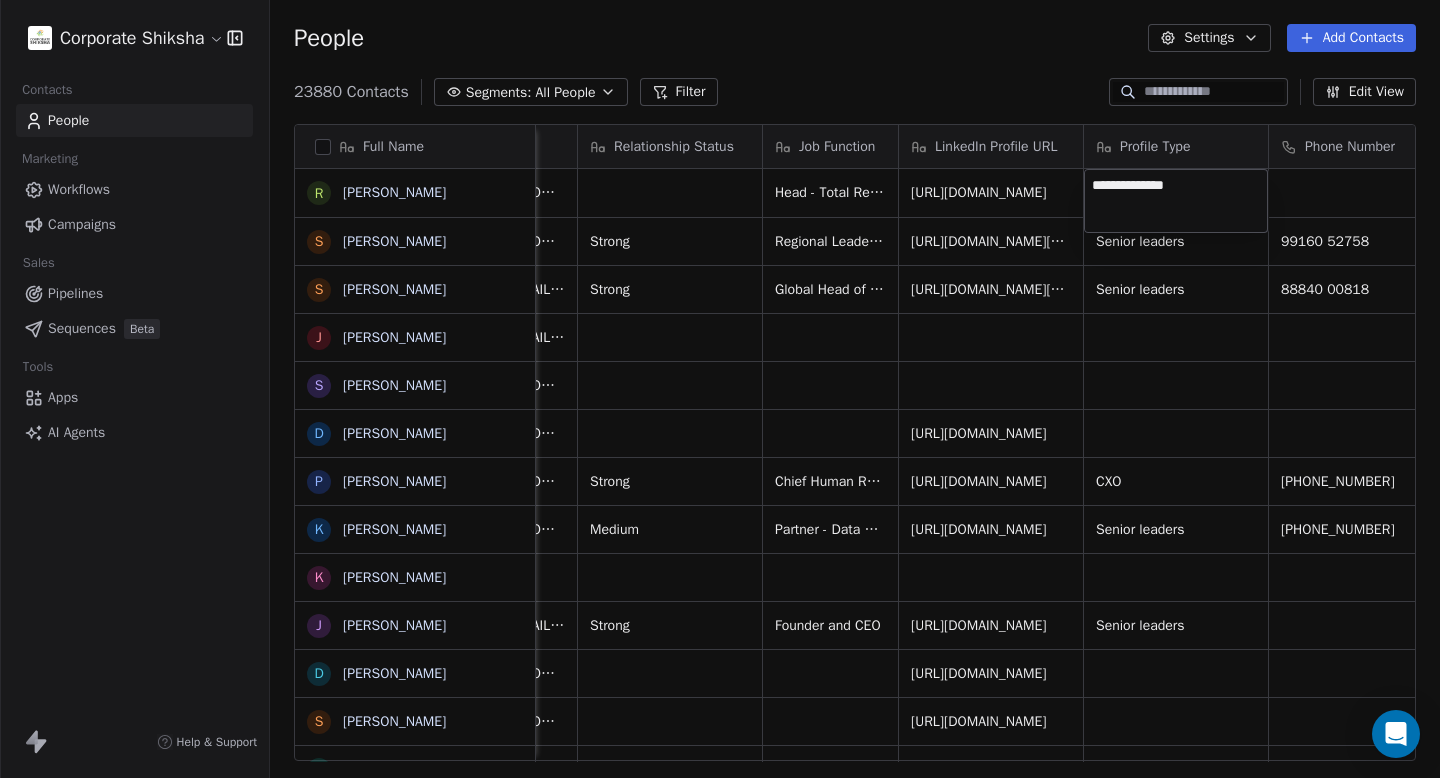 click on "Corporate Shiksha Contacts People Marketing Workflows Campaigns Sales Pipelines Sequences Beta Tools Apps AI Agents Help & Support People Settings  Add Contacts 23880 Contacts Segments: All People Filter  Edit View Tag Add to Sequence Full Name R Rajat Sethi S Siddharth Mavinkurve S Subbu Gonella J Juhi S Sahej Kaur D Dinesh Mahto P Pavel Chopra k kunal Kaushal K Kankana Karkun J Jagdish Mitra D Dr. Deepak Deshpande S Shilpa Pradhan K Kavita Desai N Nitin Patil K Kapil S Seema Naik M Mahesh M Murali N S Shashank Saraswat V Vibha Mishra H Higenyi Simon Kasango P Preeti Ahuja M Mansi Nigam A Aarti Singh P Pradeep Kumar Gulati N Neetu A Ajay Walmiki H Himanshu Jessie Wadia T Taniya Roy S Simar Kaur Kaler J Jayanthi perumal S Santosh Thombre S Savio Ferrao Company Name Email Relationship Status Job Function LinkedIn Profile URL Profile Type Phone Number Mobile2 Location Country Daimler India Commercial Vehicles rajat.sethi@daimlertruck.com Head - Total Rewards, Employee Relations & Talent Management Strong CXO" at bounding box center (720, 389) 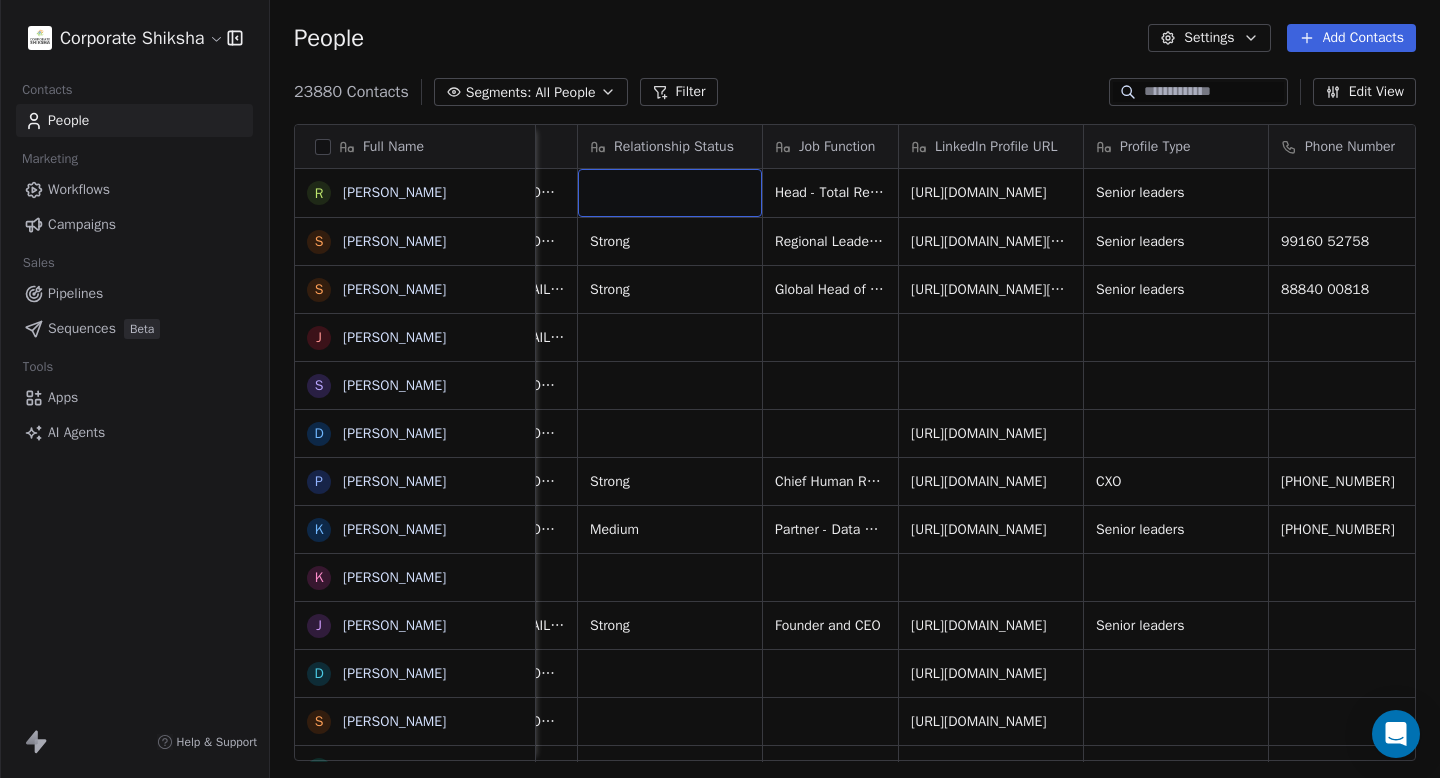 click at bounding box center (670, 193) 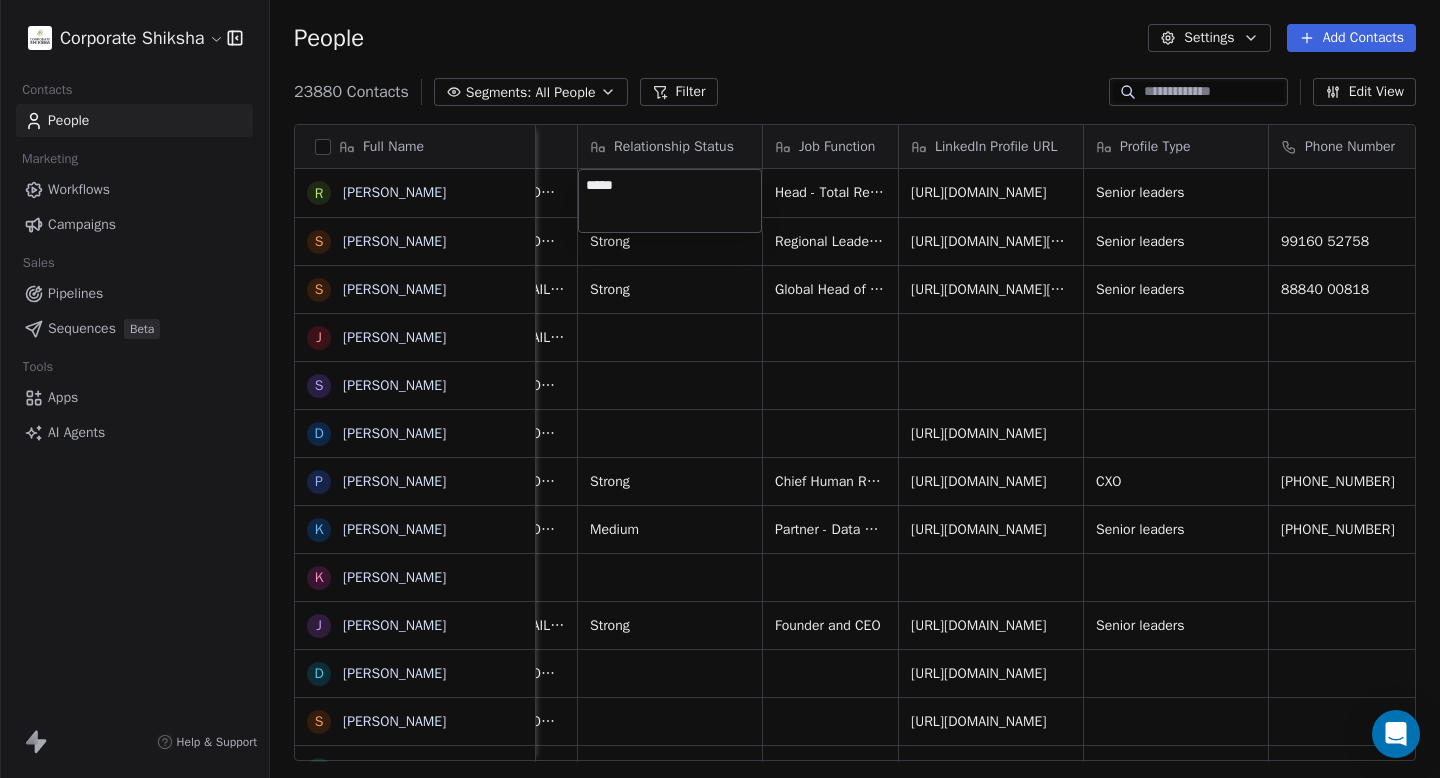type on "******" 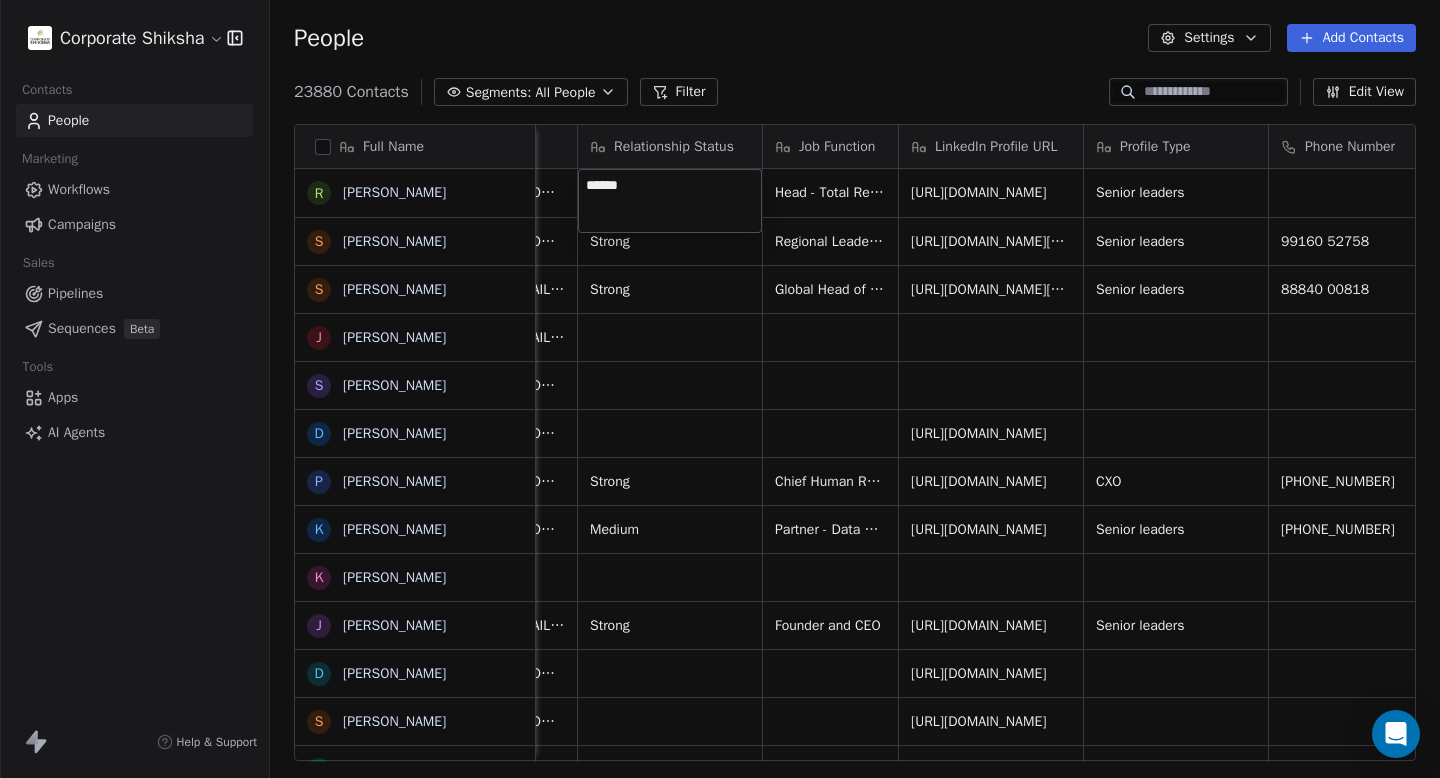 click on "Corporate Shiksha Contacts People Marketing Workflows Campaigns Sales Pipelines Sequences Beta Tools Apps AI Agents Help & Support People Settings  Add Contacts 23880 Contacts Segments: All People Filter  Edit View Tag Add to Sequence Full Name R Rajat Sethi S Siddharth Mavinkurve S Subbu Gonella J Juhi S Sahej Kaur D Dinesh Mahto P Pavel Chopra k kunal Kaushal K Kankana Karkun J Jagdish Mitra D Dr. Deepak Deshpande S Shilpa Pradhan K Kavita Desai N Nitin Patil K Kapil S Seema Naik M Mahesh M Murali N S Shashank Saraswat V Vibha Mishra H Higenyi Simon Kasango P Preeti Ahuja M Mansi Nigam A Aarti Singh P Pradeep Kumar Gulati N Neetu A Ajay Walmiki H Himanshu Jessie Wadia T Taniya Roy S Simar Kaur Kaler J Jayanthi perumal S Santosh Thombre S Savio Ferrao Company Name Email Relationship Status Job Function LinkedIn Profile URL Profile Type Phone Number Mobile2 Location Country Daimler India Commercial Vehicles rajat.sethi@daimlertruck.com Head - Total Rewards, Employee Relations & Talent Management Strong CXO" at bounding box center [720, 389] 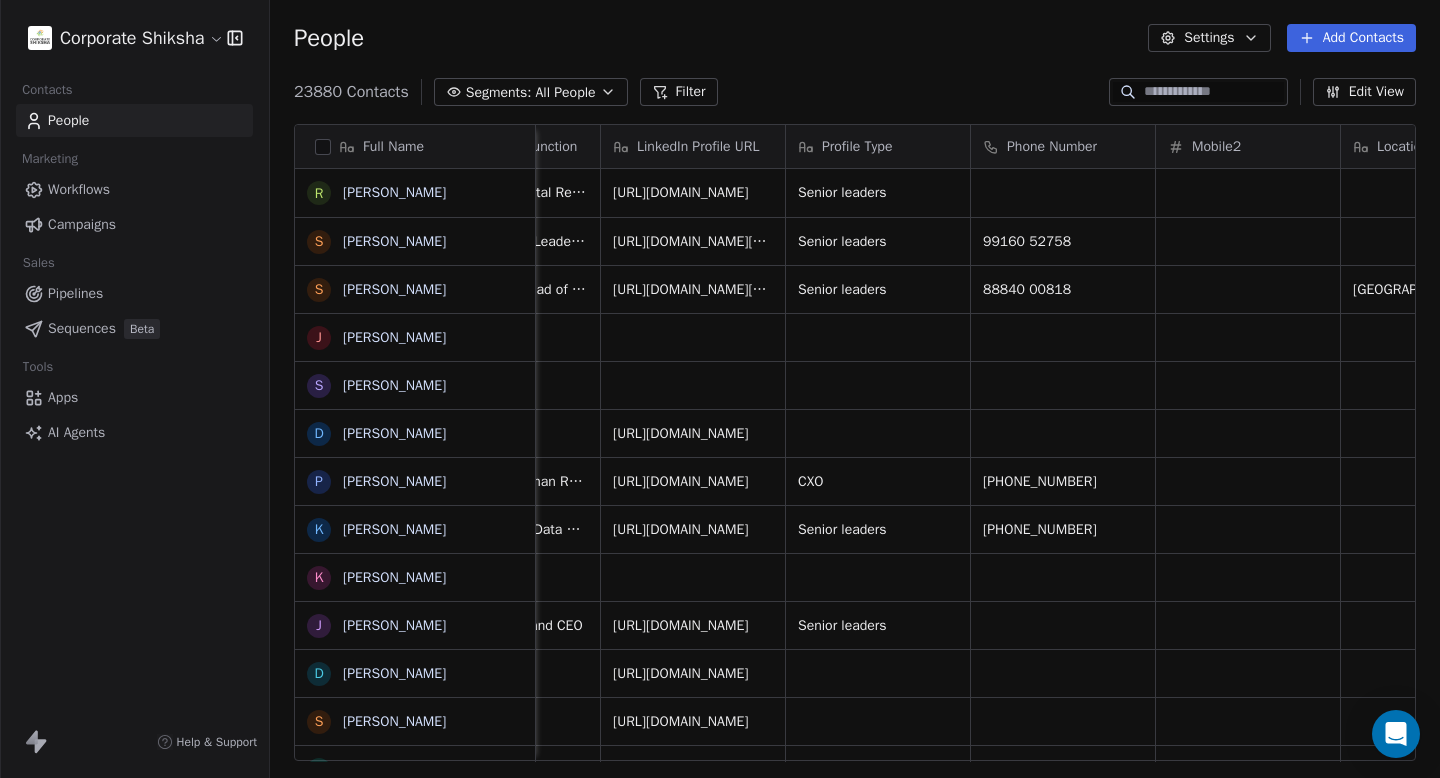 scroll, scrollTop: 0, scrollLeft: 705, axis: horizontal 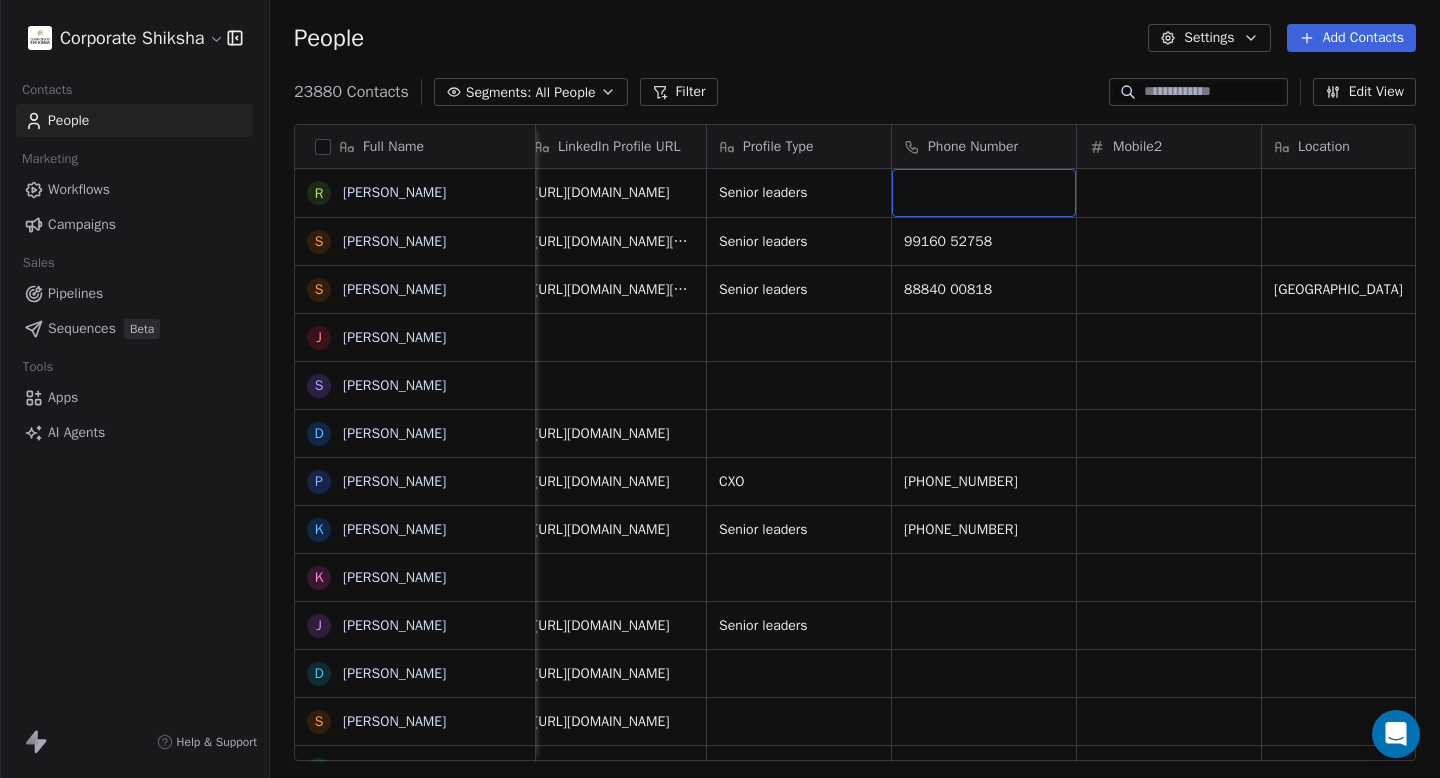 click at bounding box center [984, 193] 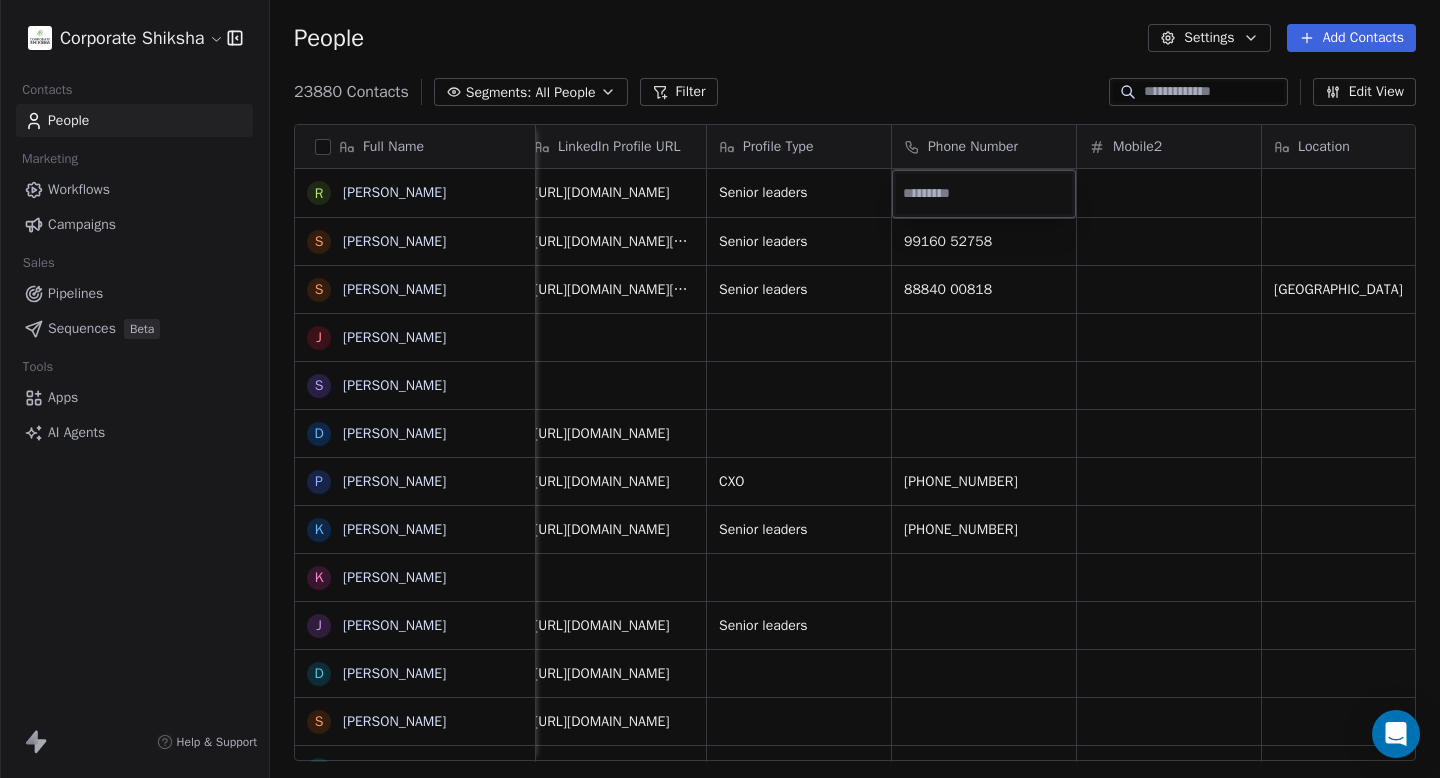 type on "**********" 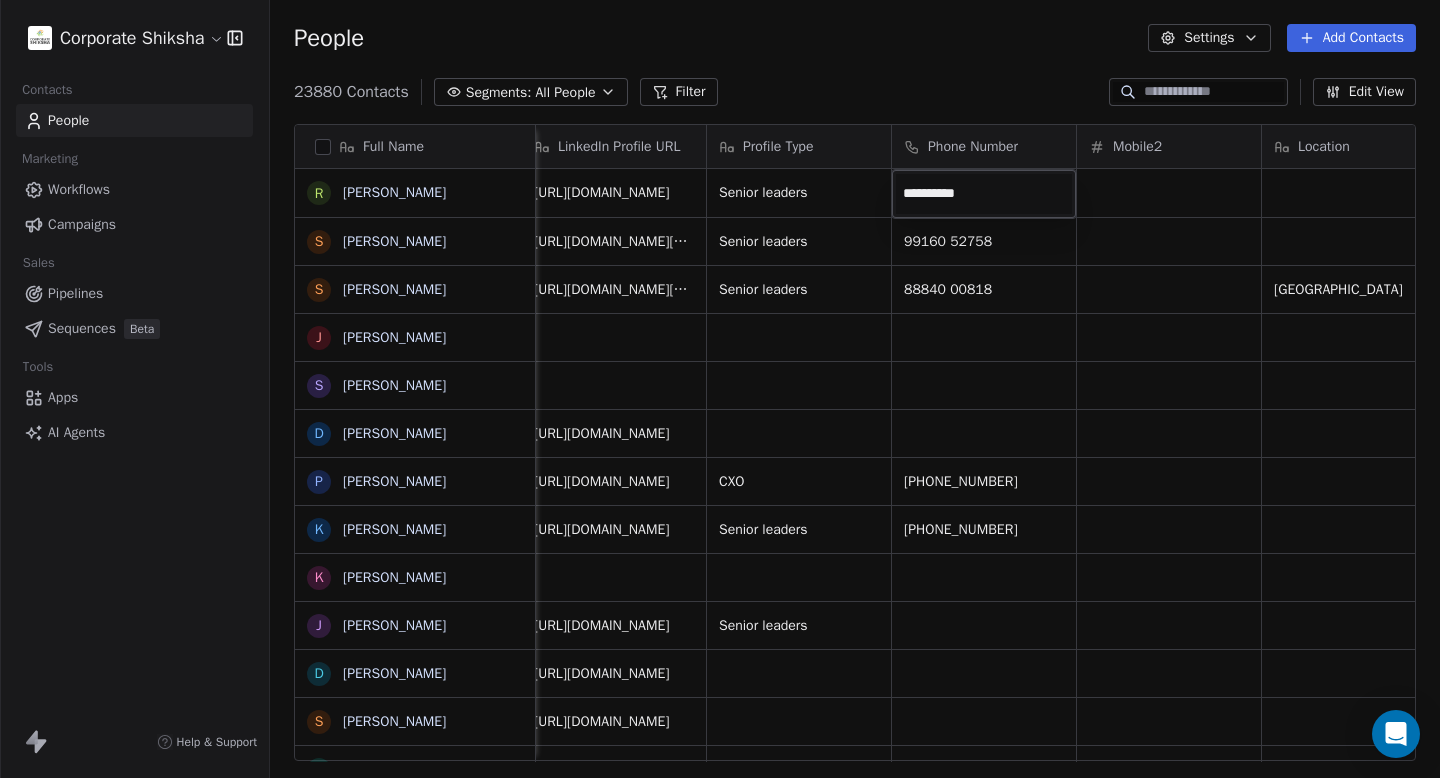 click on "Corporate Shiksha Contacts People Marketing Workflows Campaigns Sales Pipelines Sequences Beta Tools Apps AI Agents Help & Support People Settings  Add Contacts 23880 Contacts Segments: All People Filter  Edit View Tag Add to Sequence Full Name R Rajat Sethi S Siddharth Mavinkurve S Subbu Gonella J Juhi S Sahej Kaur D Dinesh Mahto P Pavel Chopra k kunal Kaushal K Kankana Karkun J Jagdish Mitra D Dr. Deepak Deshpande S Shilpa Pradhan K Kavita Desai N Nitin Patil K Kapil S Seema Naik M Mahesh M Murali N S Shashank Saraswat V Vibha Mishra H Higenyi Simon Kasango P Preeti Ahuja M Mansi Nigam A Aarti Singh P Pradeep Kumar Gulati N Neetu A Ajay Walmiki H Himanshu Jessie Wadia T Taniya Roy S Simar Kaur Kaler J Jayanthi perumal S Santosh Thombre S Savio Ferrao Email Relationship Status Job Function LinkedIn Profile URL Profile Type Phone Number Mobile2 Location Country Created Date IST Last Activity Date IST   rajat.sethi@daimlertruck.com Strong Head - Total Rewards, Employee Relations & Talent Management   Strong" at bounding box center [720, 389] 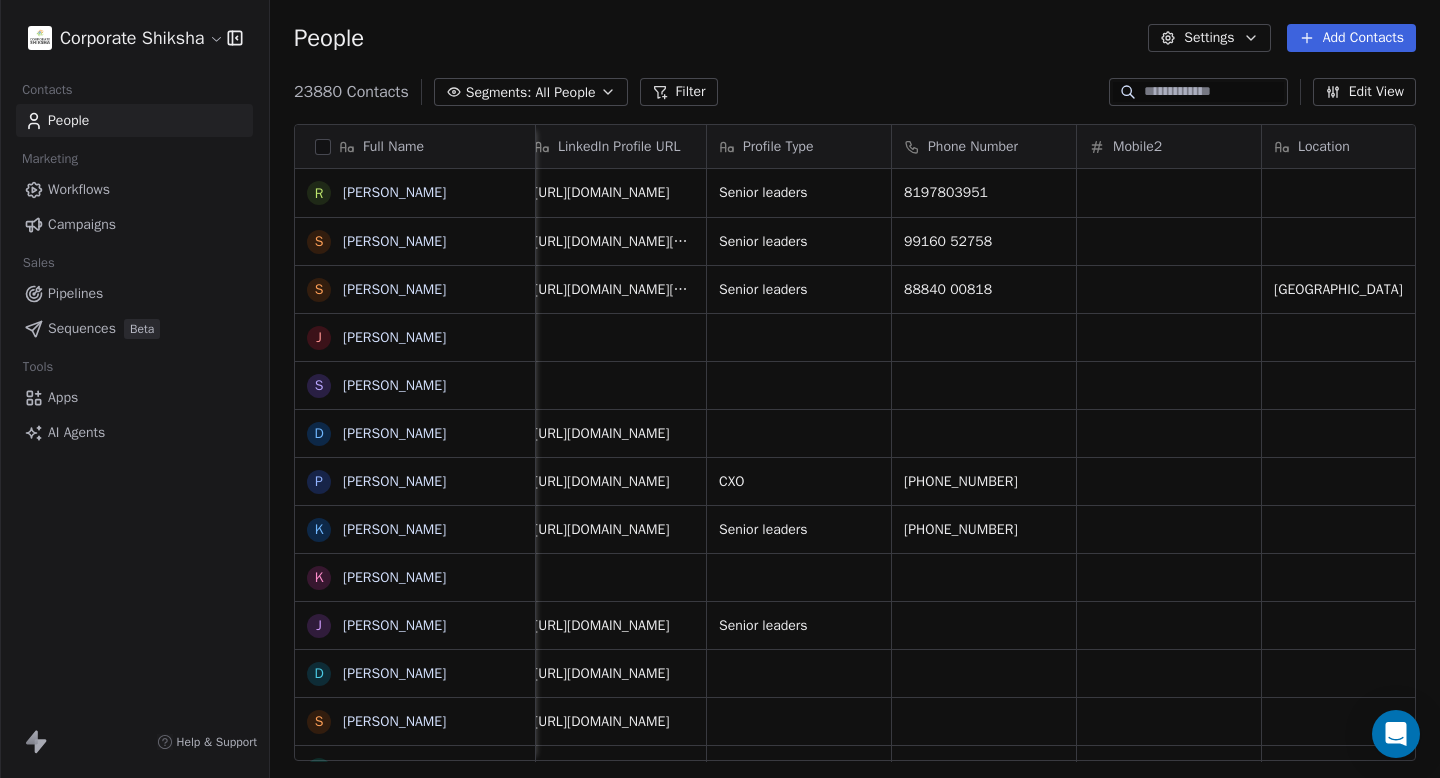 click on "Add Contacts" at bounding box center [1351, 38] 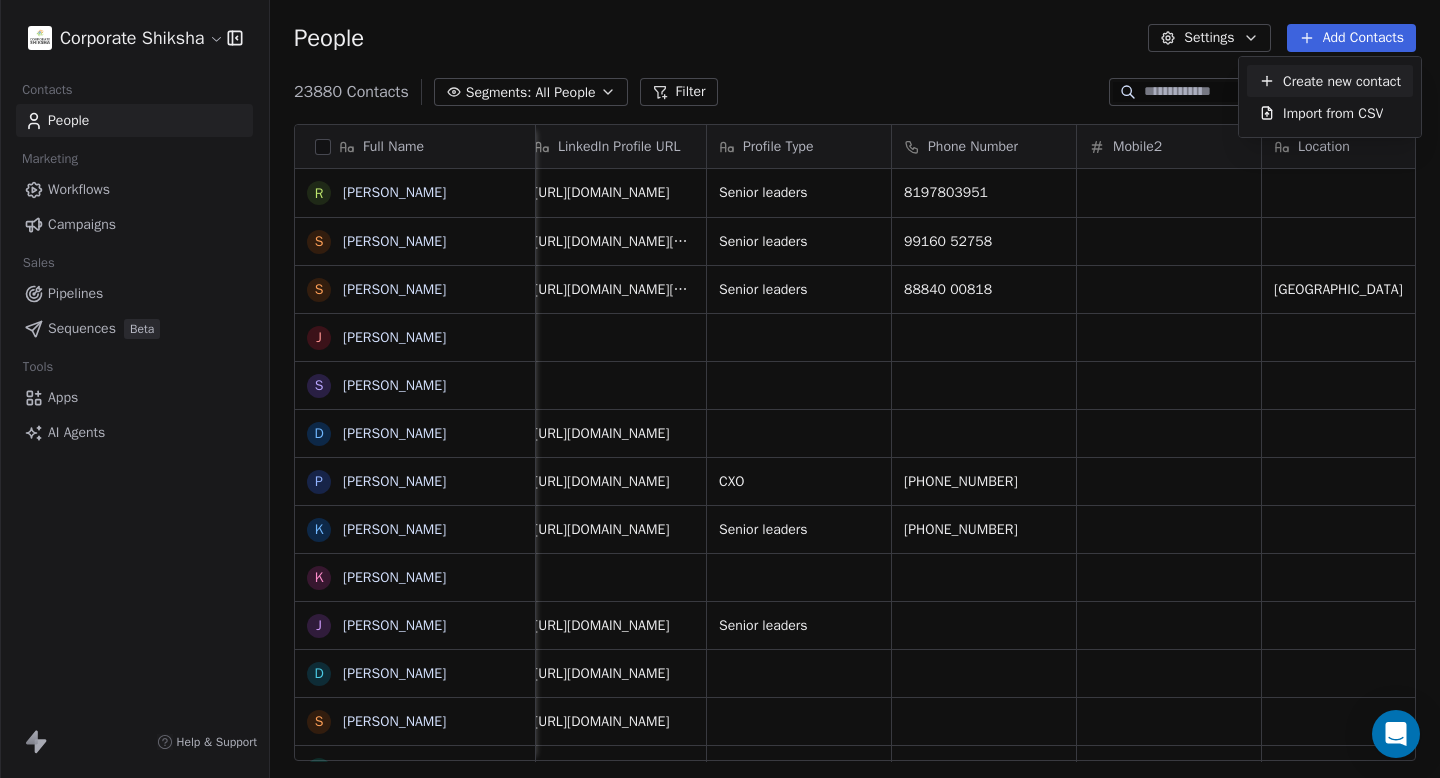 click on "Create new contact" at bounding box center [1342, 81] 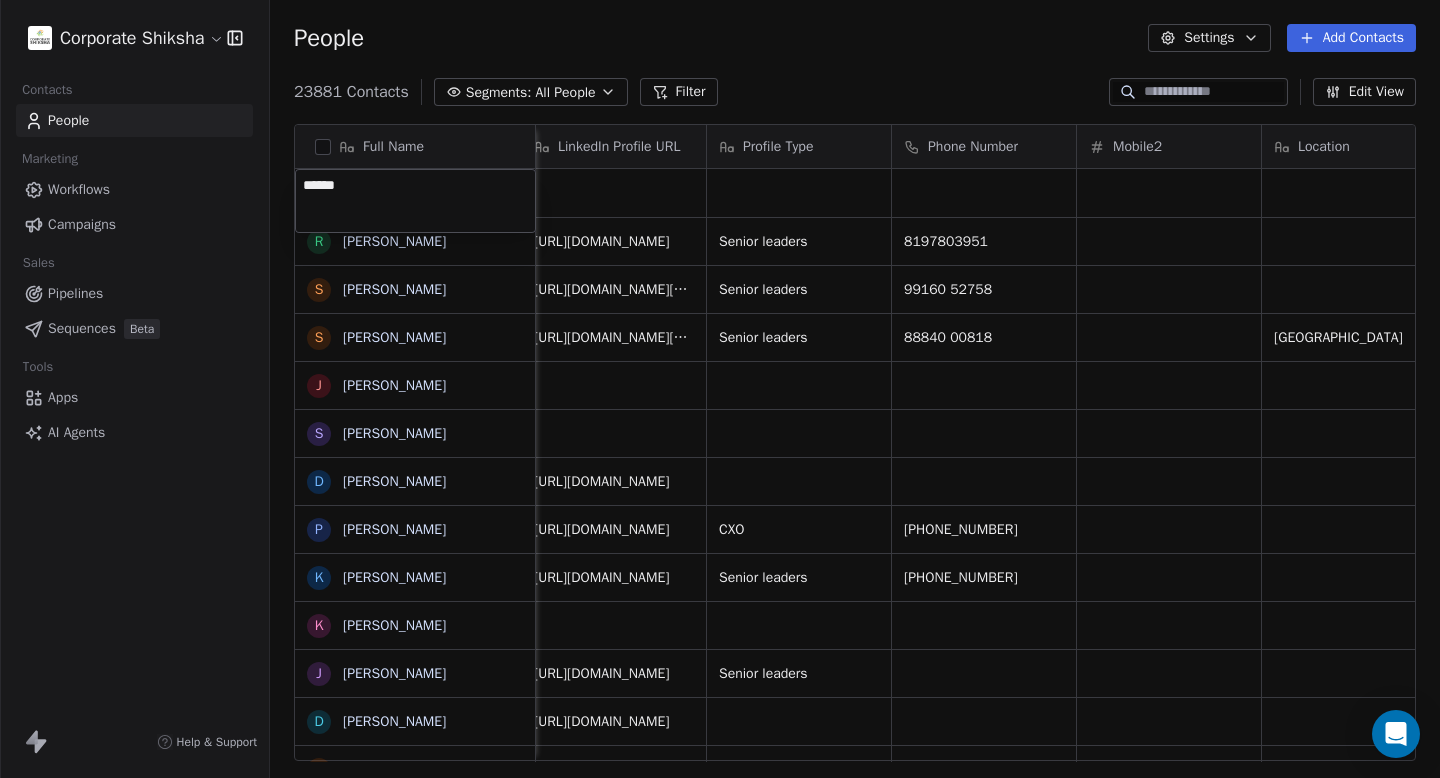 type on "*****" 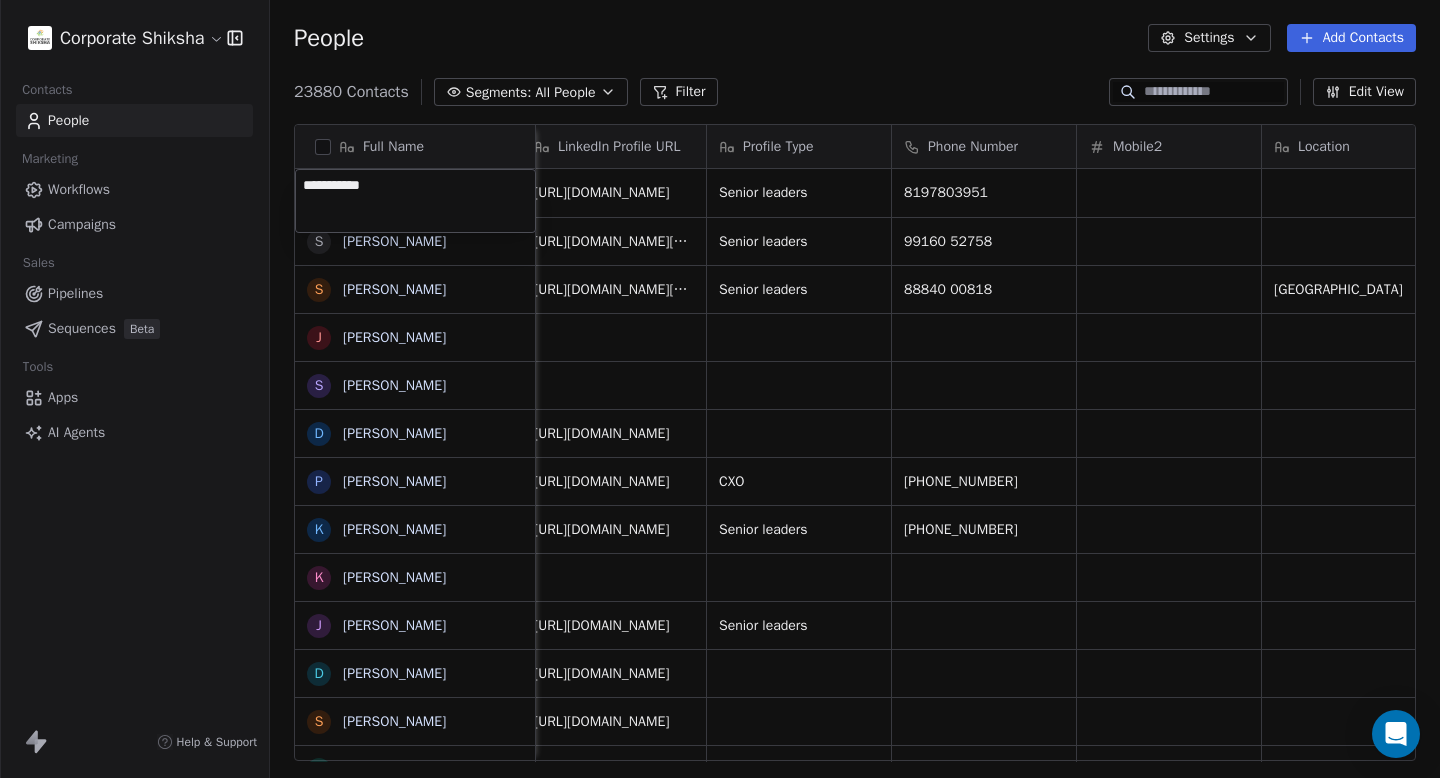 click on "Corporate Shiksha Contacts People Marketing Workflows Campaigns Sales Pipelines Sequences Beta Tools Apps AI Agents Help & Support People Settings  Add Contacts 23880 Contacts Segments: All People Filter  Edit View Tag Add to Sequence Full Name R Rajat Sethi S Siddharth Mavinkurve S Subbu Gonella J Juhi S Sahej Kaur D Dinesh Mahto P Pavel Chopra k kunal Kaushal K Kankana Karkun J Jagdish Mitra D Dr. Deepak Deshpande S Shilpa Pradhan K Kavita Desai N Nitin Patil K Kapil S Seema Naik M Mahesh M Murali N S Shashank Saraswat V Vibha Mishra H Higenyi Simon Kasango P Preeti Ahuja M Mansi Nigam A Aarti Singh P Pradeep Kumar Gulati N Neetu A Ajay Walmiki H Himanshu Jessie Wadia T Taniya Roy S Simar Kaur Kaler J Jayanthi perumal S Santosh Thombre S Savio Ferrao Email Relationship Status Job Function LinkedIn Profile URL Profile Type Phone Number Mobile2 Location Country Created Date IST Last Activity Date IST   rajat.sethi@daimlertruck.com Strong Head - Total Rewards, Employee Relations & Talent Management   Strong" at bounding box center (720, 389) 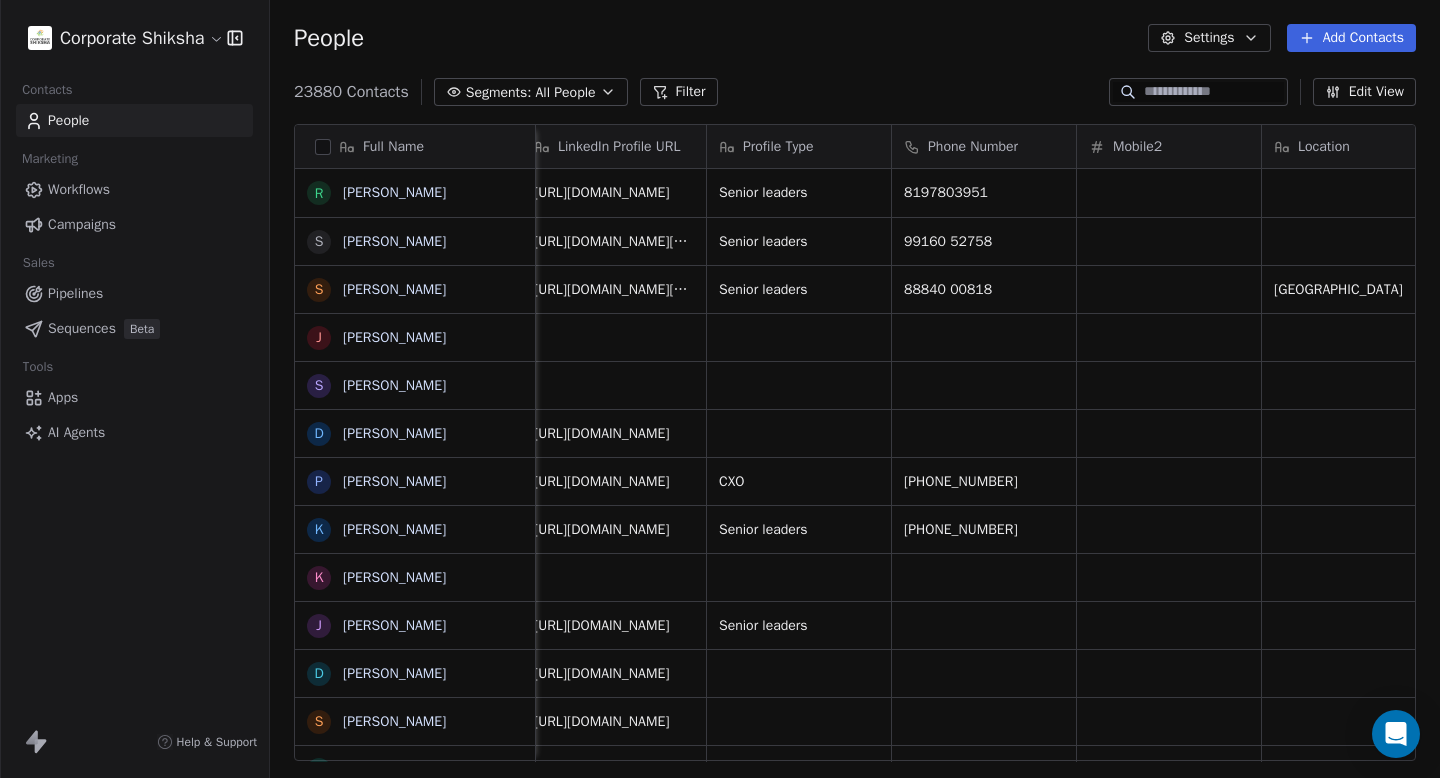 click on "Add Contacts" at bounding box center [1351, 38] 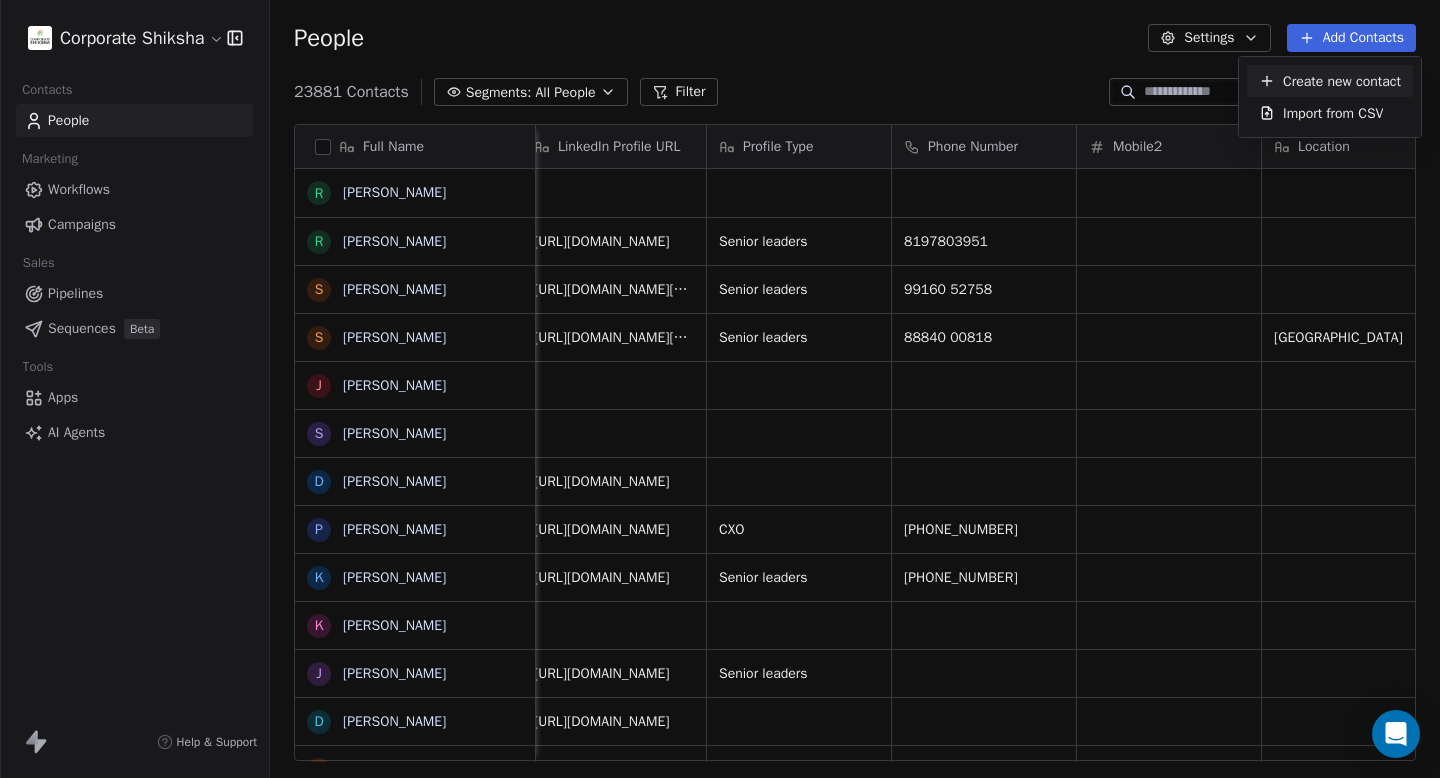 click on "Corporate Shiksha Contacts People Marketing Workflows Campaigns Sales Pipelines Sequences Beta Tools Apps AI Agents Help & Support People Settings  Add Contacts 23881 Contacts Segments: All People Filter  Edit View Tag Add to Sequence Full Name R Renil Kumar R Rajat Sethi S Siddharth Mavinkurve S Subbu Gonella J Juhi S Sahej Kaur D Dinesh Mahto P Pavel Chopra k kunal Kaushal K Kankana Karkun J Jagdish Mitra D Dr. Deepak Deshpande S Shilpa Pradhan K Kavita Desai N Nitin Patil K Kapil S Seema Naik M Mahesh M Murali N S Shashank Saraswat V Vibha Mishra H Higenyi Simon Kasango P Preeti Ahuja M Mansi Nigam A Aarti Singh P Pradeep Kumar Gulati N Neetu A Ajay Walmiki H Himanshu Jessie Wadia T Taniya Roy S Simar Kaur Kaler J Jayanthi perumal S Santosh Thombre Email Relationship Status Job Function LinkedIn Profile URL Profile Type Phone Number Mobile2 Location Country Created Date IST Last Activity Date IST   Jul 07, 2025 07:14 PM   rajat.sethi@daimlertruck.com Strong Senior leaders 8197803951 Jul 07, 2025 07:11 PM" at bounding box center (720, 389) 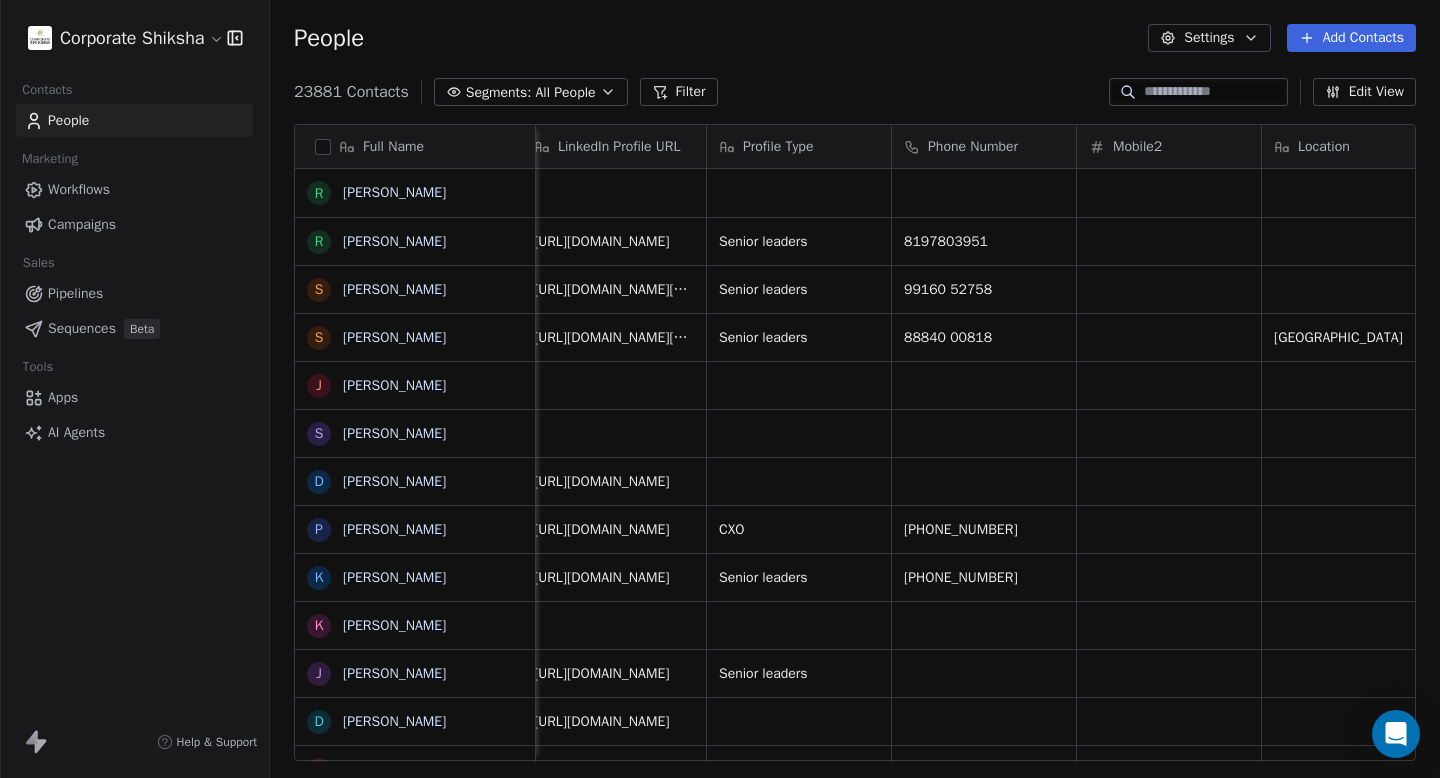scroll, scrollTop: 0, scrollLeft: 0, axis: both 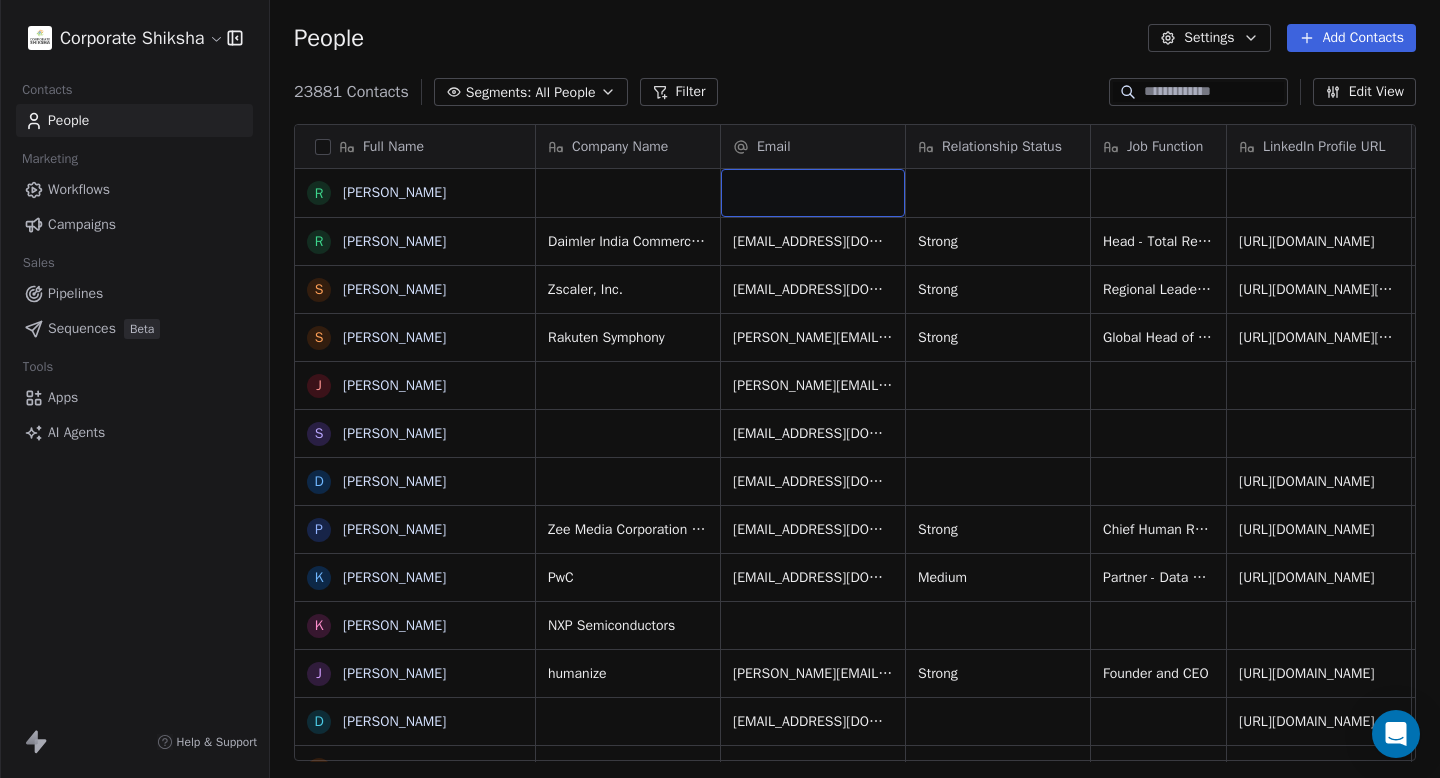 click at bounding box center [813, 193] 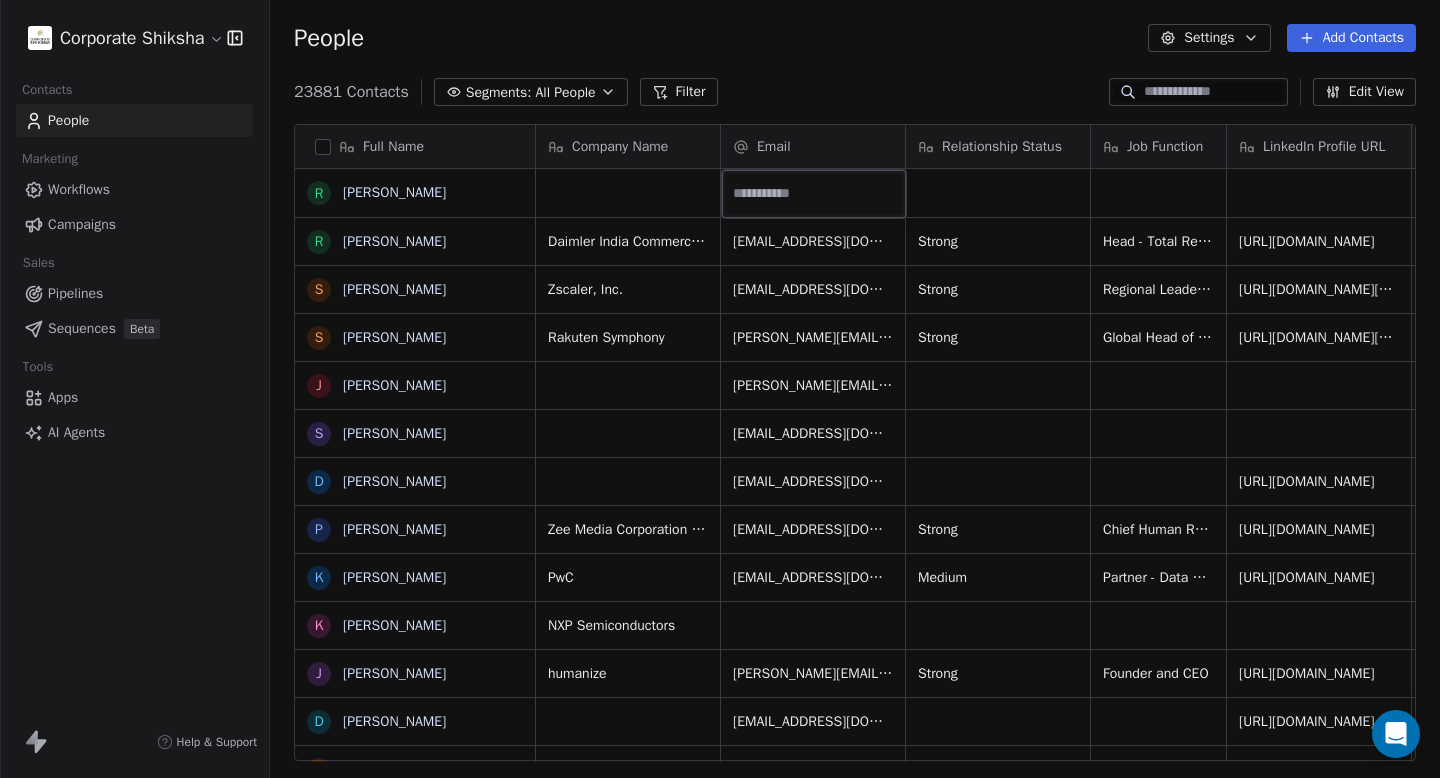 click at bounding box center [814, 194] 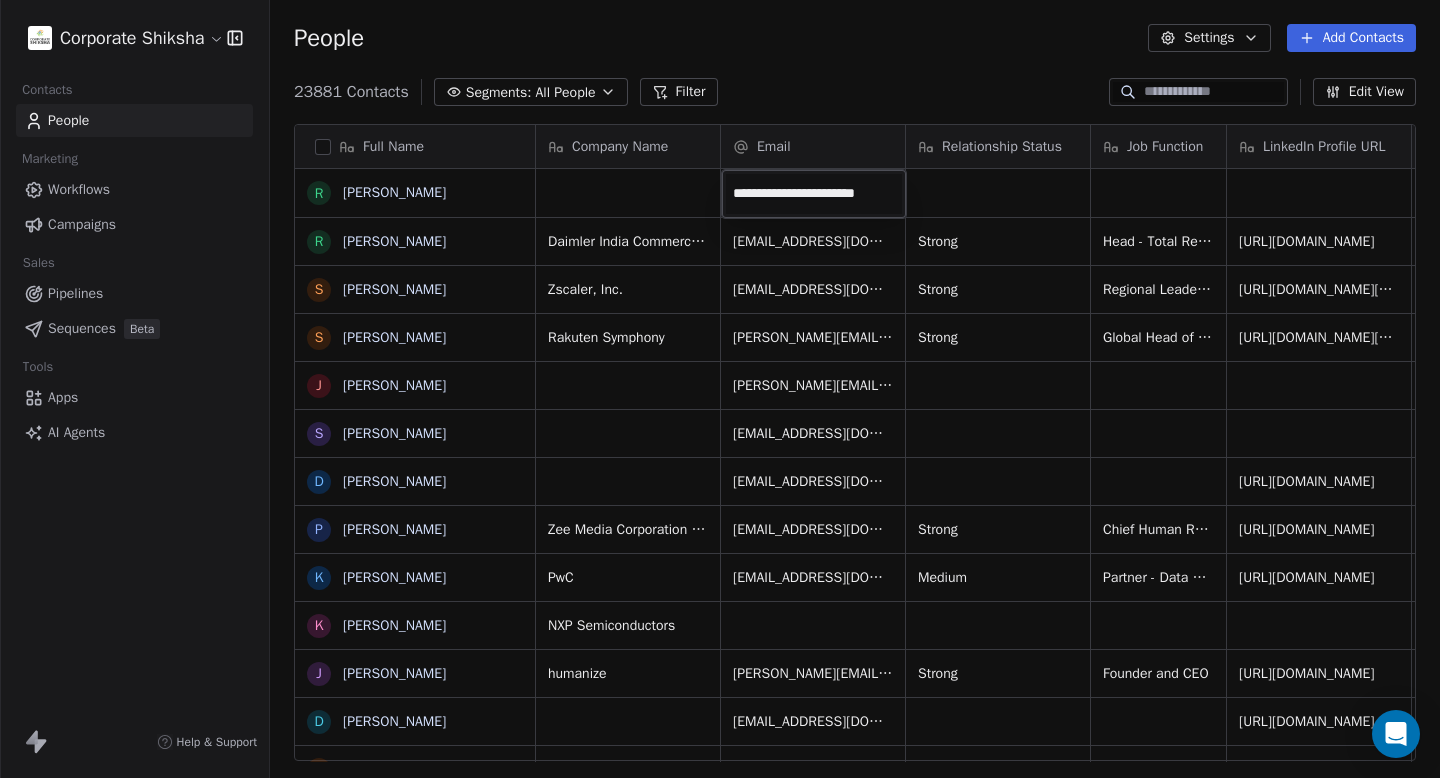 scroll, scrollTop: 0, scrollLeft: 0, axis: both 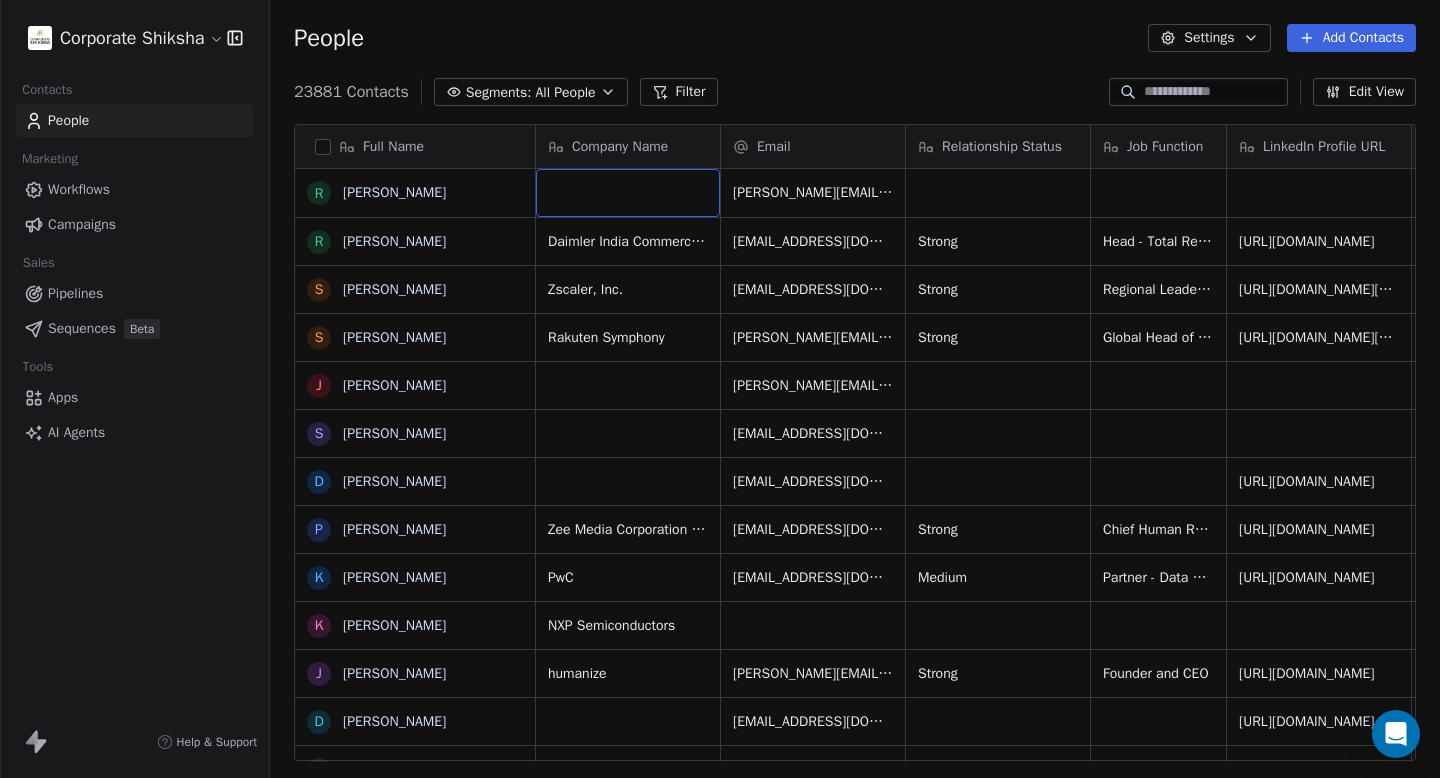 click at bounding box center [628, 193] 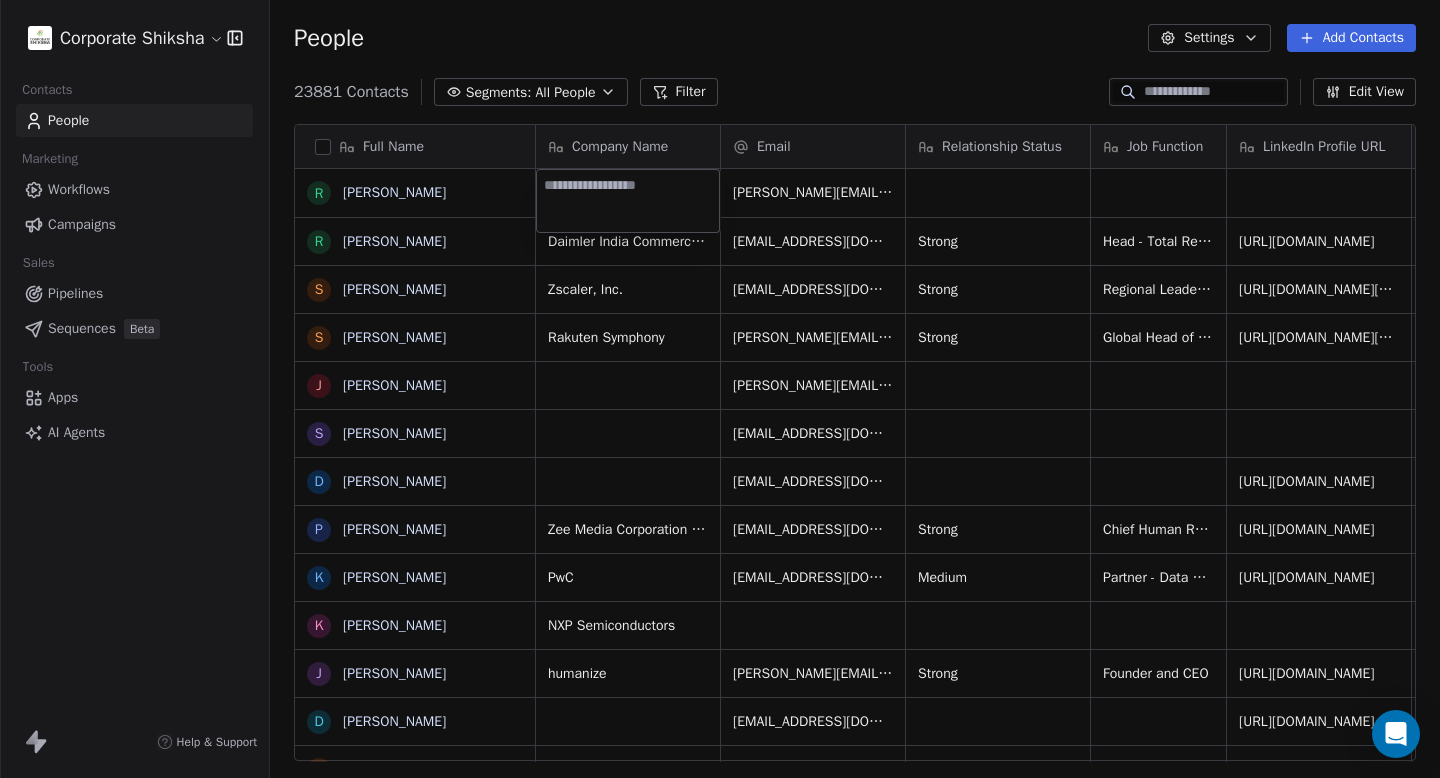 click at bounding box center (628, 201) 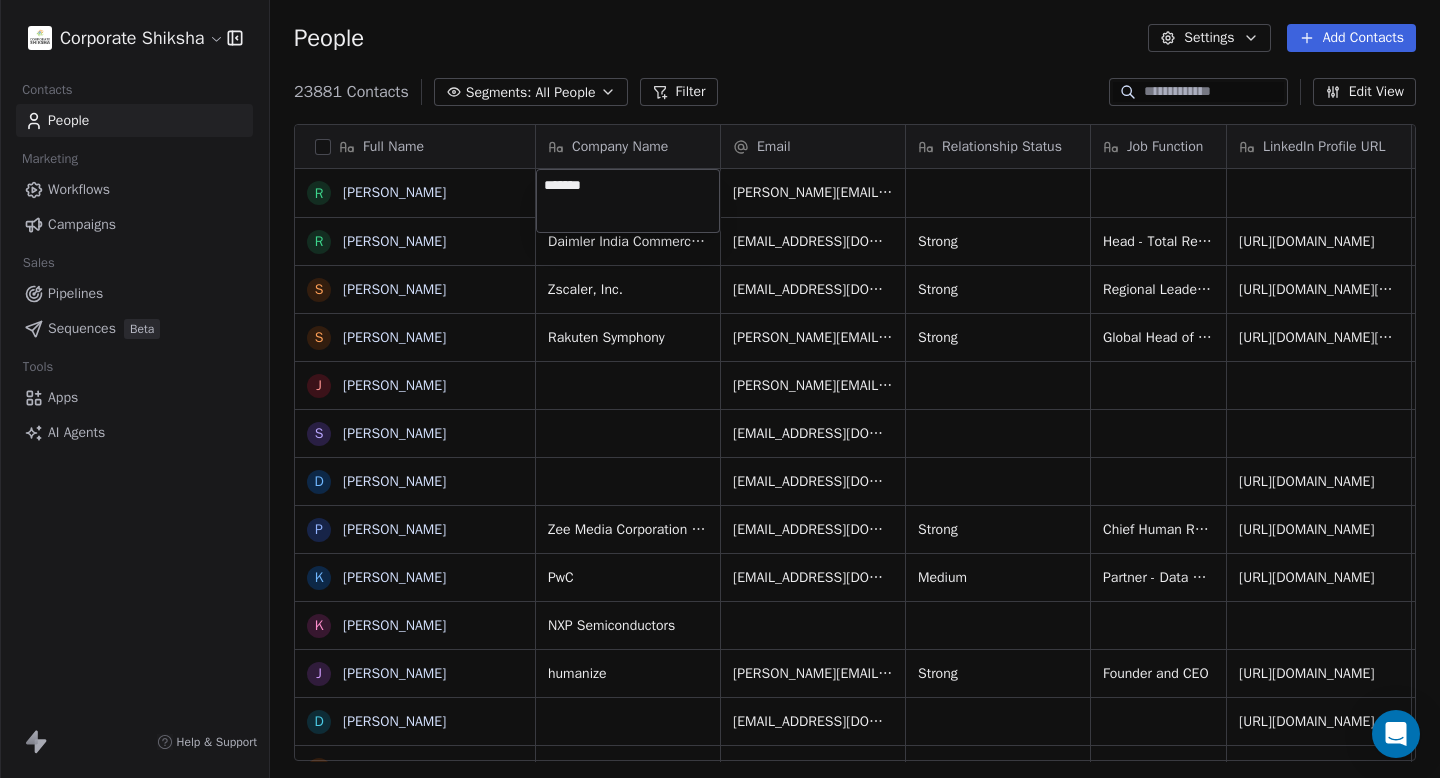 type on "********" 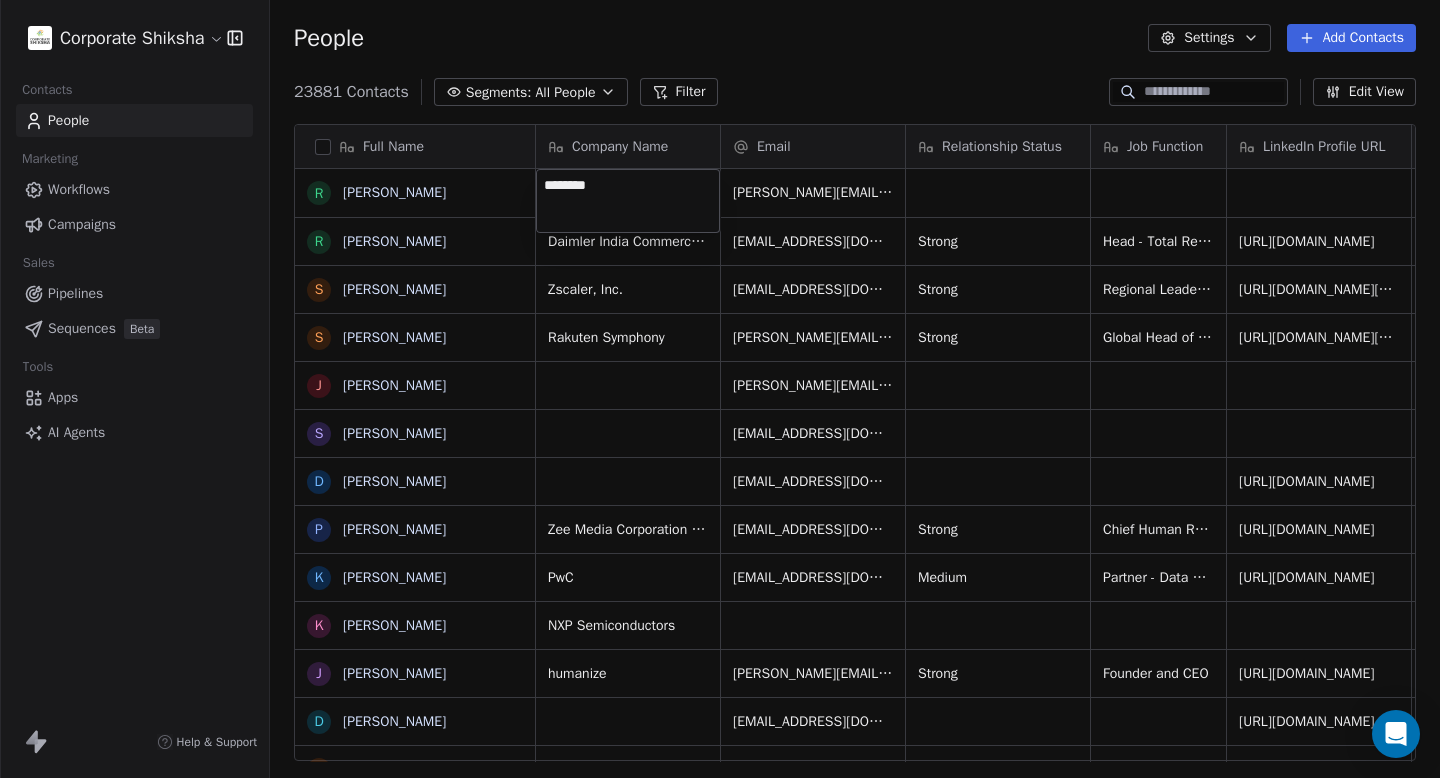 click on "Corporate Shiksha Contacts People Marketing Workflows Campaigns Sales Pipelines Sequences Beta Tools Apps AI Agents Help & Support People Settings  Add Contacts 23881 Contacts Segments: All People Filter  Edit View Tag Add to Sequence Full Name R Renil Kumar R Rajat Sethi S Siddharth Mavinkurve S Subbu Gonella J Juhi S Sahej Kaur D Dinesh Mahto P Pavel Chopra k kunal Kaushal K Kankana Karkun J Jagdish Mitra D Dr. Deepak Deshpande S Shilpa Pradhan K Kavita Desai N Nitin Patil K Kapil S Seema Naik M Mahesh M Murali N S Shashank Saraswat V Vibha Mishra H Higenyi Simon Kasango P Preeti Ahuja M Mansi Nigam A Aarti Singh P Pradeep Kumar Gulati N Neetu A Ajay Walmiki H Himanshu Jessie Wadia T Taniya Roy S Simar Kaur Kaler J Jayanthi perumal S Santosh Thombre Company Name Email Relationship Status Job Function LinkedIn Profile URL Profile Type Phone Number Mobile2 Location renil.kumar@tessolve.com Daimler India Commercial Vehicles rajat.sethi@daimlertruck.com Strong https://www.linkedin.com/in/rajat-sethi-921b4a36" at bounding box center (720, 389) 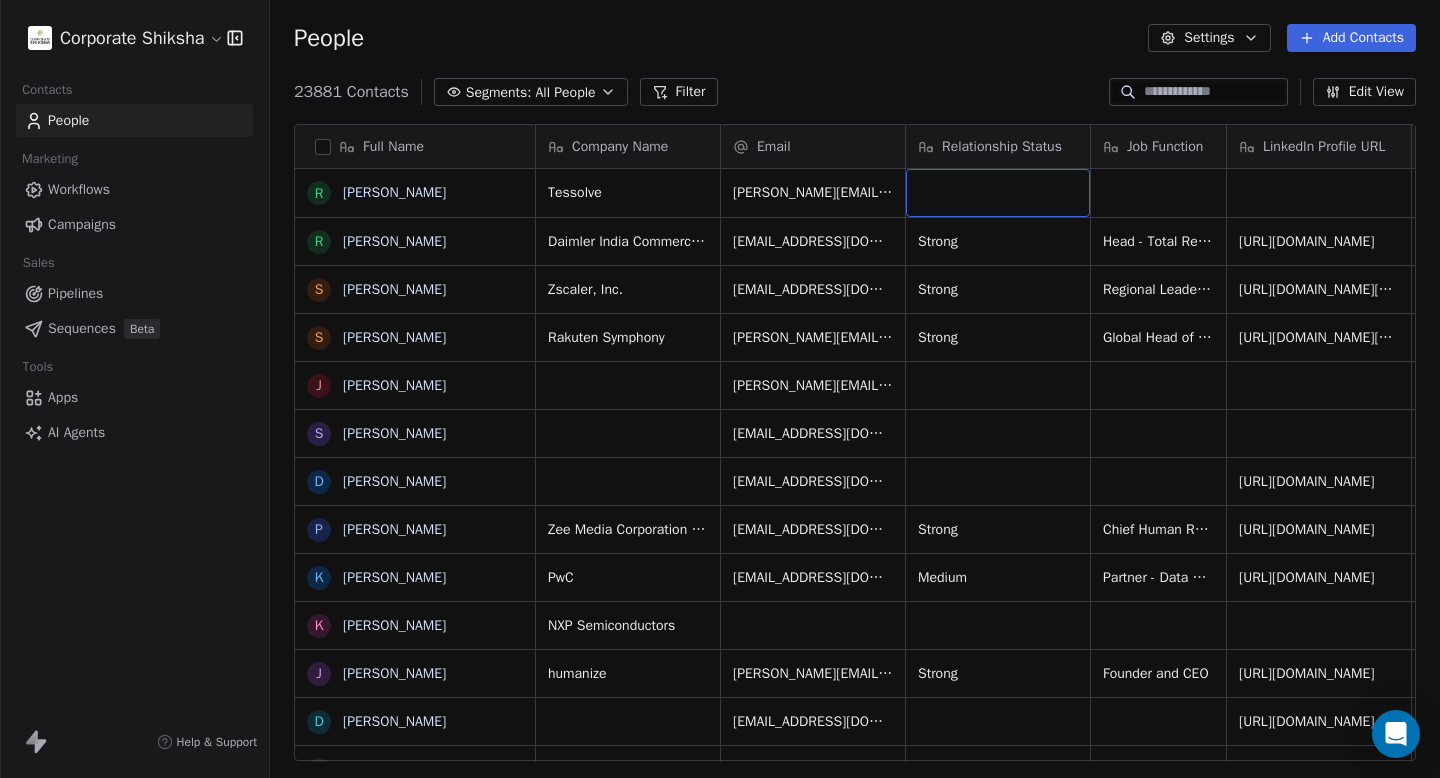 click at bounding box center (998, 193) 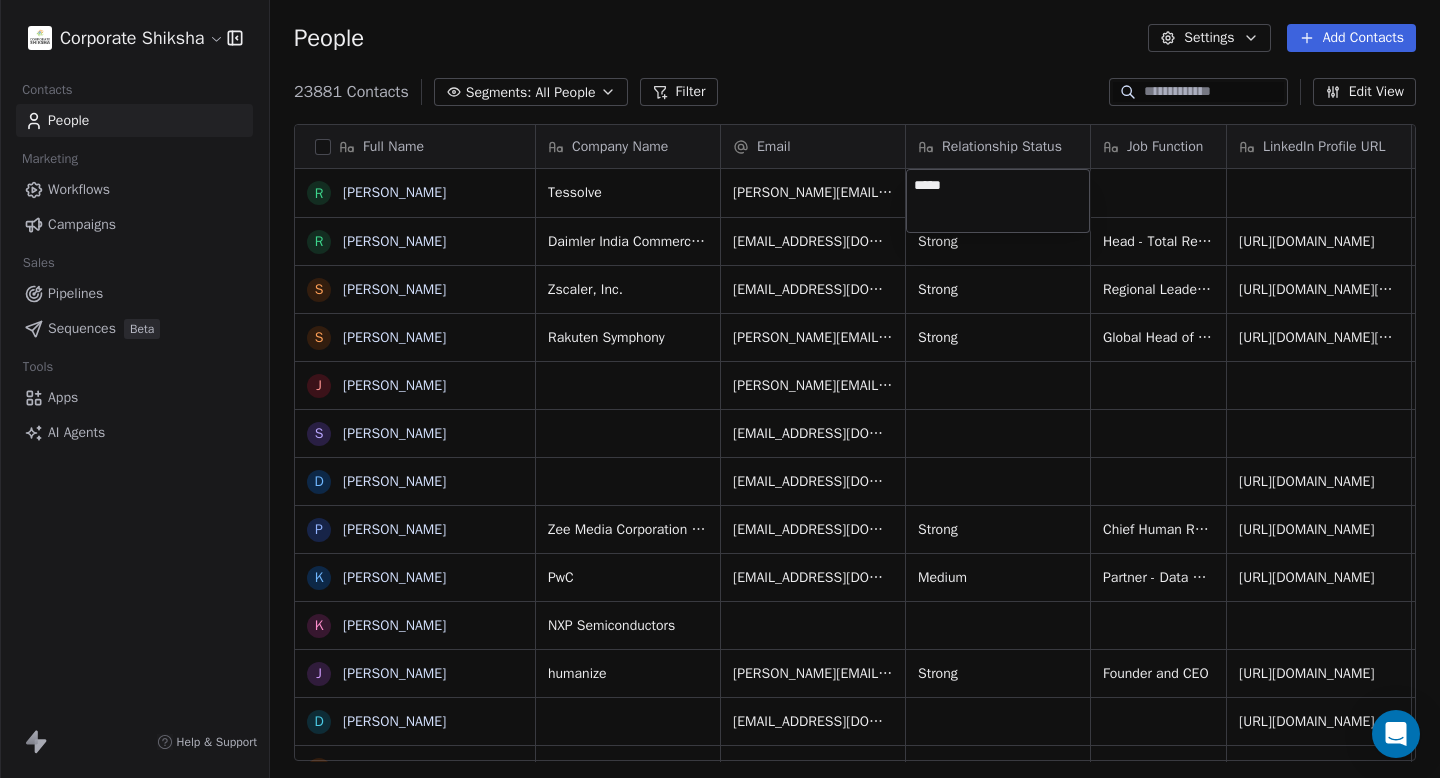 type on "******" 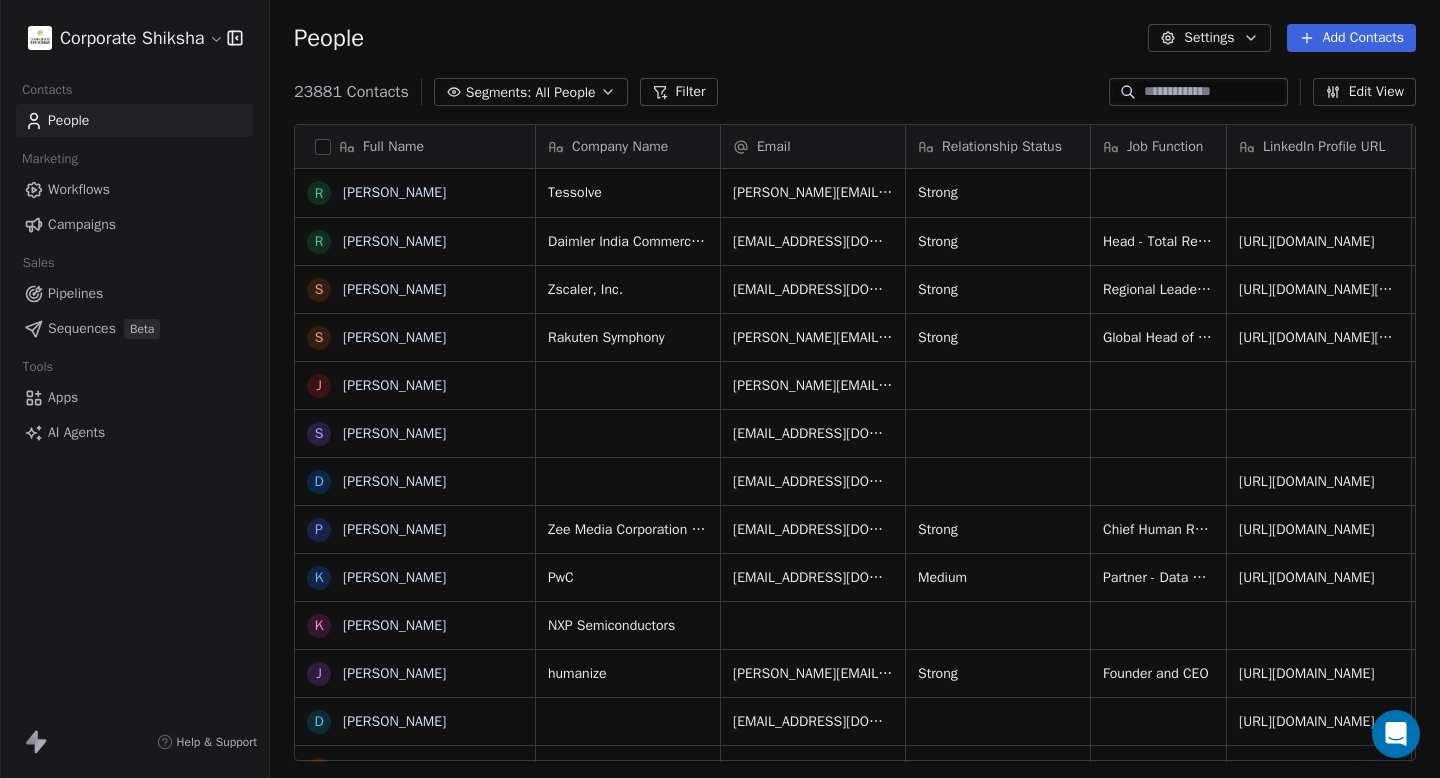 click on "Corporate Shiksha Contacts People Marketing Workflows Campaigns Sales Pipelines Sequences Beta Tools Apps AI Agents Help & Support People Settings  Add Contacts 23881 Contacts Segments: All People Filter  Edit View Tag Add to Sequence Full Name R Renil Kumar R Rajat Sethi S Siddharth Mavinkurve S Subbu Gonella J Juhi S Sahej Kaur D Dinesh Mahto P Pavel Chopra k kunal Kaushal K Kankana Karkun J Jagdish Mitra D Dr. Deepak Deshpande S Shilpa Pradhan K Kavita Desai N Nitin Patil K Kapil S Seema Naik M Mahesh M Murali N S Shashank Saraswat V Vibha Mishra H Higenyi Simon Kasango P Preeti Ahuja M Mansi Nigam A Aarti Singh P Pradeep Kumar Gulati N Neetu A Ajay Walmiki H Himanshu Jessie Wadia T Taniya Roy S Simar Kaur Kaler J Jayanthi perumal S Santosh Thombre Company Name Email Relationship Status Job Function LinkedIn Profile URL Profile Type Phone Number Mobile2 Location Tessolve renil.kumar@tessolve.com Strong Daimler India Commercial Vehicles rajat.sethi@daimlertruck.com Strong Senior leaders 8197803951 Strong" at bounding box center [720, 389] 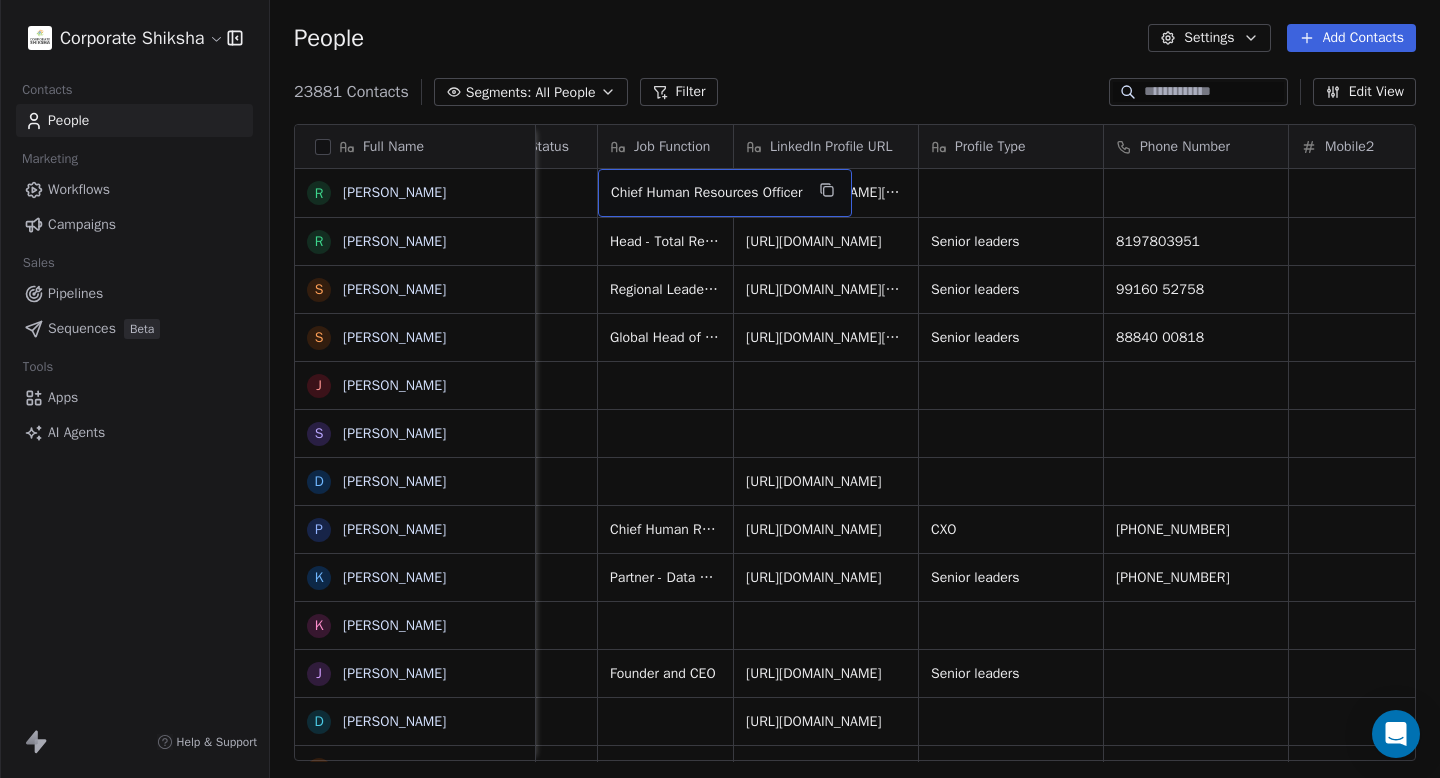 scroll, scrollTop: 0, scrollLeft: 548, axis: horizontal 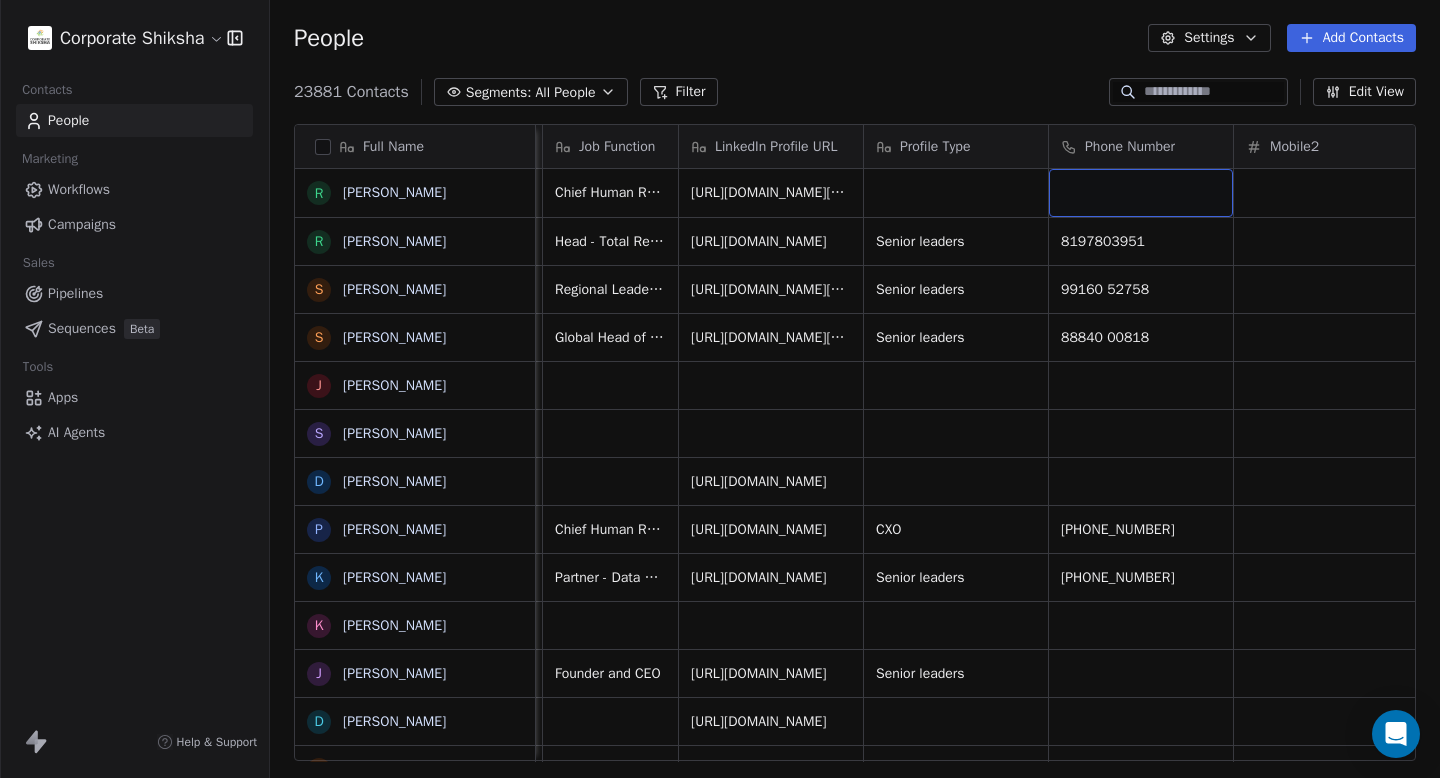 click at bounding box center [1141, 193] 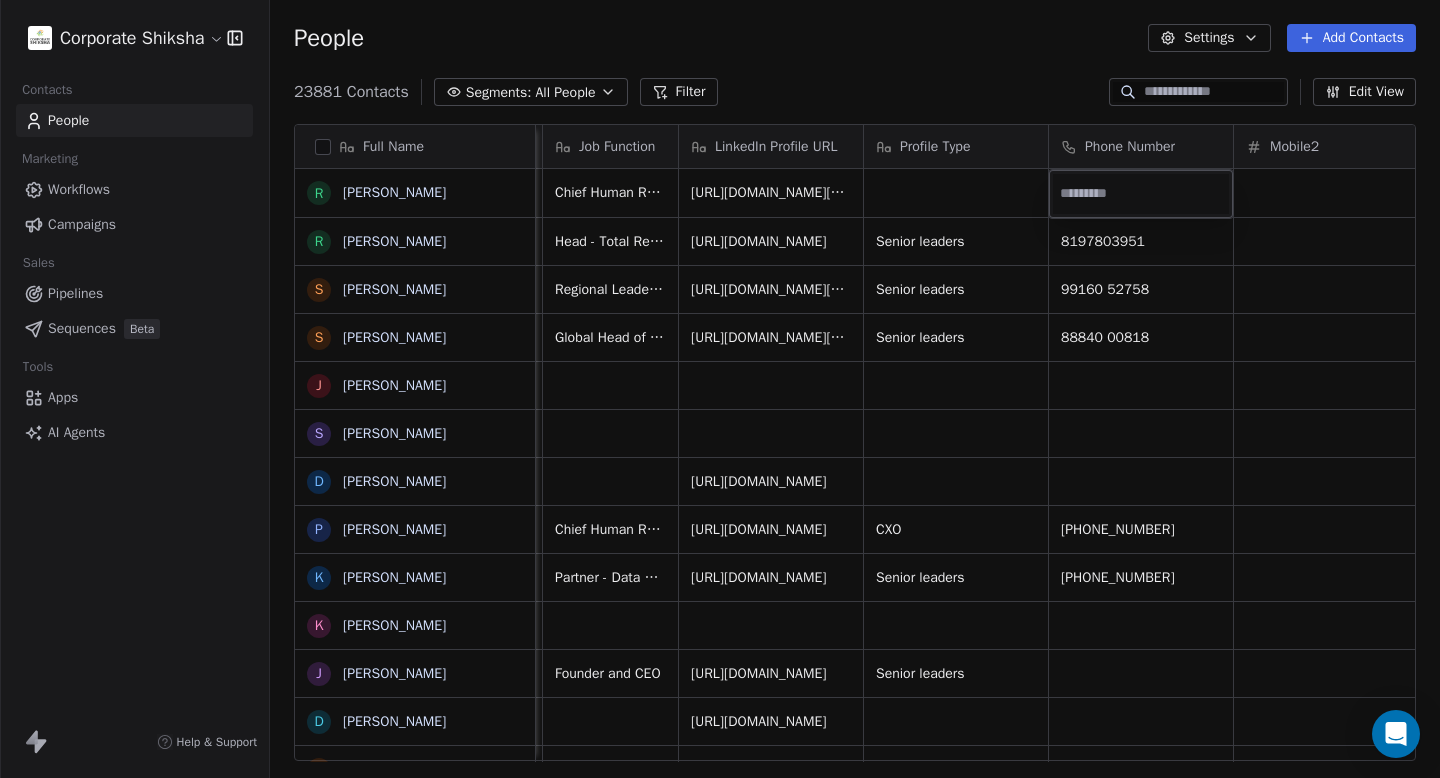type on "**********" 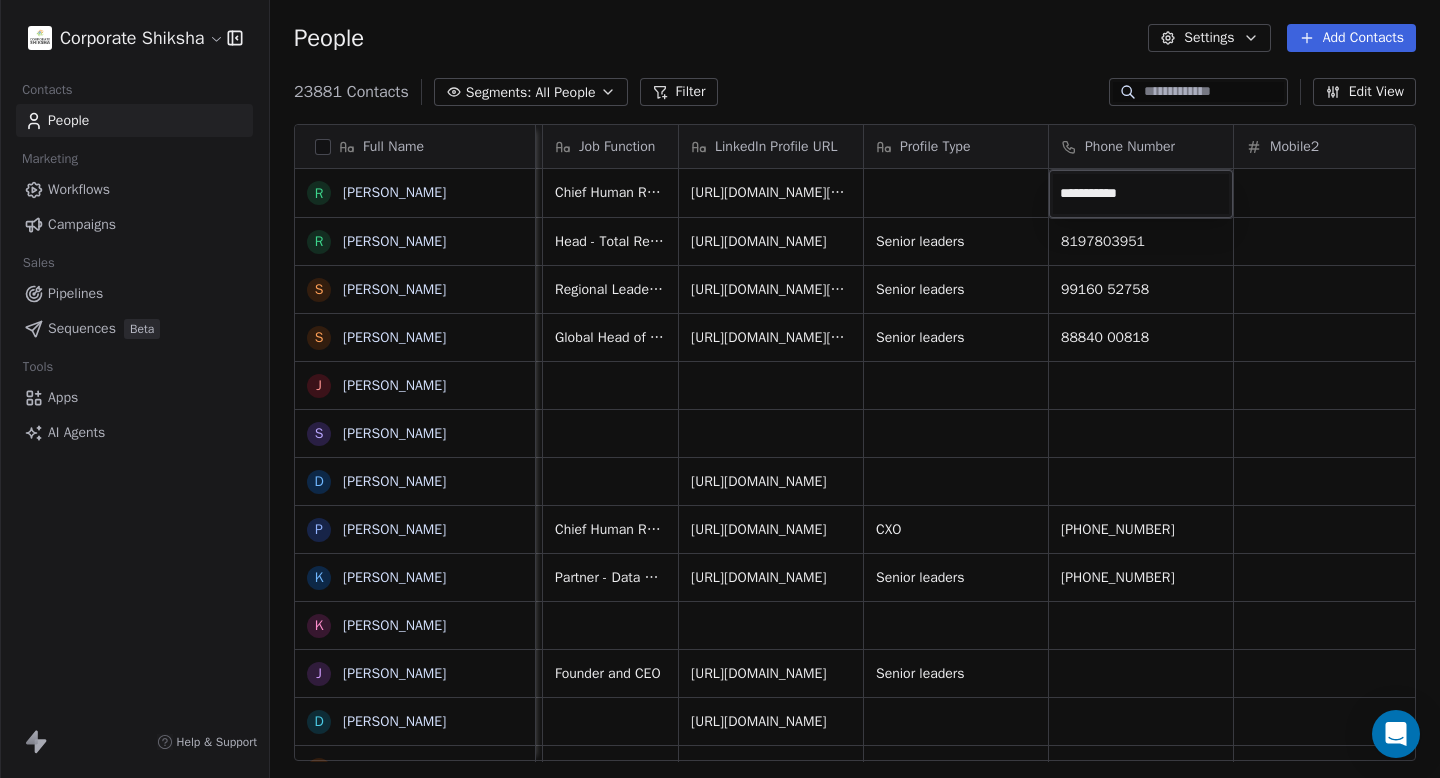 click on "Corporate Shiksha Contacts People Marketing Workflows Campaigns Sales Pipelines Sequences Beta Tools Apps AI Agents Help & Support People Settings  Add Contacts 23881 Contacts Segments: All People Filter  Edit View Tag Add to Sequence Full Name R Renil Kumar R Rajat Sethi S Siddharth Mavinkurve S Subbu Gonella J Juhi S Sahej Kaur D Dinesh Mahto P Pavel Chopra k kunal Kaushal K Kankana Karkun J Jagdish Mitra D Dr. Deepak Deshpande S Shilpa Pradhan K Kavita Desai N Nitin Patil K Kapil S Seema Naik M Mahesh M Murali N S Shashank Saraswat V Vibha Mishra H Higenyi Simon Kasango P Preeti Ahuja M Mansi Nigam A Aarti Singh P Pradeep Kumar Gulati N Neetu A Ajay Walmiki H Himanshu Jessie Wadia T Taniya Roy S Simar Kaur Kaler J Jayanthi perumal S Santosh Thombre Company Name Email Relationship Status Job Function LinkedIn Profile URL Profile Type Phone Number Mobile2 Location Country Created Date IST Tessolve renil.kumar@tessolve.com Strong Chief Human Resources Officer http://www.linkedin.com/in/renil-kumar-8786853" at bounding box center (720, 389) 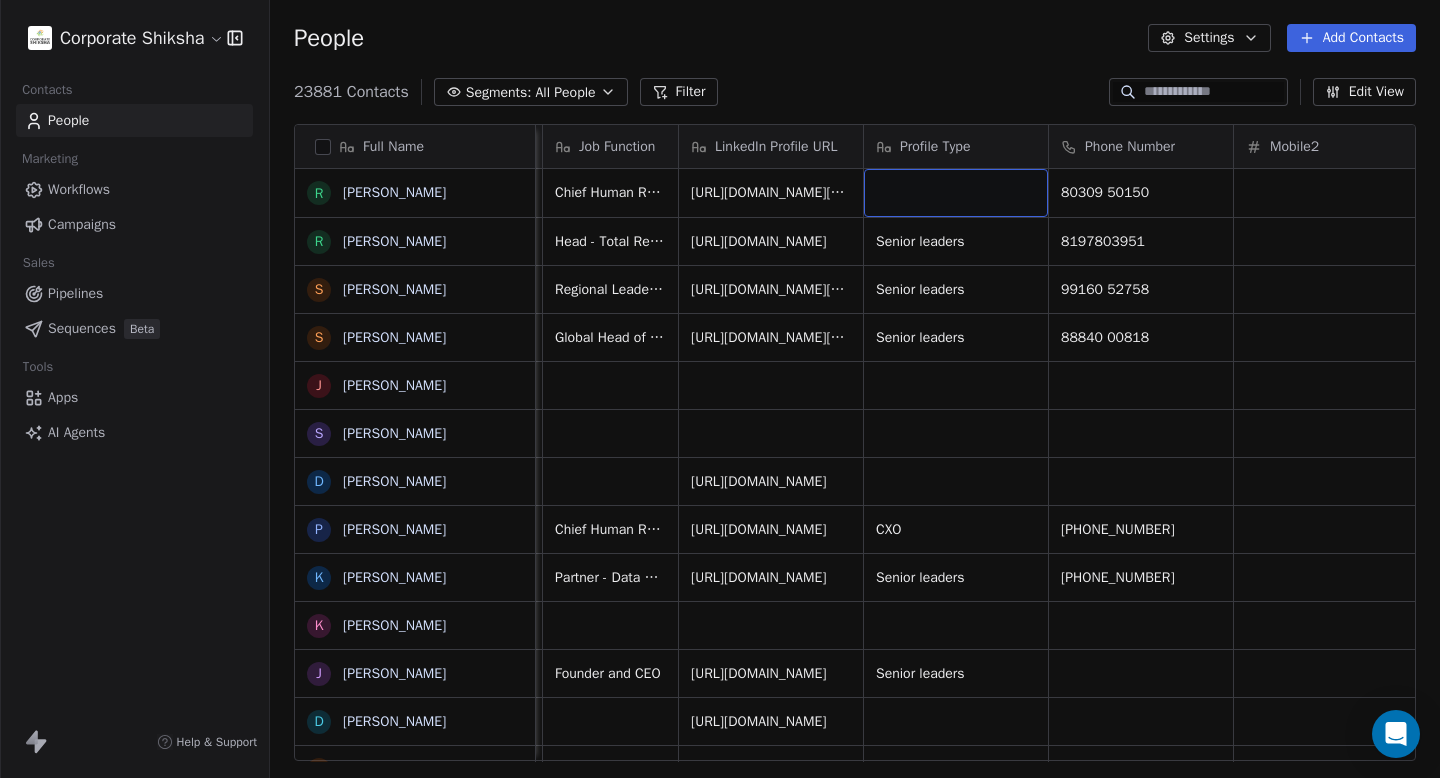 click at bounding box center (956, 193) 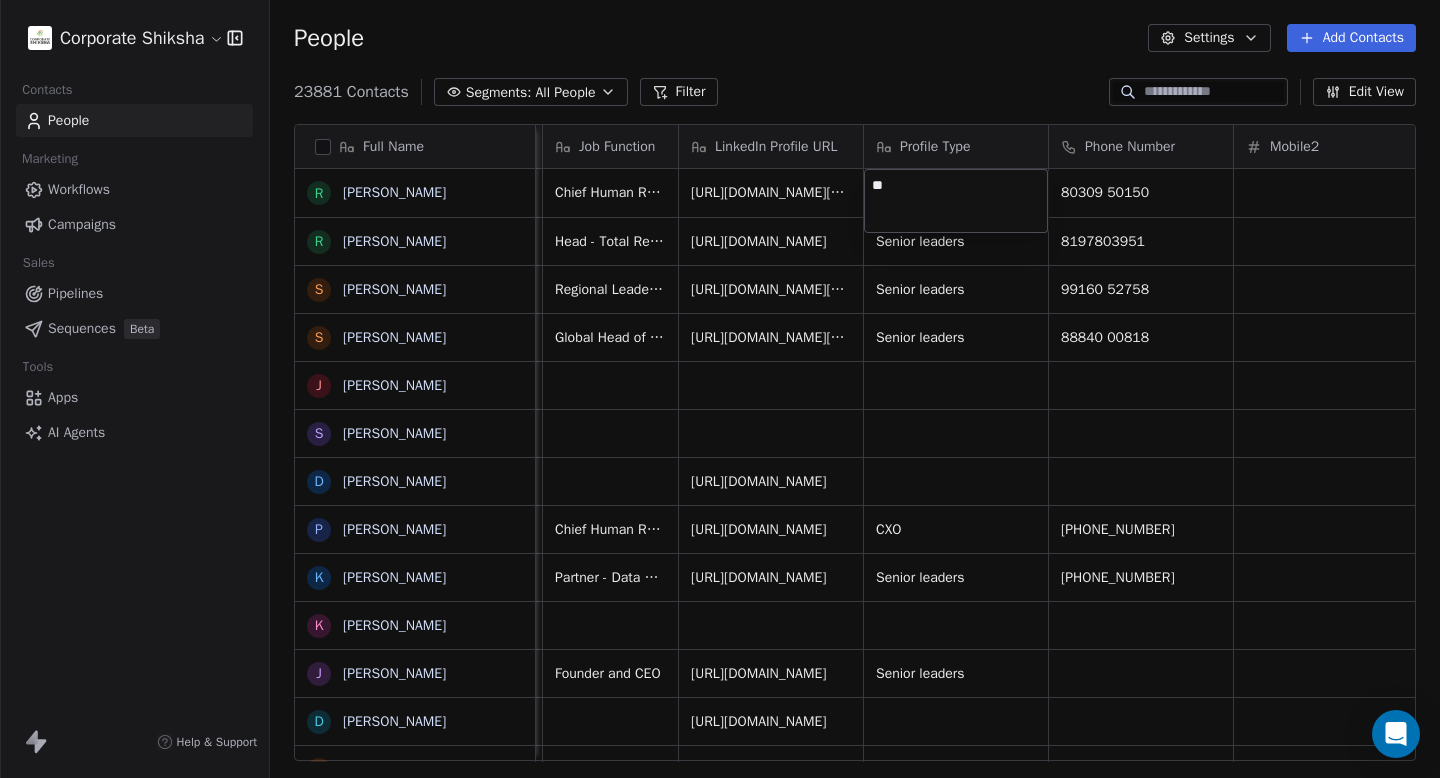 type on "***" 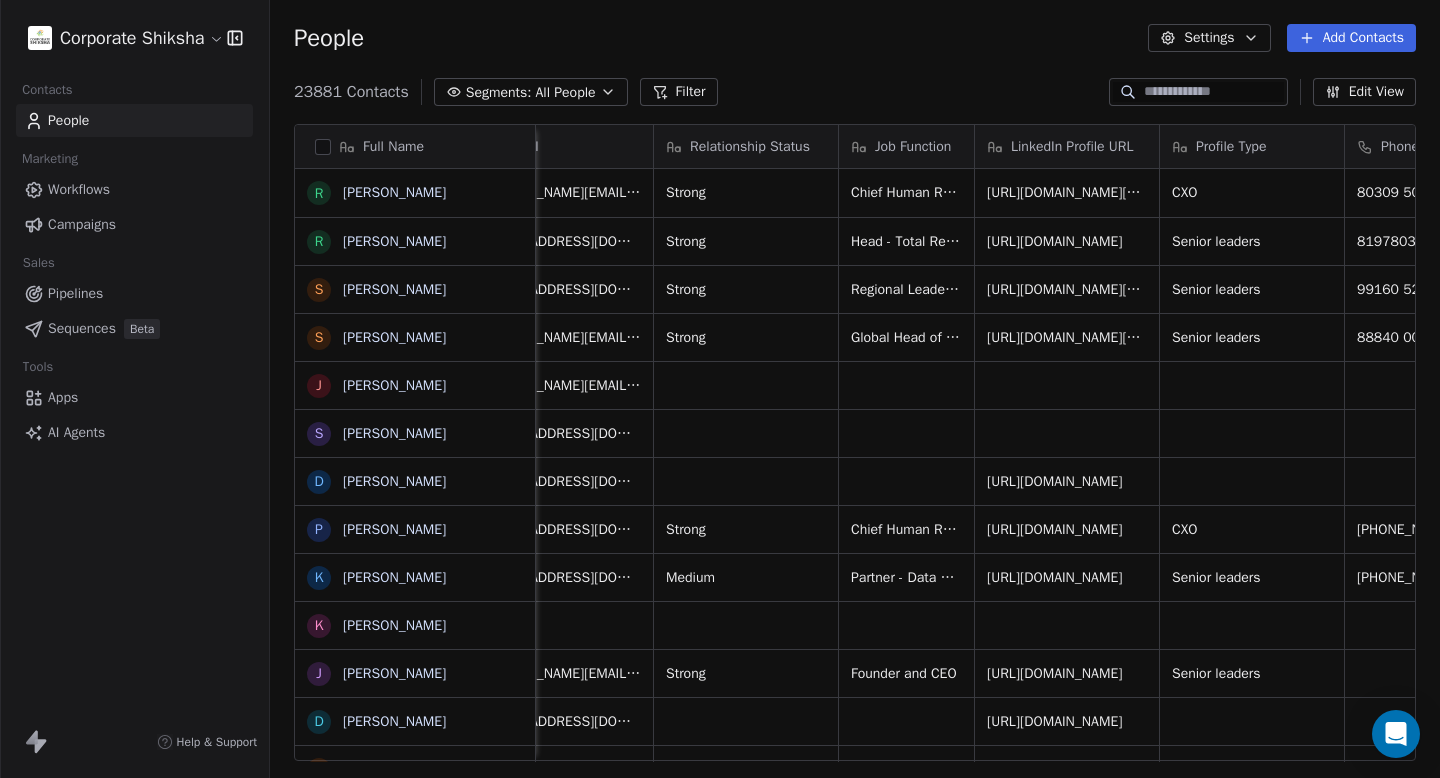 scroll, scrollTop: 0, scrollLeft: 0, axis: both 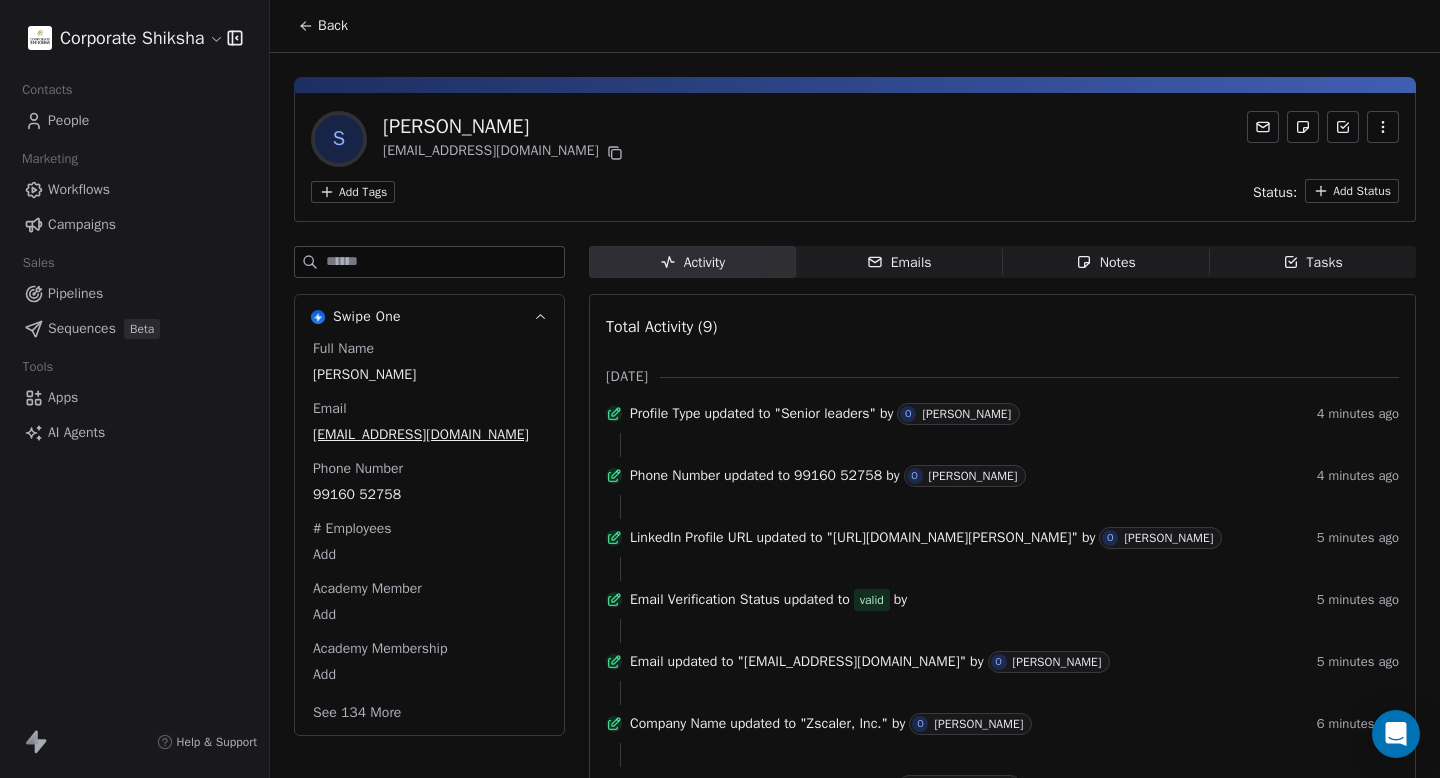 click on "Corporate Shiksha Contacts People Marketing Workflows Campaigns Sales Pipelines Sequences Beta Tools Apps AI Agents Help & Support Back S [PERSON_NAME] [EMAIL_ADDRESS][DOMAIN_NAME]  Add Tags Status:   Add Status Swipe One Full Name [PERSON_NAME] Email [EMAIL_ADDRESS][DOMAIN_NAME] Phone Number 99160 52758 # Employees Add Academy Member Add Academy Membership Add See   134   More   Activity Activity Emails Emails   Notes   Notes Tasks Tasks Total Activity (9) [DATE] Profile Type updated to "Senior leaders" by O [PERSON_NAME]   4 minutes ago Phone Number updated to 99160 52758 by O [PERSON_NAME]   4 minutes ago LinkedIn Profile URL updated to "[URL][DOMAIN_NAME][PERSON_NAME]" by O [PERSON_NAME]   5 minutes ago Email Verification Status updated to valid by   5 minutes ago Email updated to "[EMAIL_ADDRESS][DOMAIN_NAME]" by O [PERSON_NAME]   5 minutes ago Company Name updated to "Zscaler, Inc." by O [PERSON_NAME]   6 minutes ago Relationship Status updated to "Strong" by O   by O" at bounding box center (720, 389) 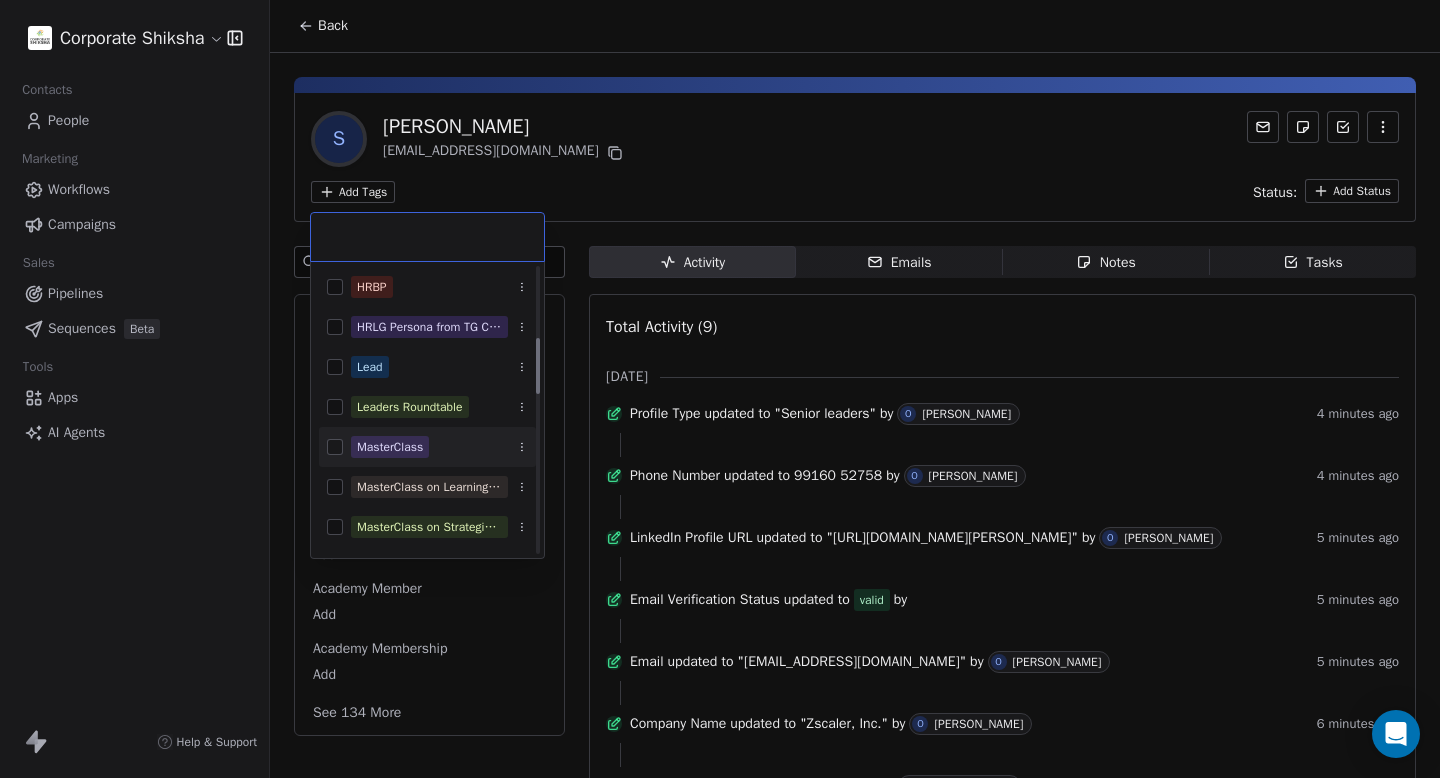 scroll, scrollTop: 366, scrollLeft: 0, axis: vertical 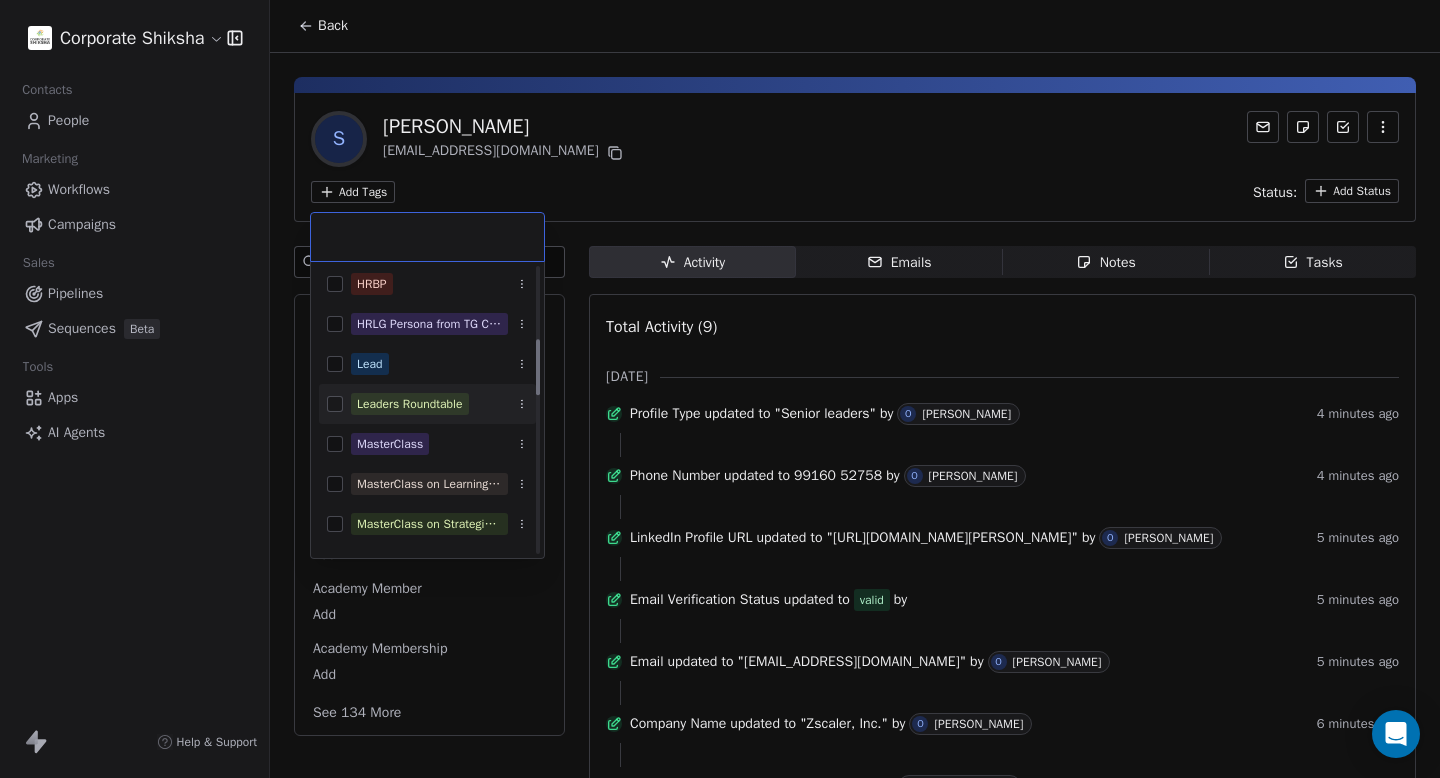 click on "Leaders Roundtable" at bounding box center [427, 404] 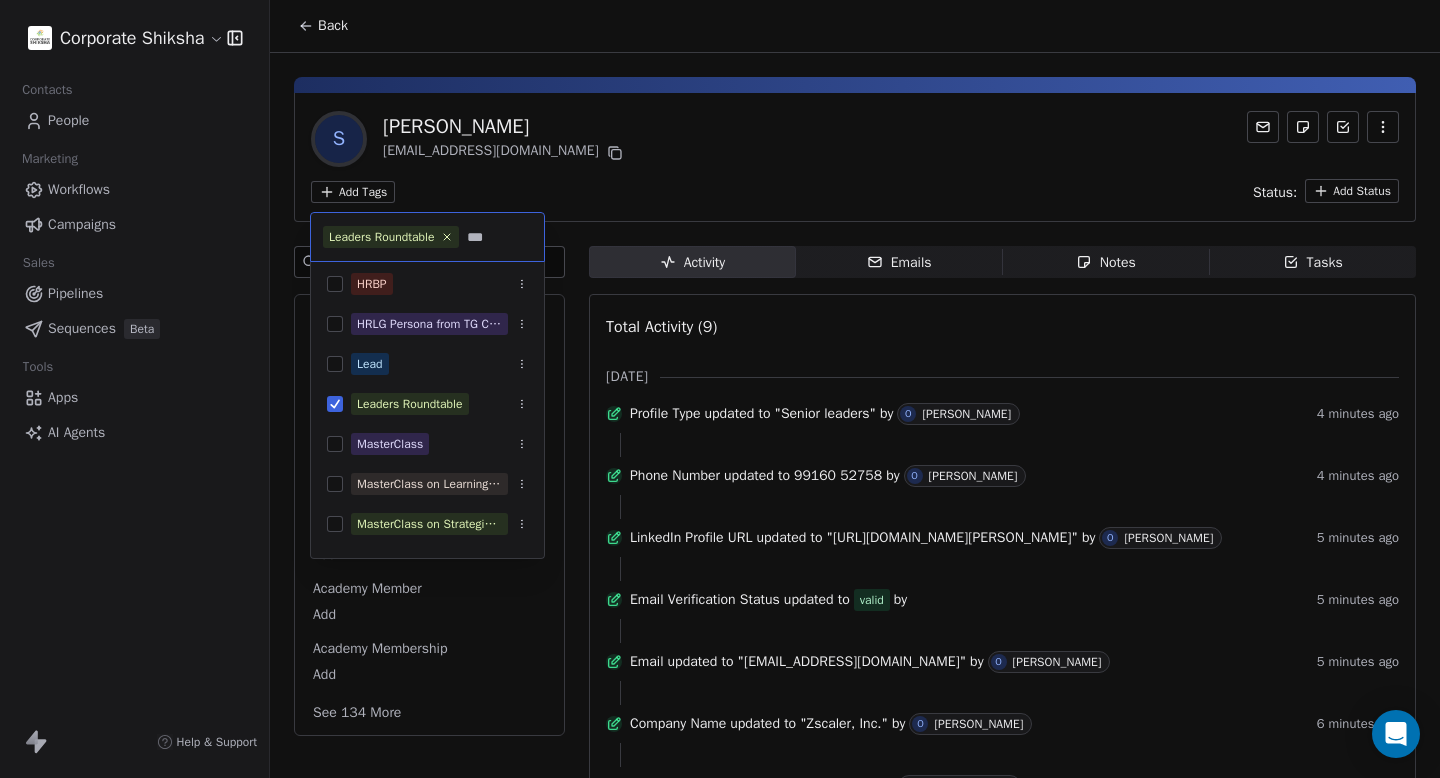 scroll, scrollTop: 0, scrollLeft: 0, axis: both 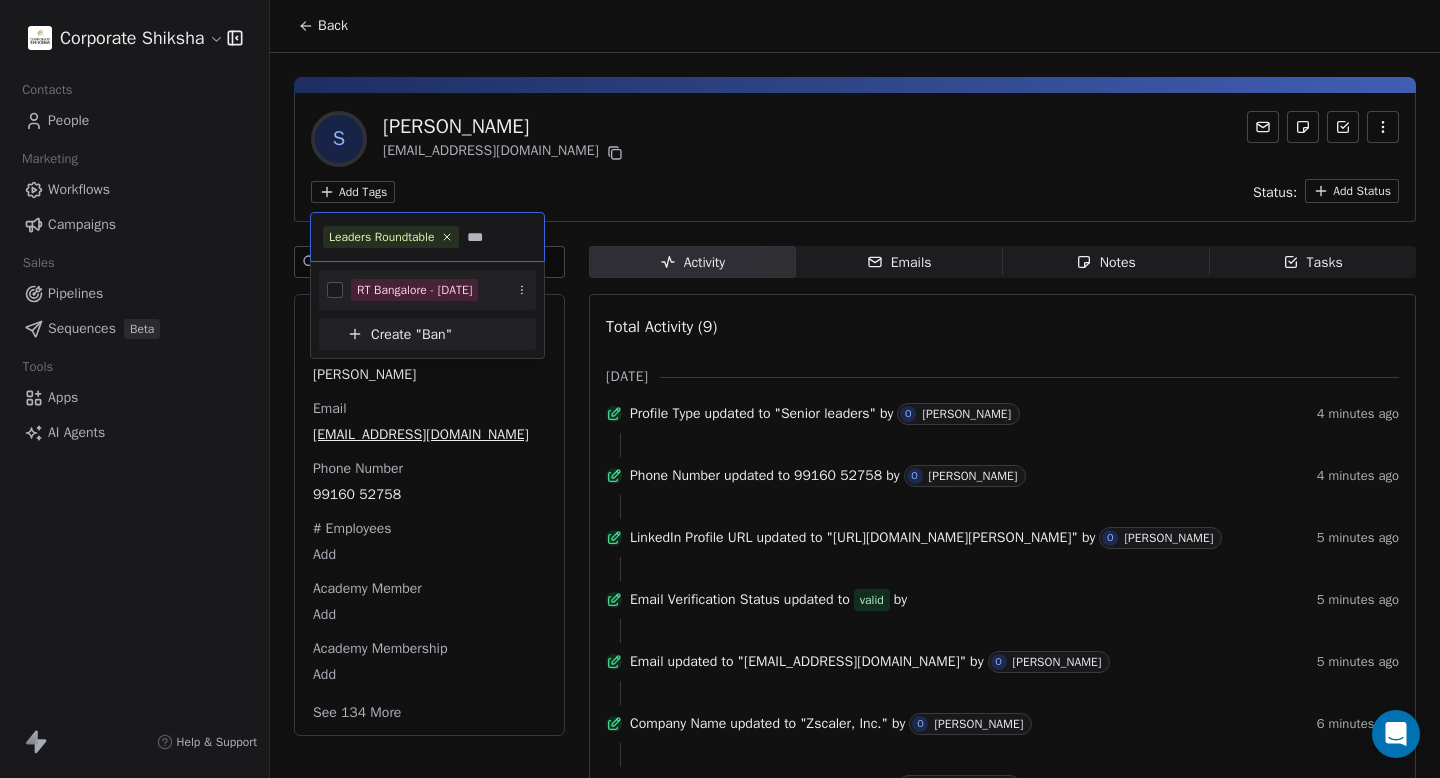 type on "***" 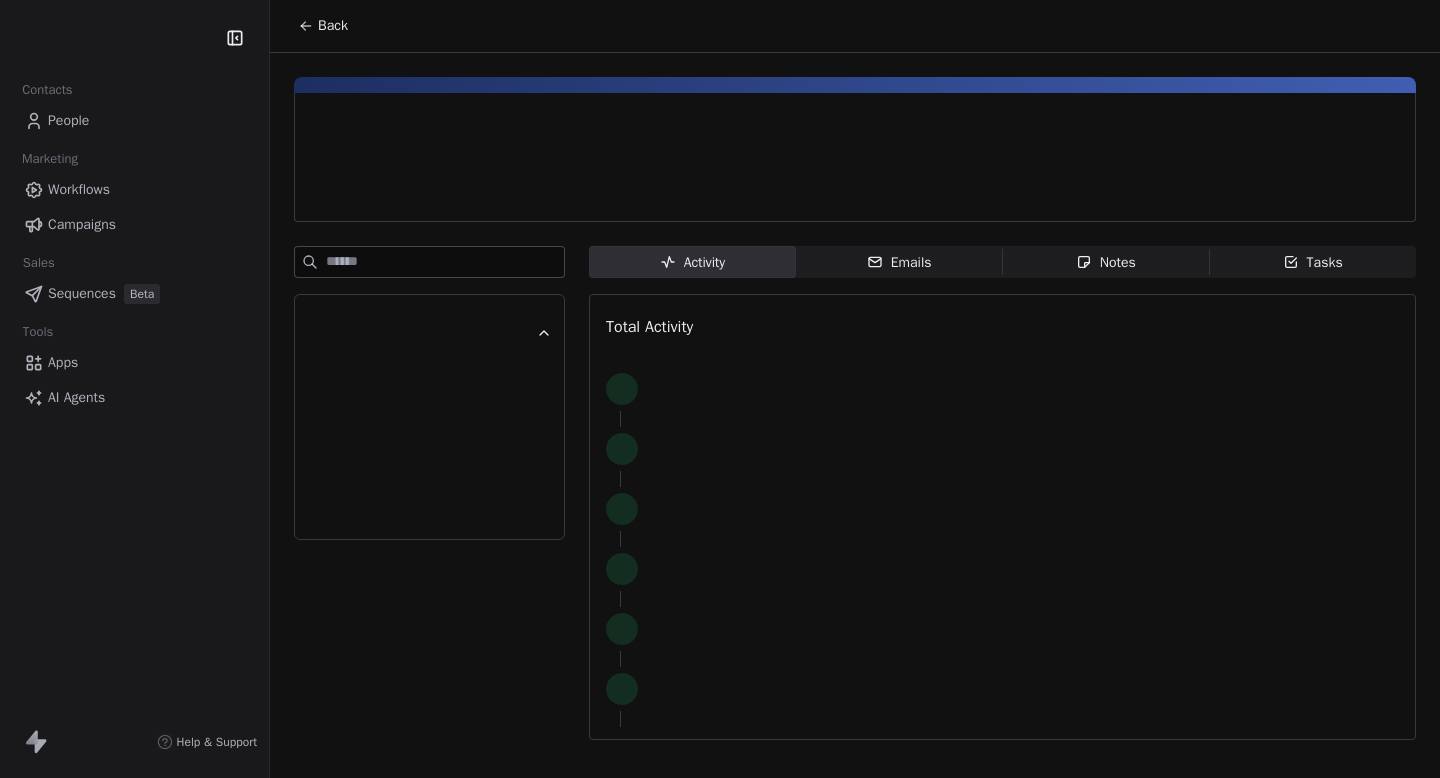 scroll, scrollTop: 0, scrollLeft: 0, axis: both 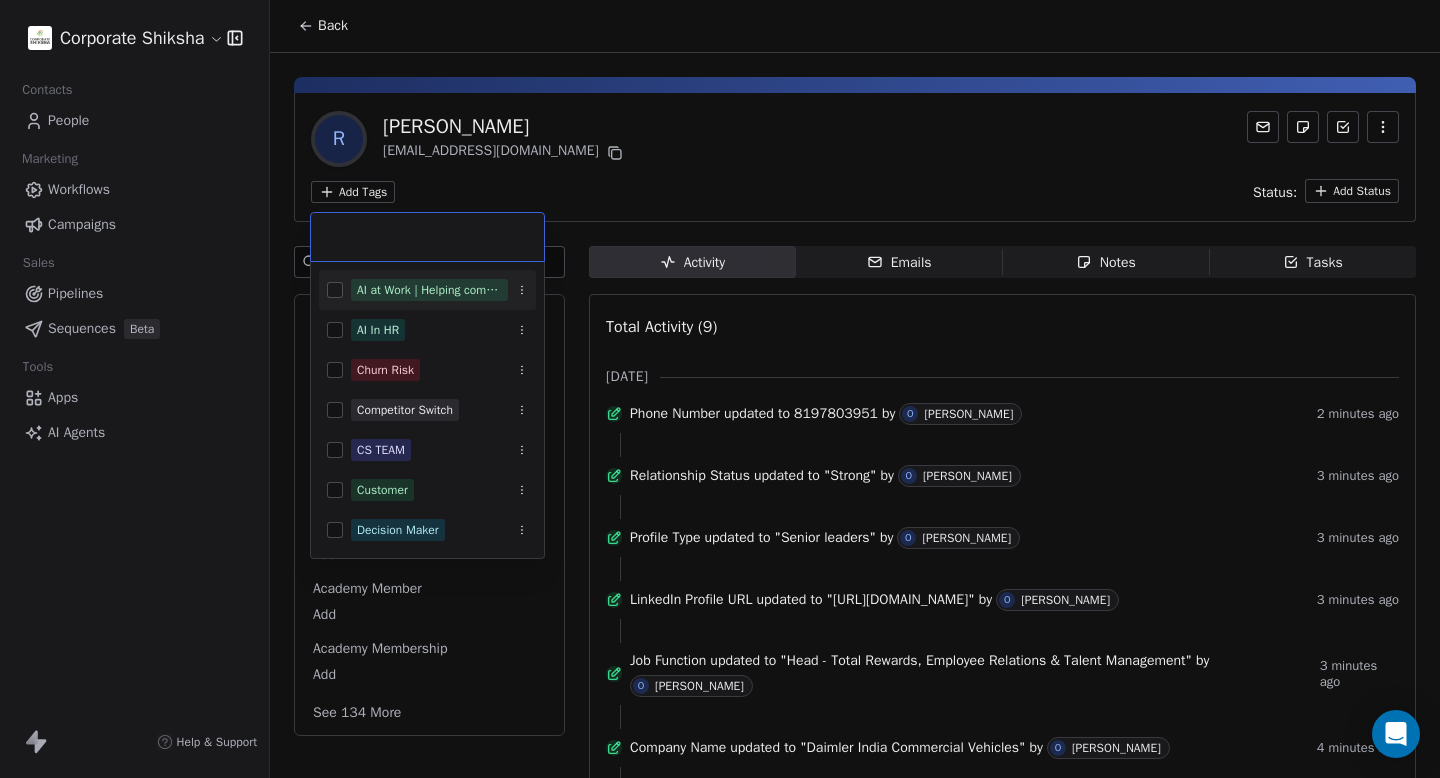 click on "Corporate Shiksha Contacts People Marketing Workflows Campaigns Sales Pipelines Sequences Beta Tools Apps AI Agents Help & Support Back R Rajat Sethi rajat.sethi@daimlertruck.com  Add Tags Status:   Add Status Swipe One Full Name Rajat Sethi Email rajat.sethi@daimlertruck.com Phone Number 8197803951 # Employees Add Academy Member Add Academy Membership Add See   134   More   Activity Activity Emails Emails   Notes   Notes Tasks Tasks Total Activity (9) Jul 2025 Phone Number updated to 8197803951 by O Ojaswani Bansal   2 minutes ago Relationship Status updated to "Strong" by O Ojaswani Bansal   3 minutes ago Profile Type updated to "Senior leaders" by O Ojaswani Bansal   3 minutes ago LinkedIn Profile URL updated to "https://www.linkedin.com/in/rajat-sethi-921b4a36" by O Ojaswani Bansal   3 minutes ago Job Function updated to "Head - Total Rewards, Employee Relations & Talent Management" by O Ojaswani Bansal   3 minutes ago Company Name updated to "Daimler India Commercial Vehicles" by O Ojaswani Bansal   by" at bounding box center (720, 389) 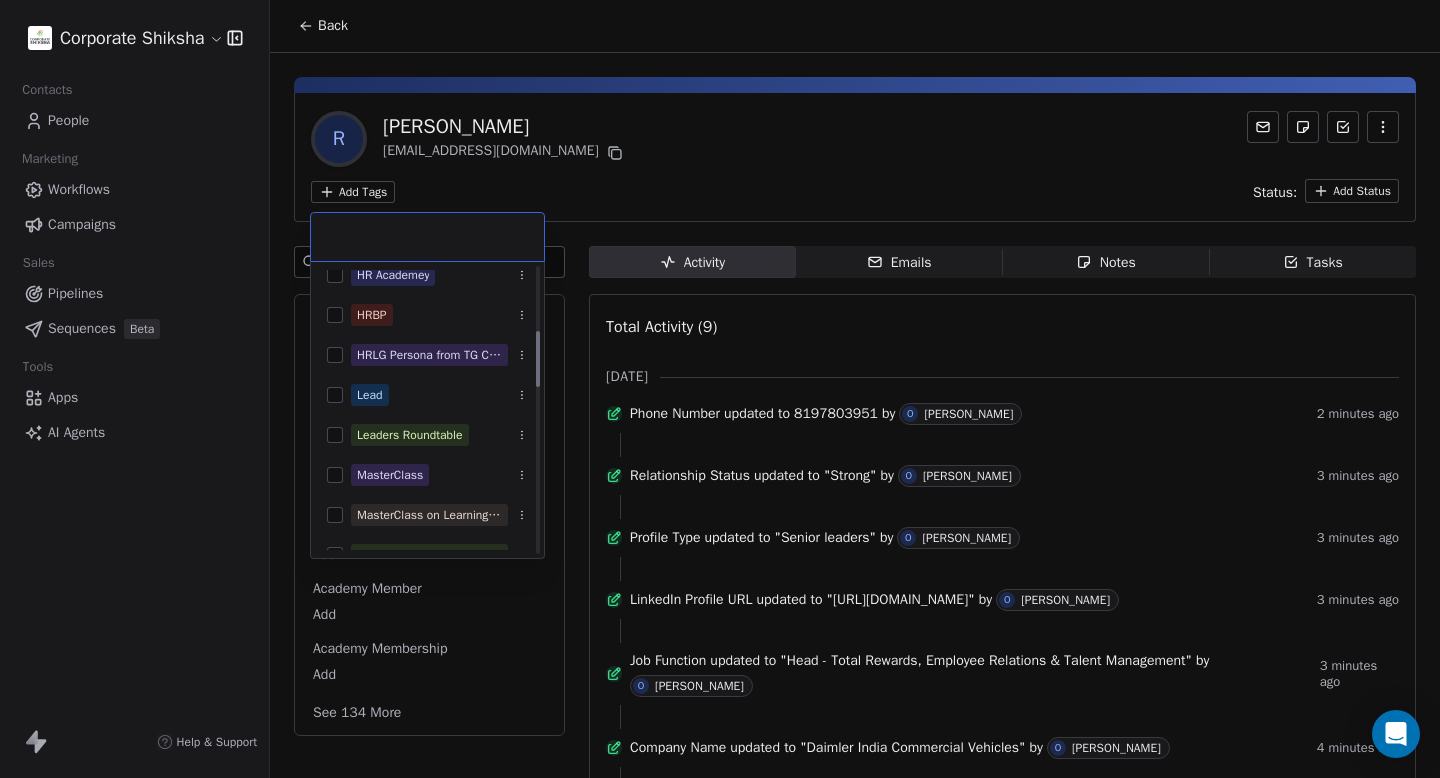 scroll, scrollTop: 337, scrollLeft: 0, axis: vertical 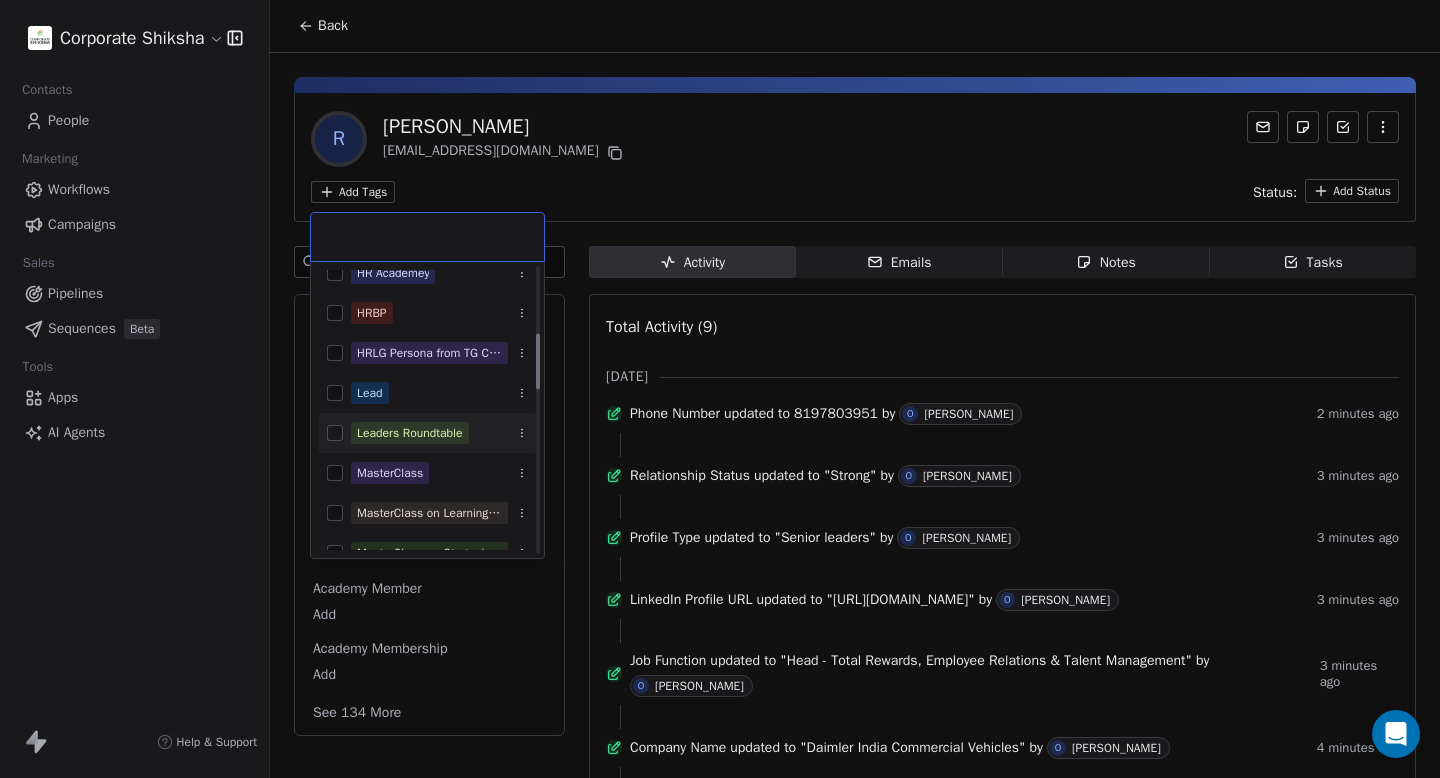 click at bounding box center (335, 433) 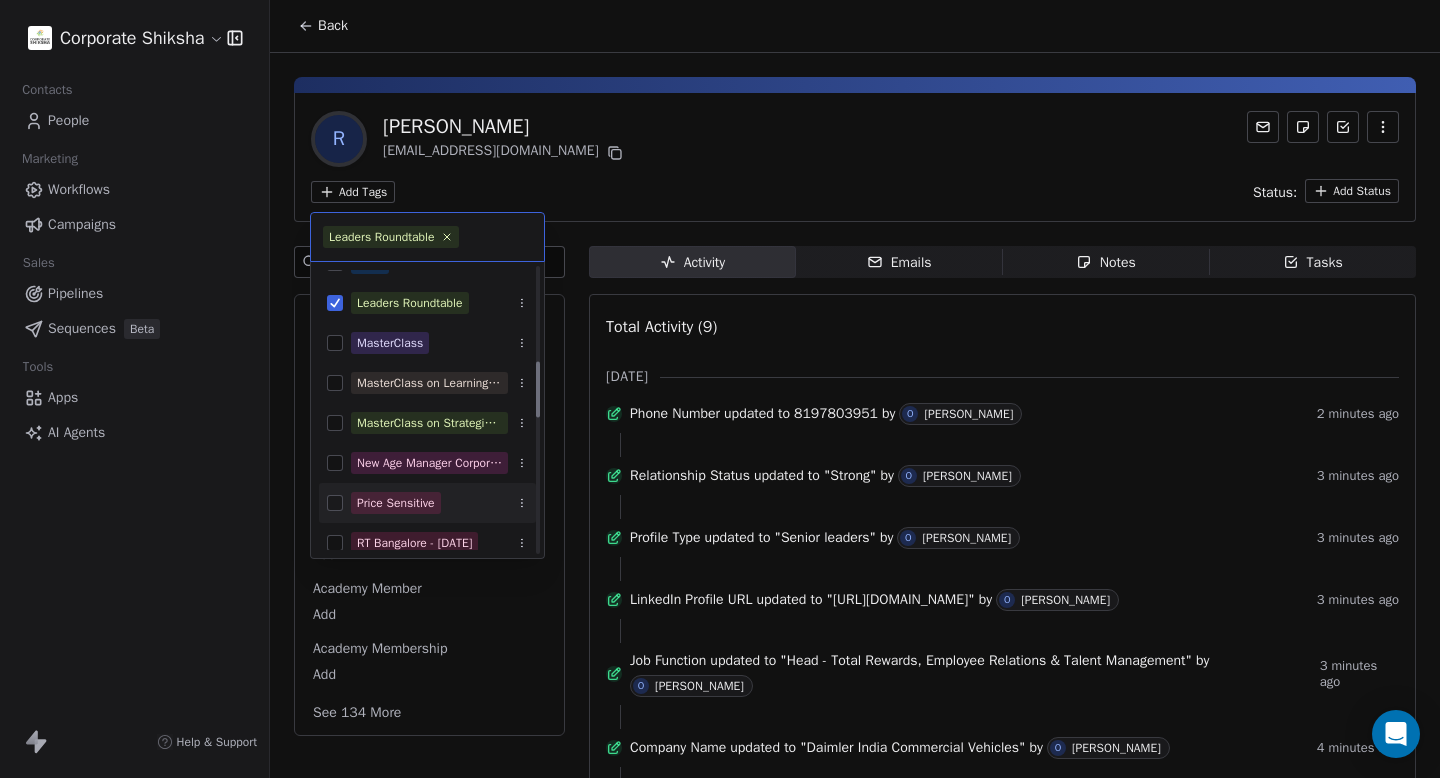 scroll, scrollTop: 524, scrollLeft: 0, axis: vertical 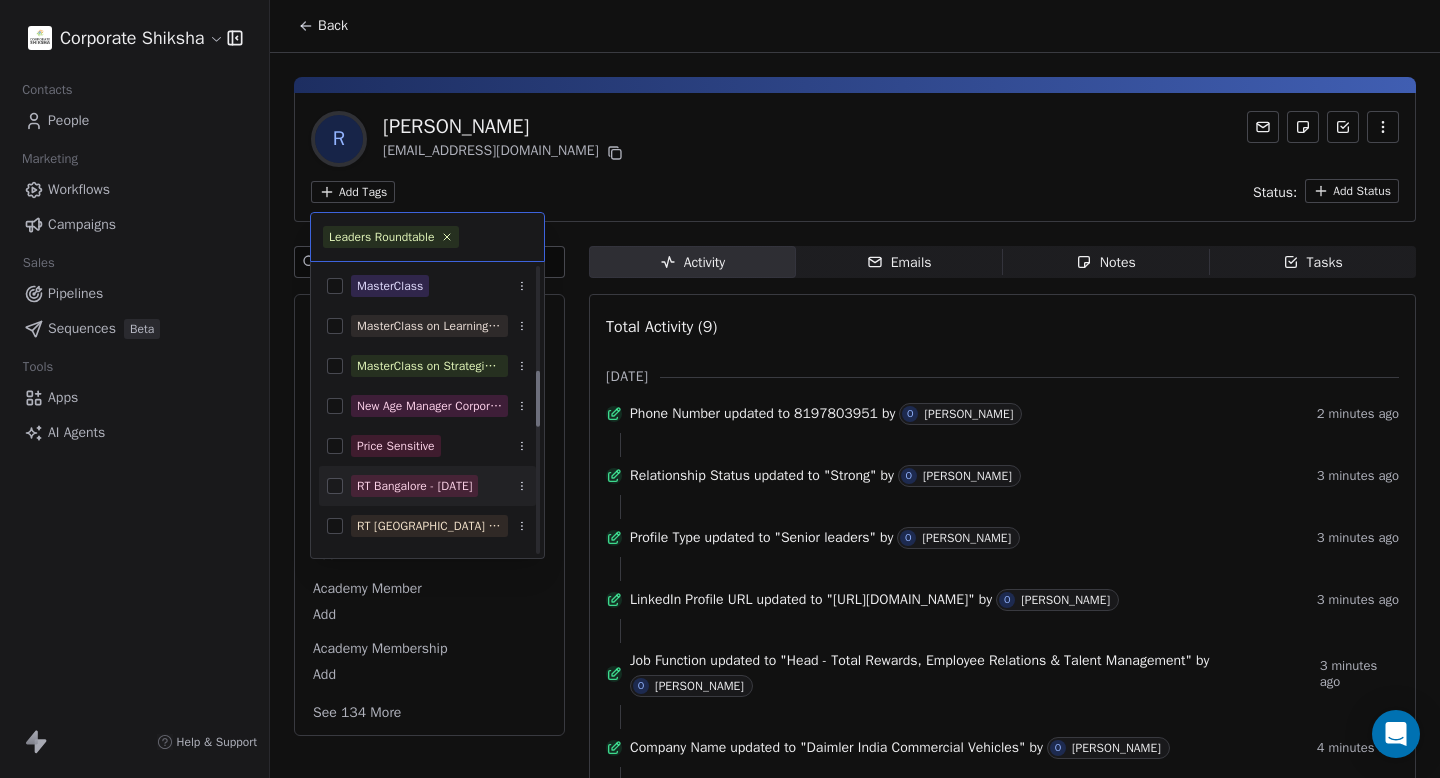 click at bounding box center (335, 486) 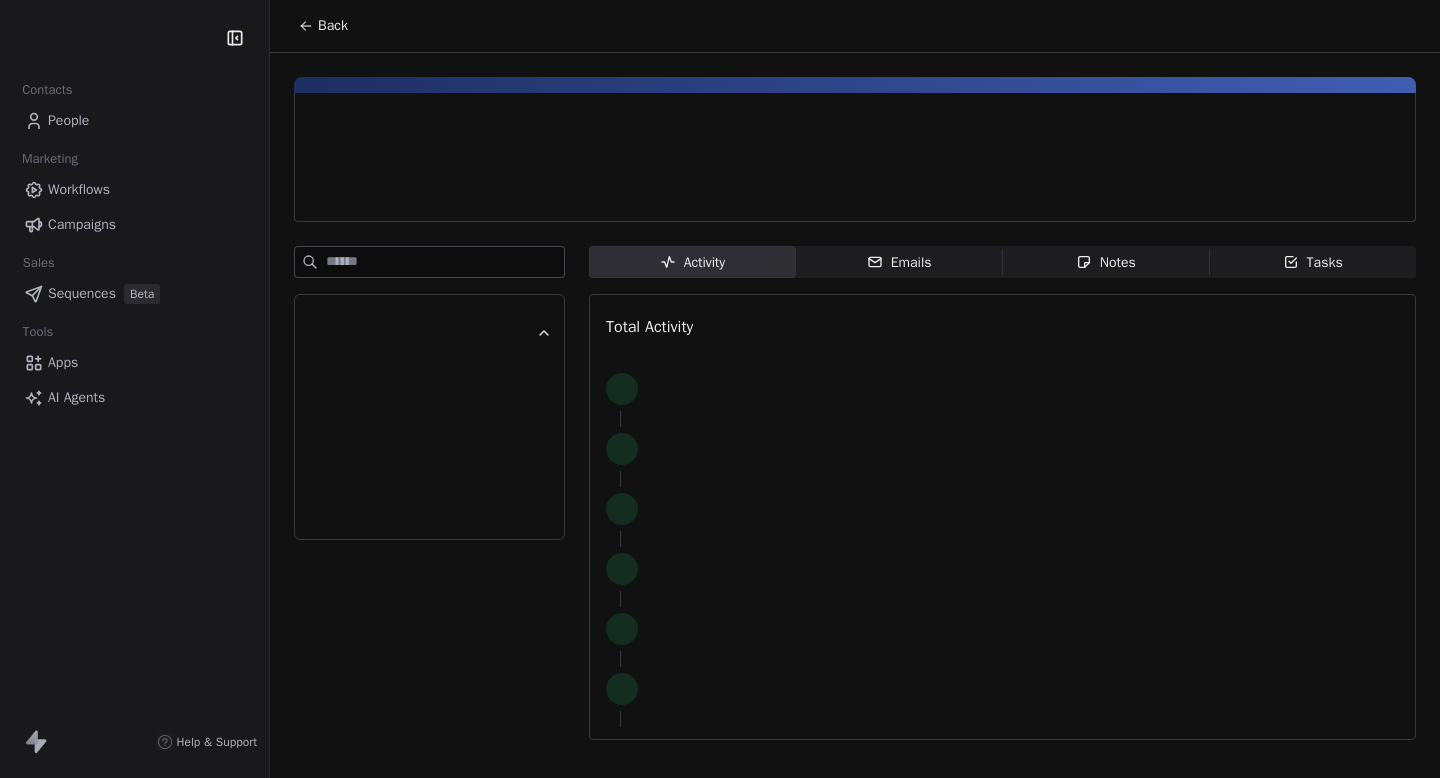 scroll, scrollTop: 0, scrollLeft: 0, axis: both 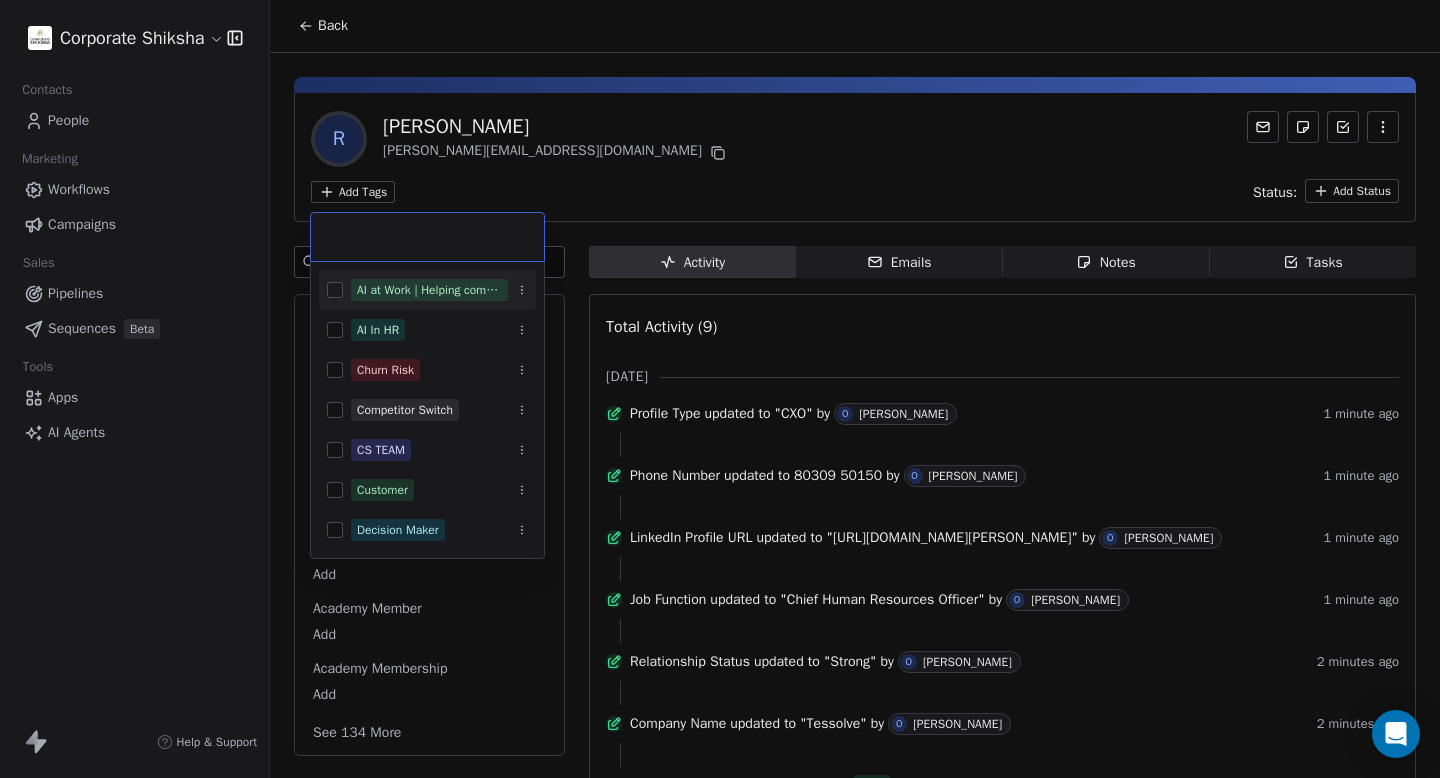 click on "Corporate Shiksha Contacts People Marketing Workflows Campaigns Sales Pipelines Sequences Beta Tools Apps AI Agents Help & Support Back R [PERSON_NAME] [PERSON_NAME][EMAIL_ADDRESS][DOMAIN_NAME]  Add Tags Status:   Add Status Swipe One Full Name [PERSON_NAME] Email [PERSON_NAME][EMAIL_ADDRESS][DOMAIN_NAME] Phone Number 80309 50150 # Employees Add Academy Member Add Academy Membership Add See   134   More   Activity Activity Emails Emails   Notes   Notes Tasks Tasks Total Activity (9) [DATE] Profile Type updated to "CXO" by O [PERSON_NAME]   1 minute ago Phone Number updated to 80309 50150 by O [PERSON_NAME]   1 minute ago LinkedIn Profile URL updated to "[URL][DOMAIN_NAME][PERSON_NAME]" by O [PERSON_NAME]   1 minute ago Job Function updated to "Chief Human Resources Officer" by O [PERSON_NAME]   1 minute ago Relationship Status updated to "Strong" by O [PERSON_NAME]   2 minutes ago Company Name updated to "Tessolve" by O [PERSON_NAME]   2 minutes ago Email Verification Status updated to valid by   2 minutes ago Email" at bounding box center (720, 389) 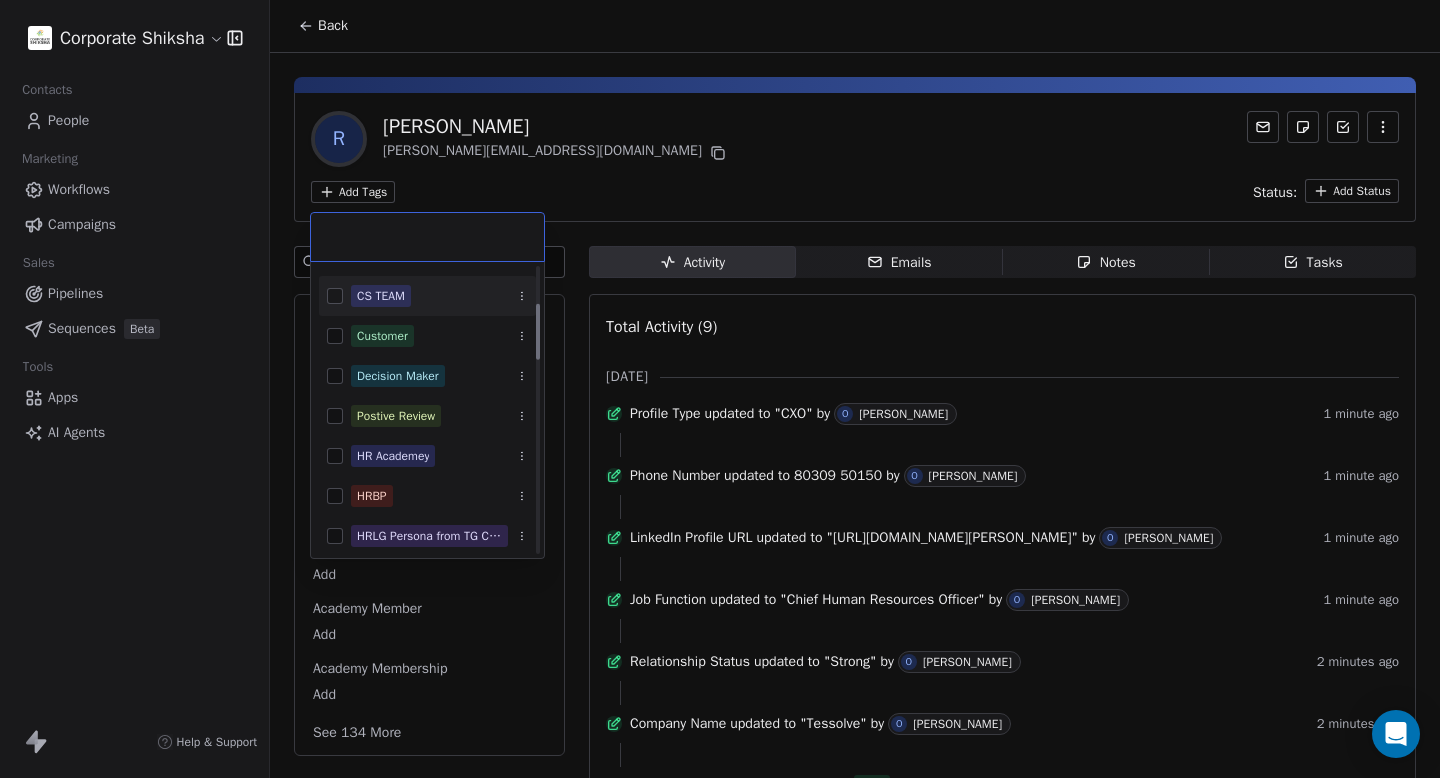 scroll, scrollTop: 270, scrollLeft: 0, axis: vertical 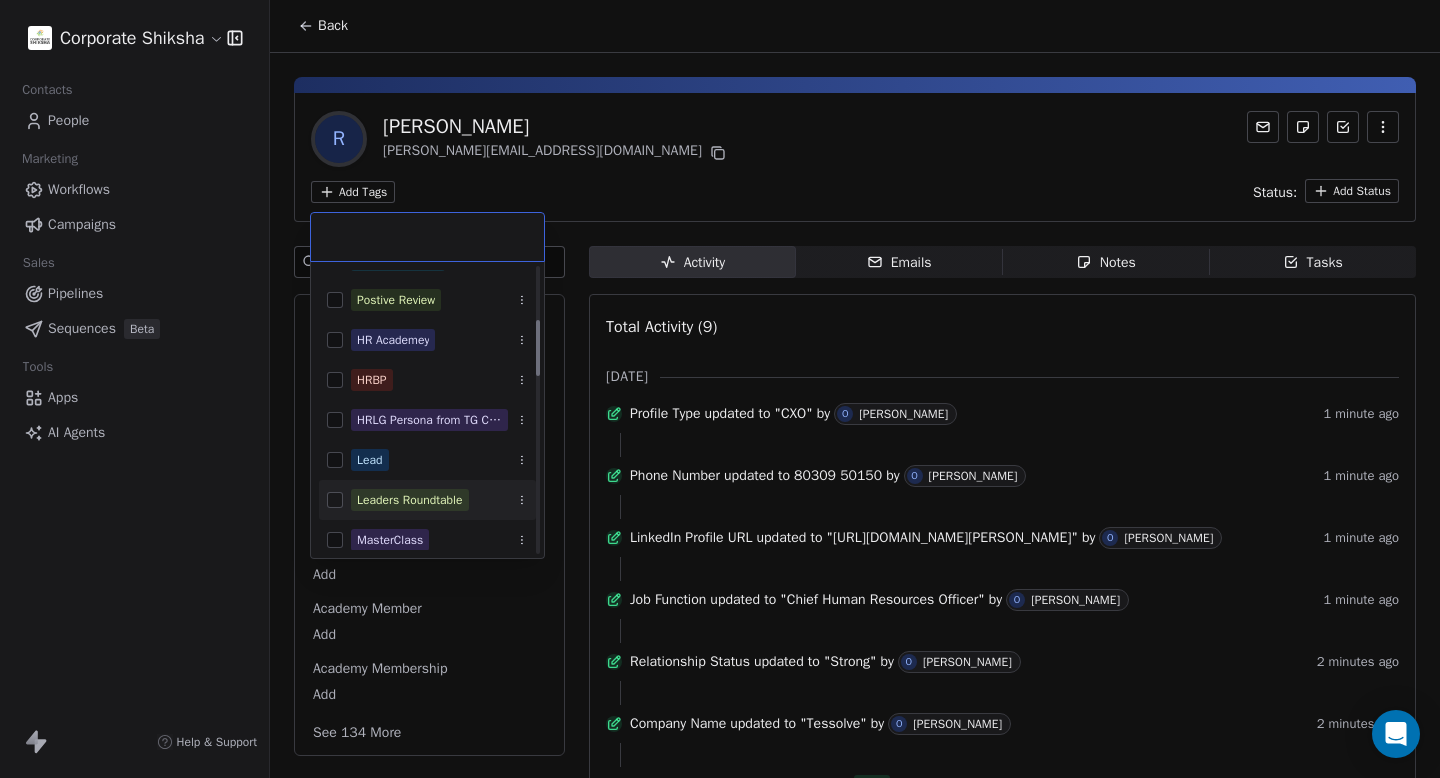 click at bounding box center [335, 500] 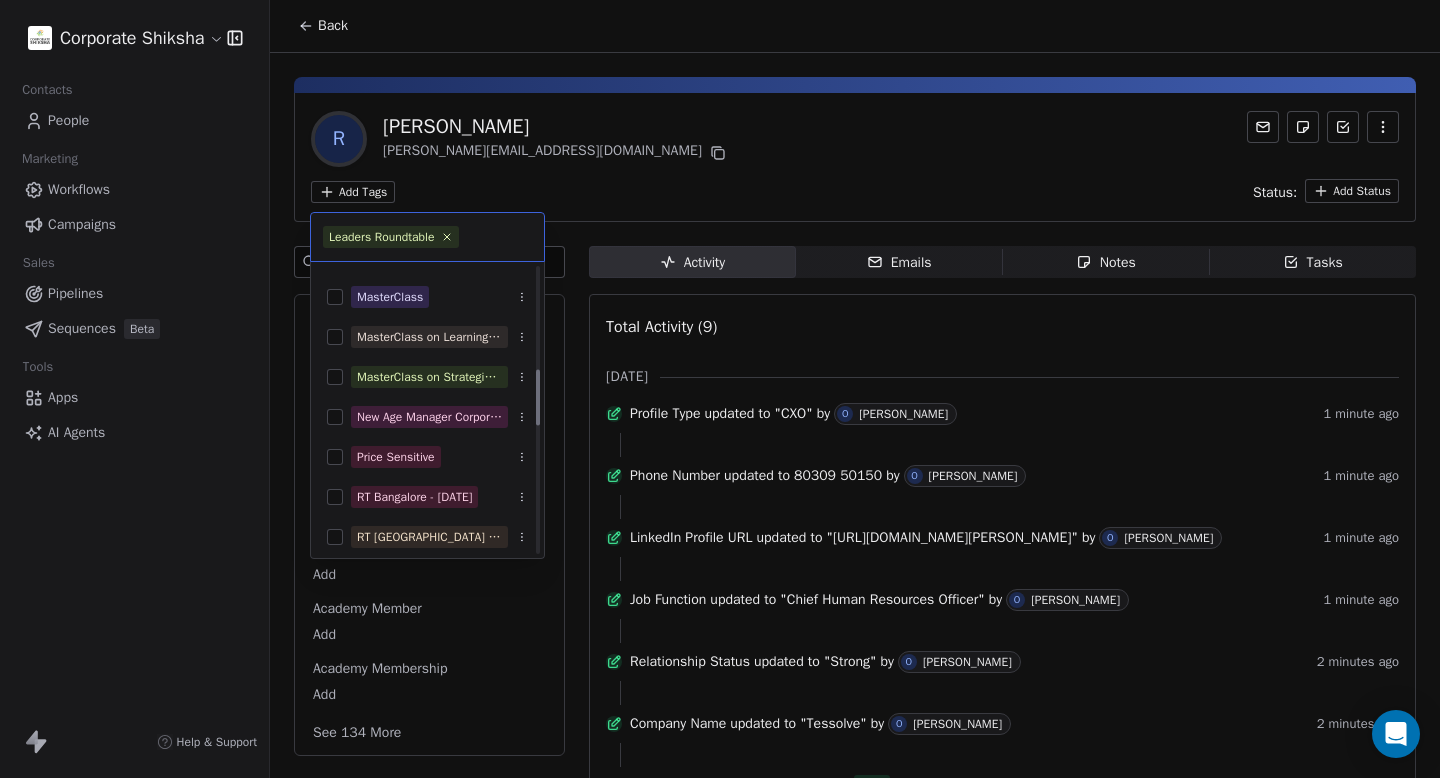 scroll, scrollTop: 518, scrollLeft: 0, axis: vertical 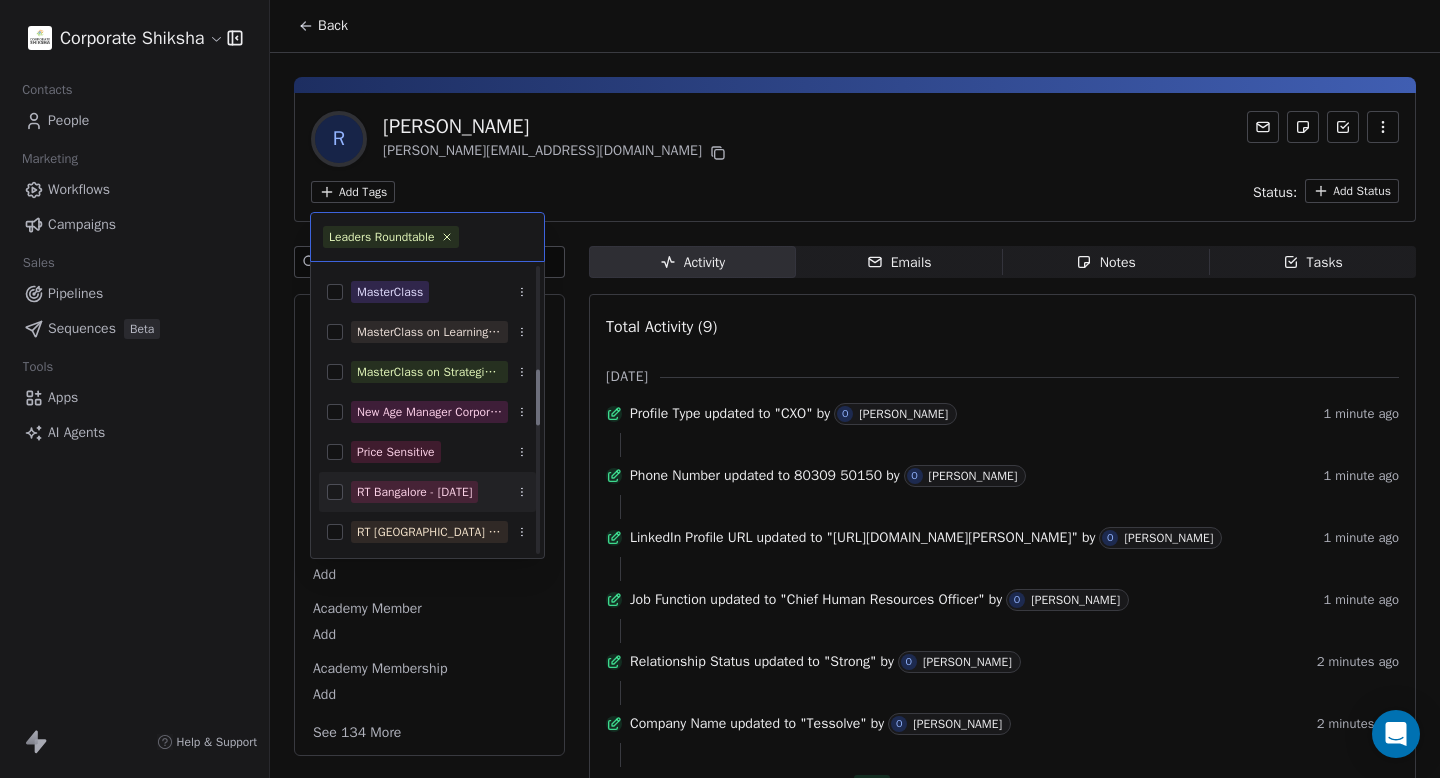 click at bounding box center (335, 492) 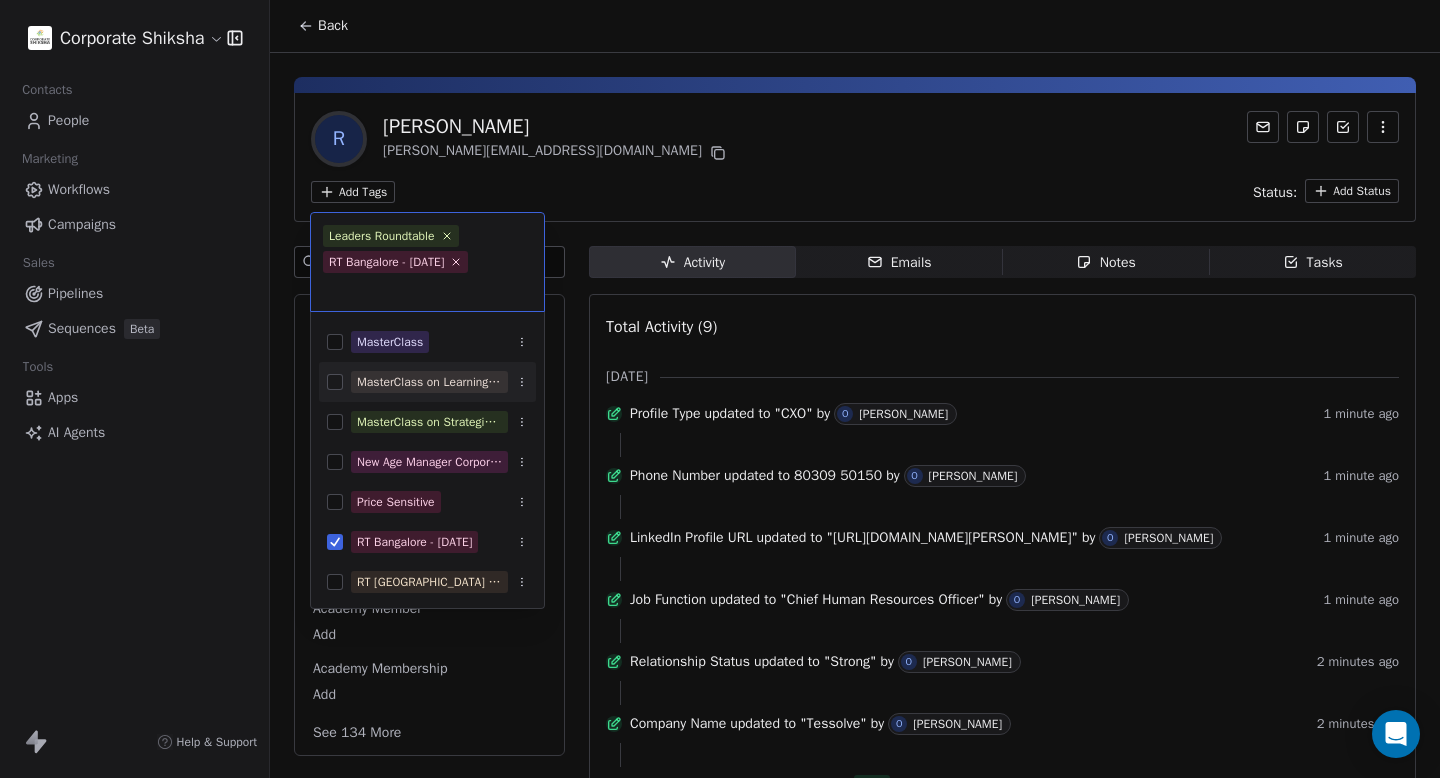 click on "Corporate Shiksha Contacts People Marketing Workflows Campaigns Sales Pipelines Sequences Beta Tools Apps AI Agents Help & Support Back R [PERSON_NAME] [PERSON_NAME][EMAIL_ADDRESS][DOMAIN_NAME]  Add Tags Status:   Add Status Swipe One Full Name [PERSON_NAME] Email [PERSON_NAME][EMAIL_ADDRESS][DOMAIN_NAME] Phone Number 80309 50150 # Employees Add Academy Member Add Academy Membership Add See   134   More   Activity Activity Emails Emails   Notes   Notes Tasks Tasks Total Activity (9) [DATE] Profile Type updated to "CXO" by O [PERSON_NAME]   1 minute ago Phone Number updated to 80309 50150 by O [PERSON_NAME]   1 minute ago LinkedIn Profile URL updated to "[URL][DOMAIN_NAME][PERSON_NAME]" by O [PERSON_NAME]   1 minute ago Job Function updated to "Chief Human Resources Officer" by O [PERSON_NAME]   1 minute ago Relationship Status updated to "Strong" by O [PERSON_NAME]   2 minutes ago Company Name updated to "Tessolve" by O [PERSON_NAME]   2 minutes ago Email Verification Status updated to valid by   2 minutes ago Email" at bounding box center [720, 389] 